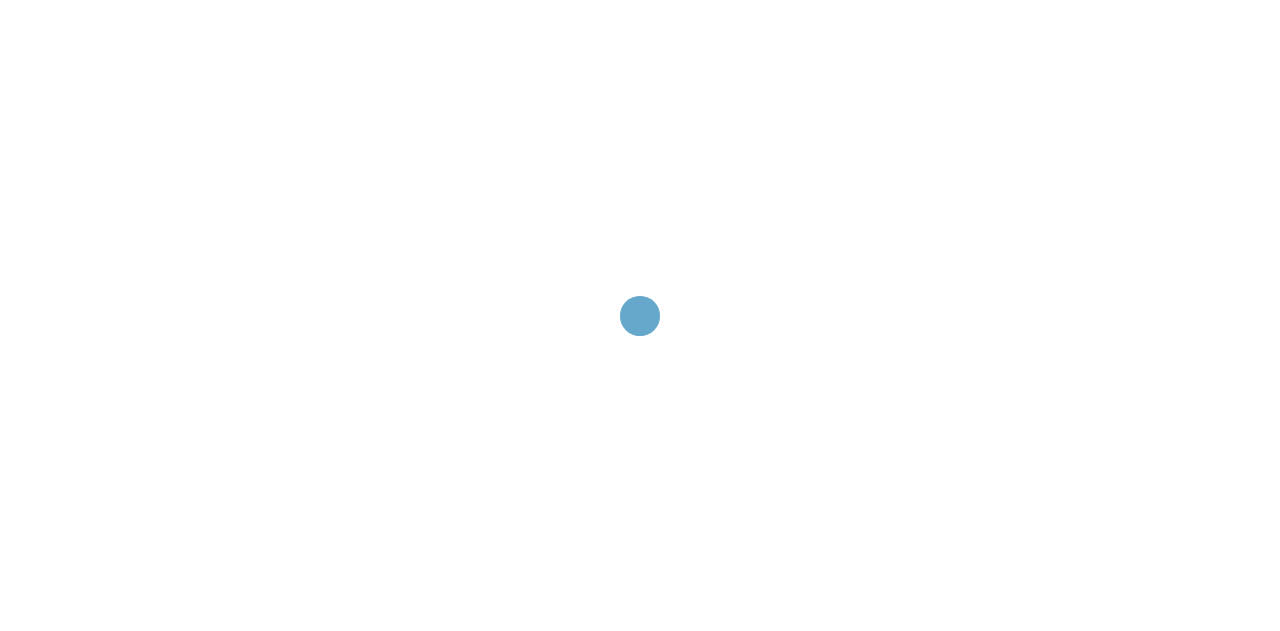 scroll, scrollTop: 0, scrollLeft: 0, axis: both 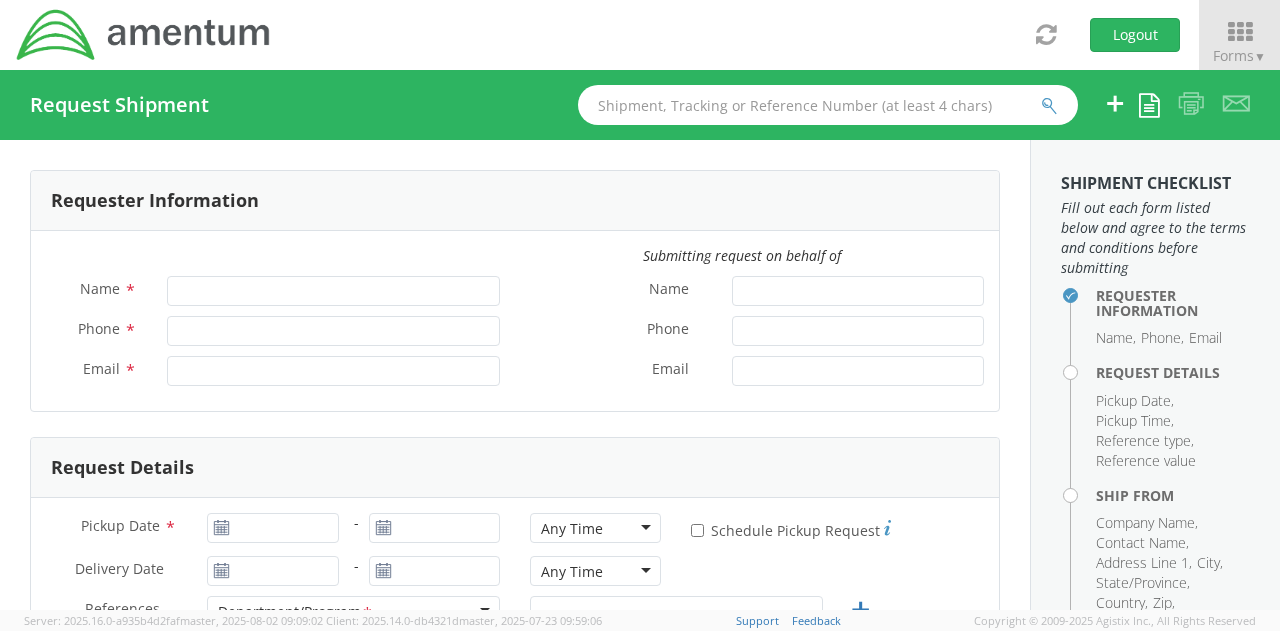 type on "Cullen Koons" 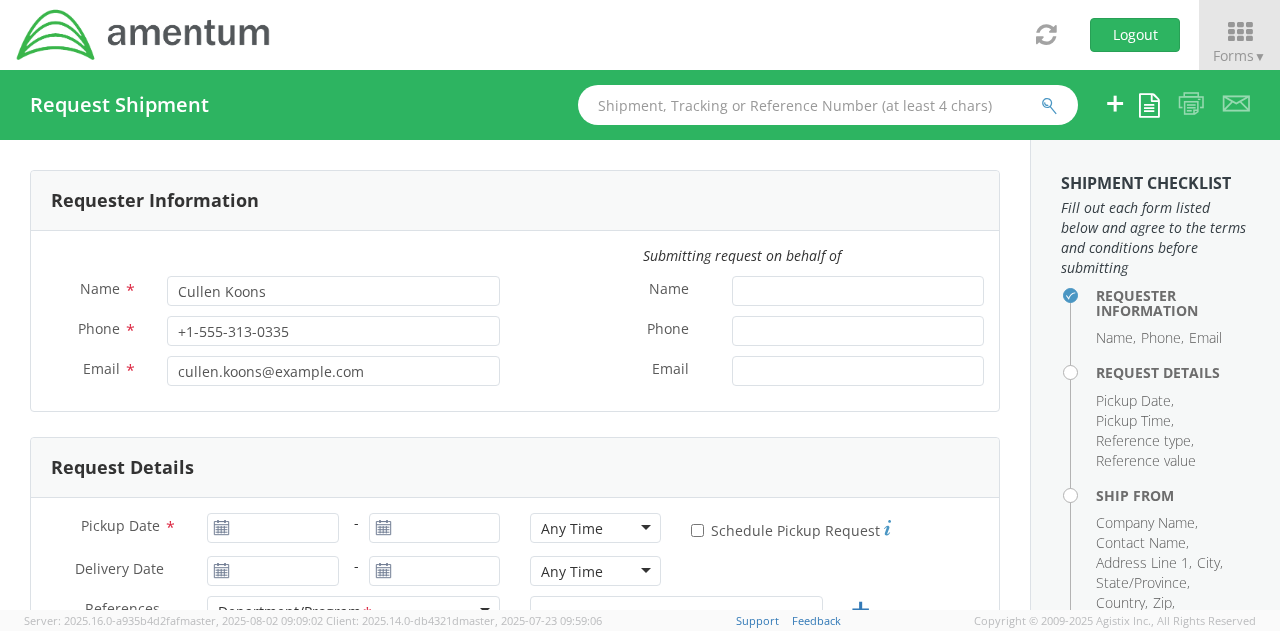 select on "3566.07.0152.CUAS.CUAS.5000.CF" 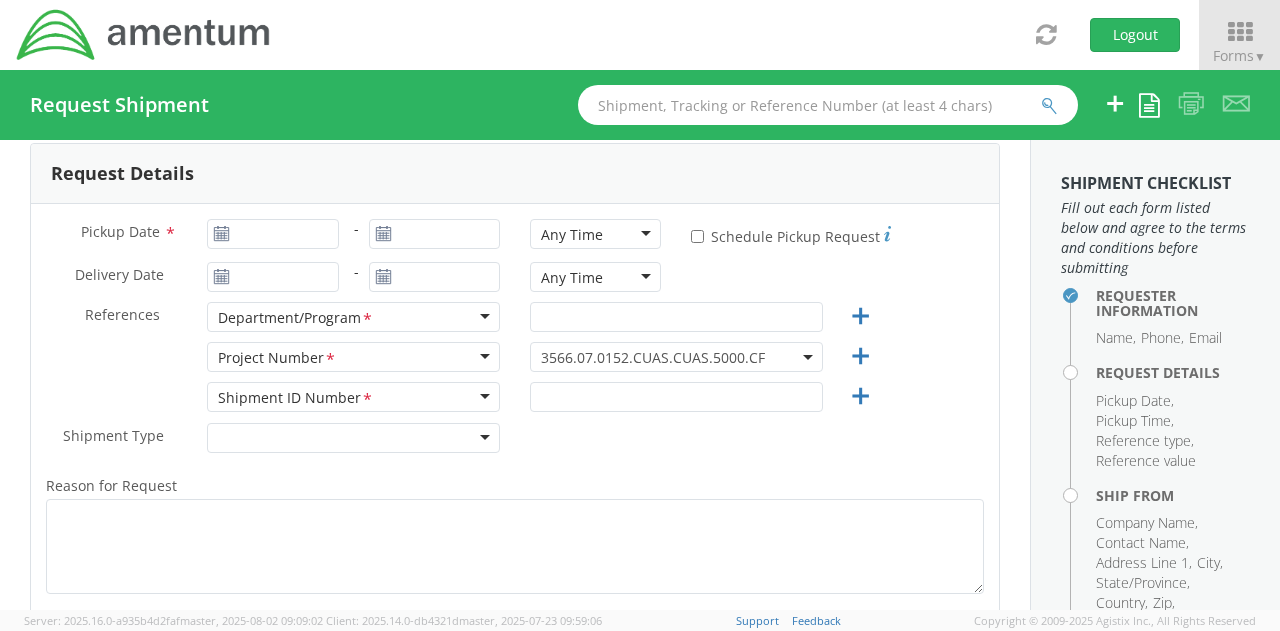 scroll, scrollTop: 200, scrollLeft: 0, axis: vertical 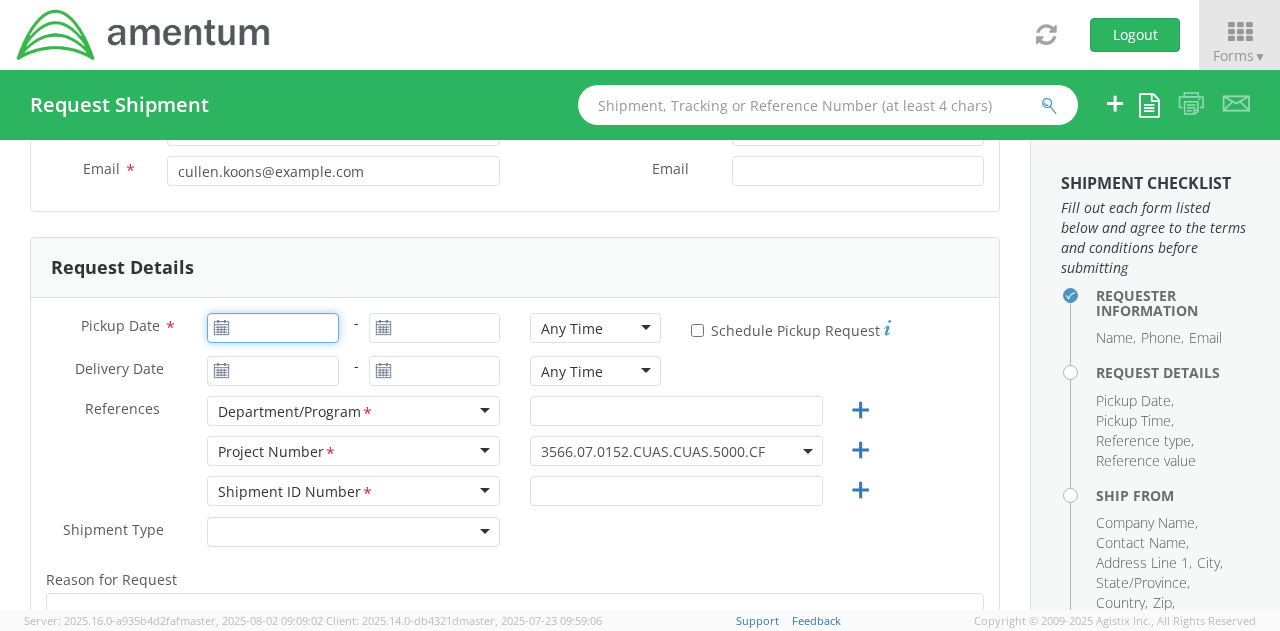 click on "Pickup Date        *" at bounding box center [272, 328] 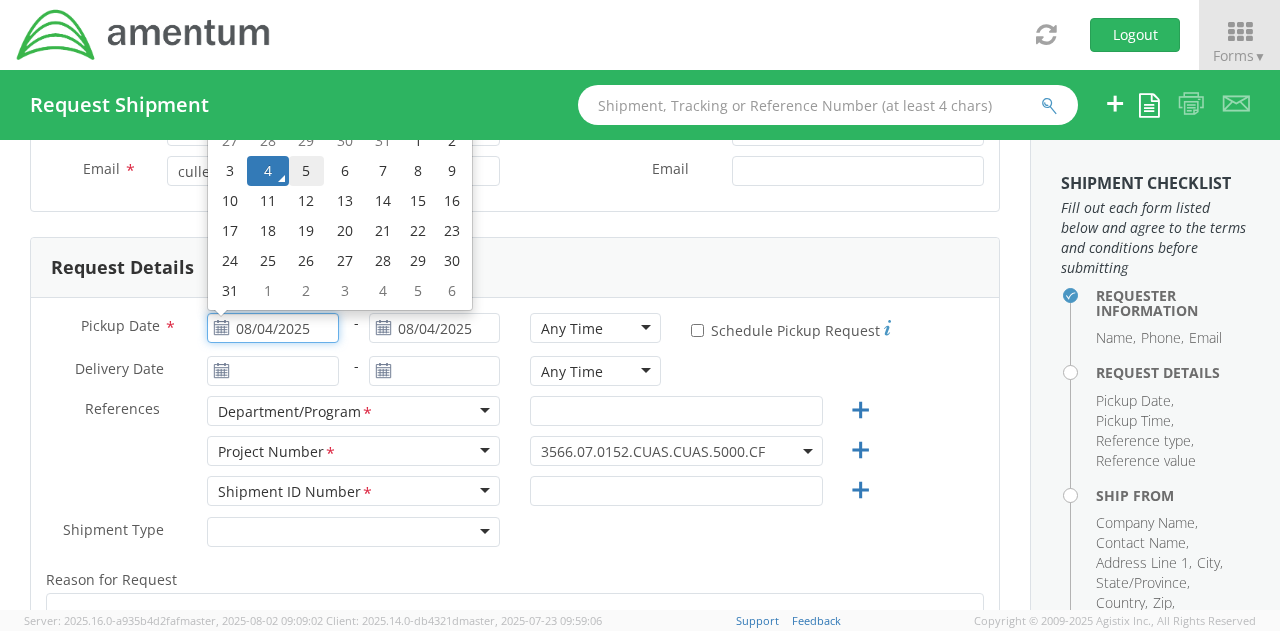 click on "5" at bounding box center (306, 171) 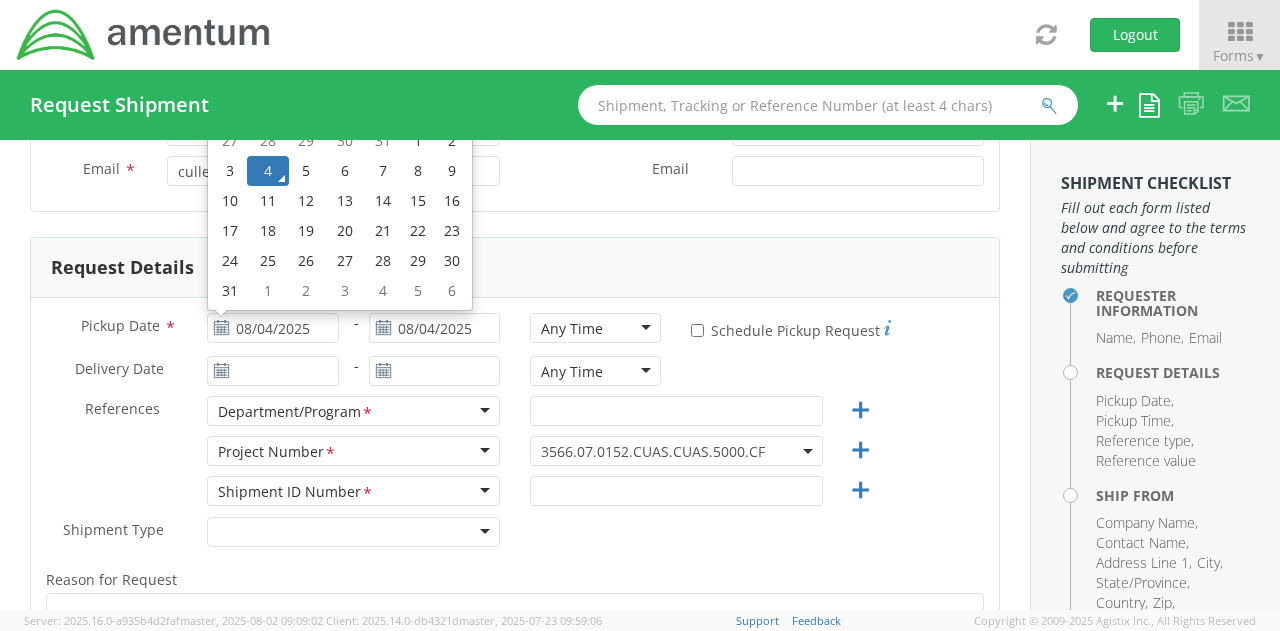 type on "08/05/2025" 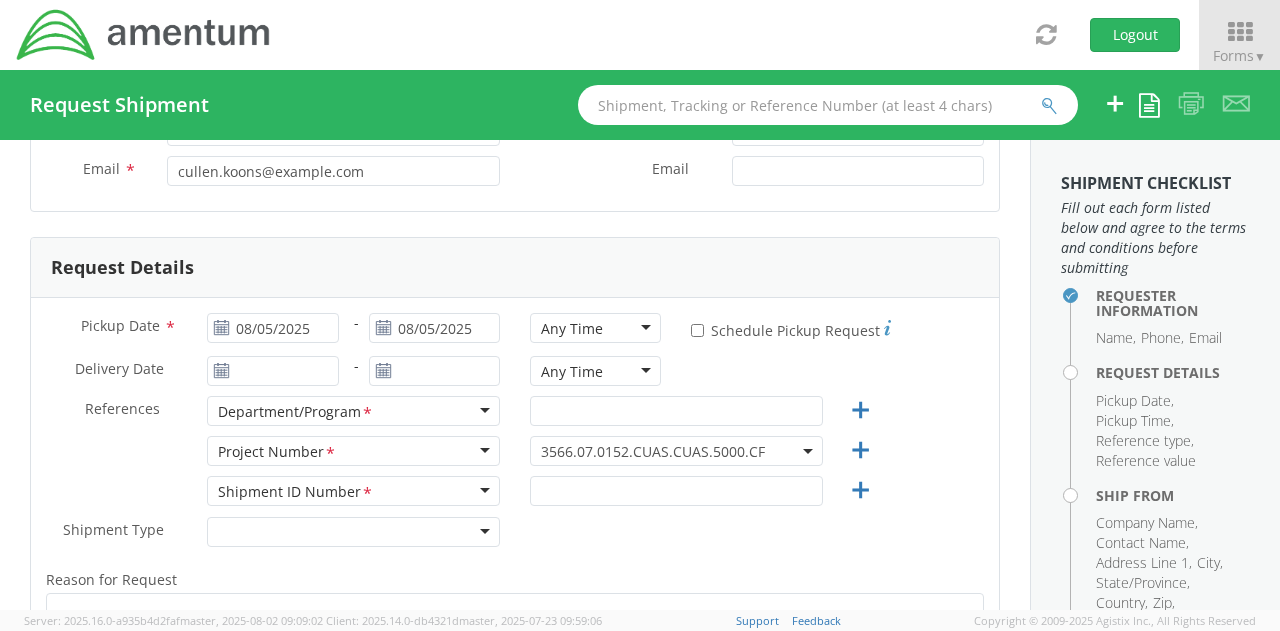 click on "* Schedule Pickup Request" at bounding box center [837, 329] 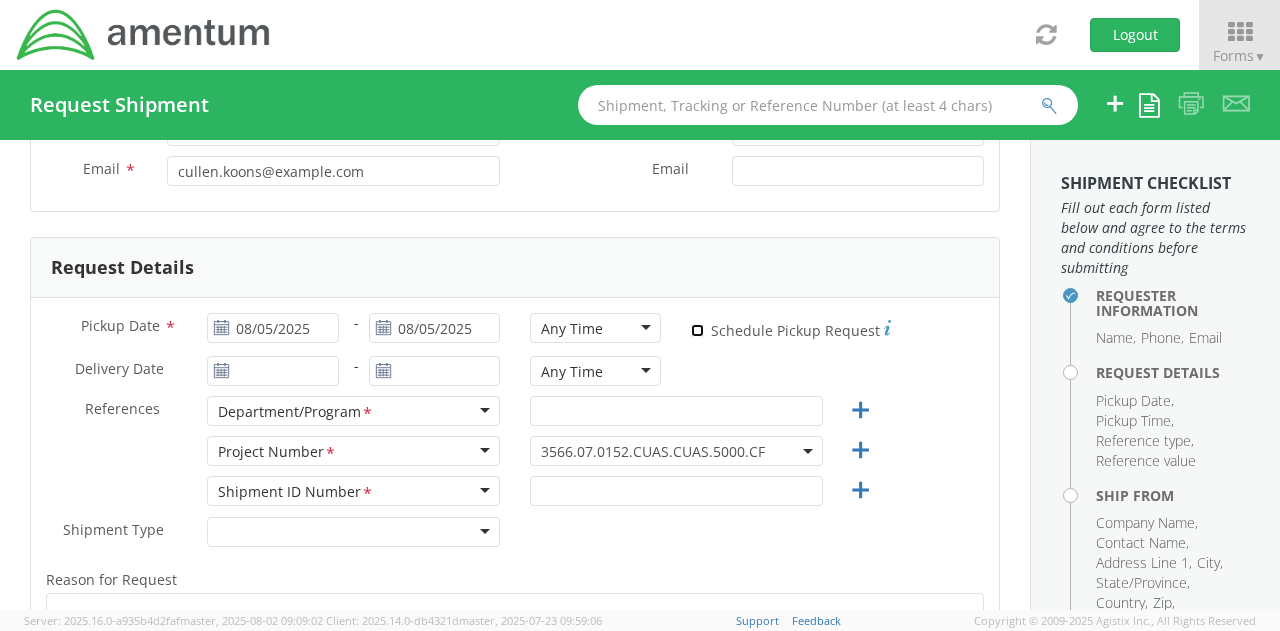 click on "* Schedule Pickup Request" at bounding box center [697, 330] 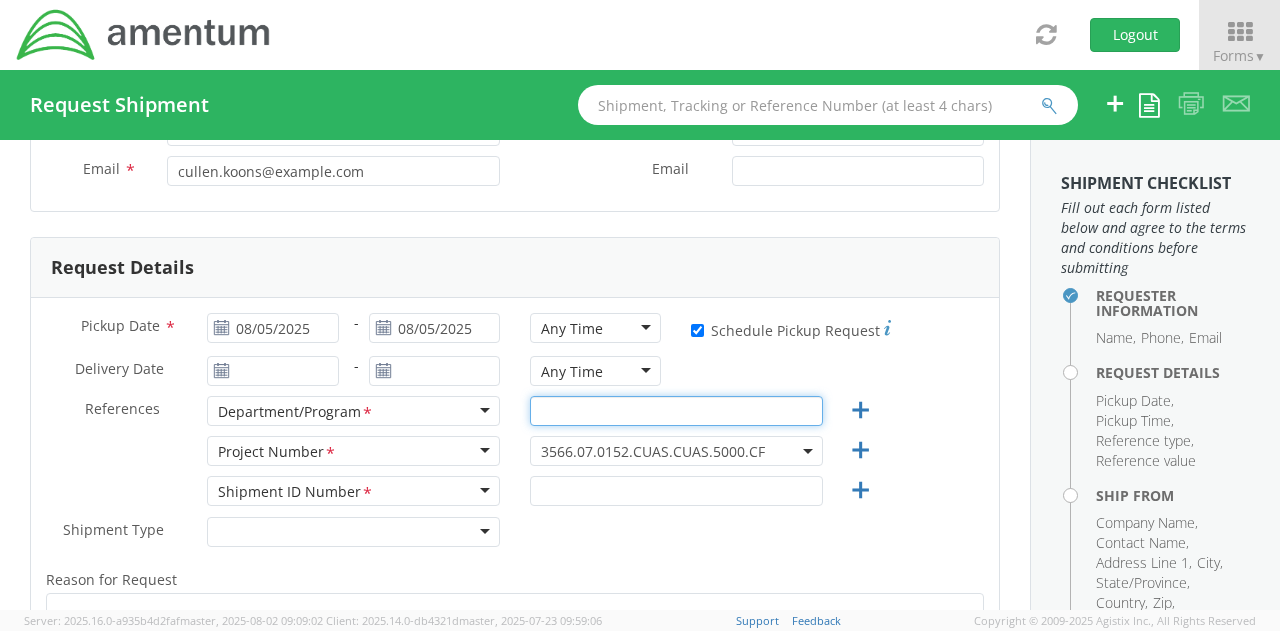 click at bounding box center (676, 411) 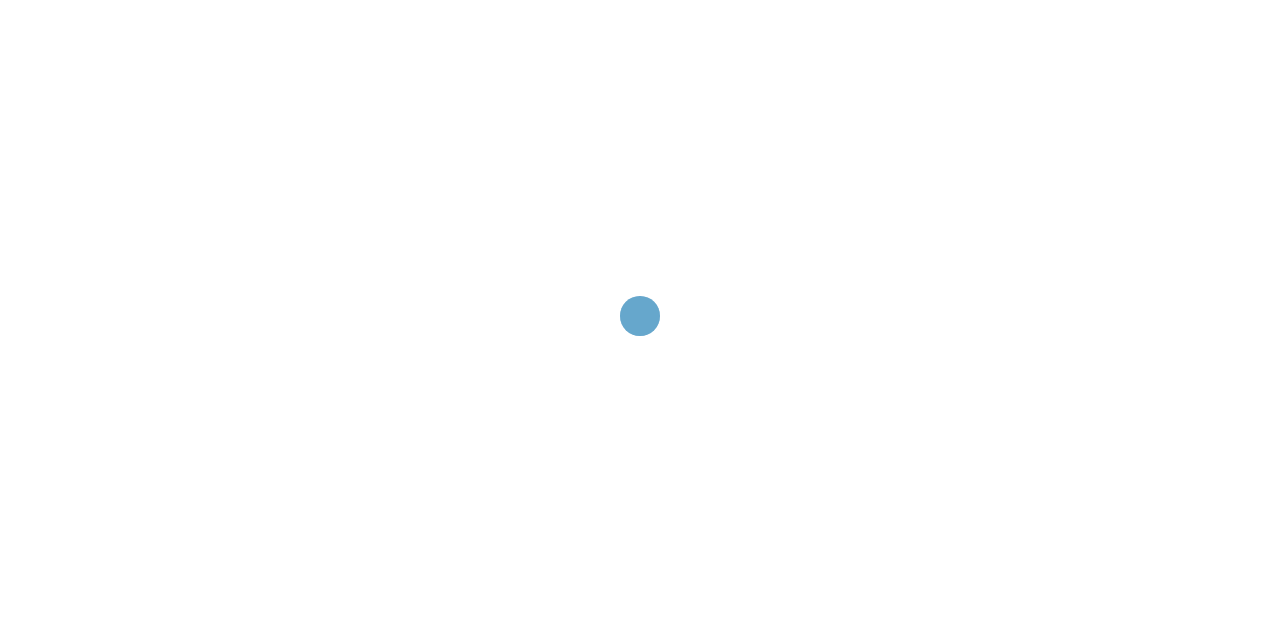 scroll, scrollTop: 0, scrollLeft: 0, axis: both 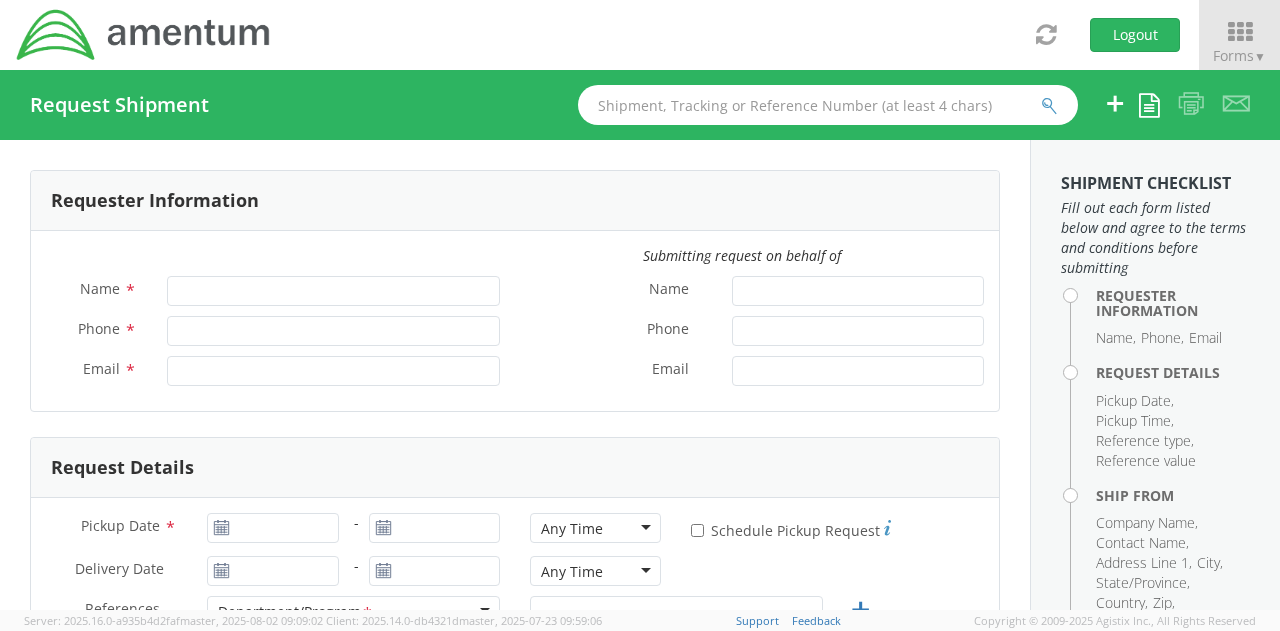 type on "[NAME]" 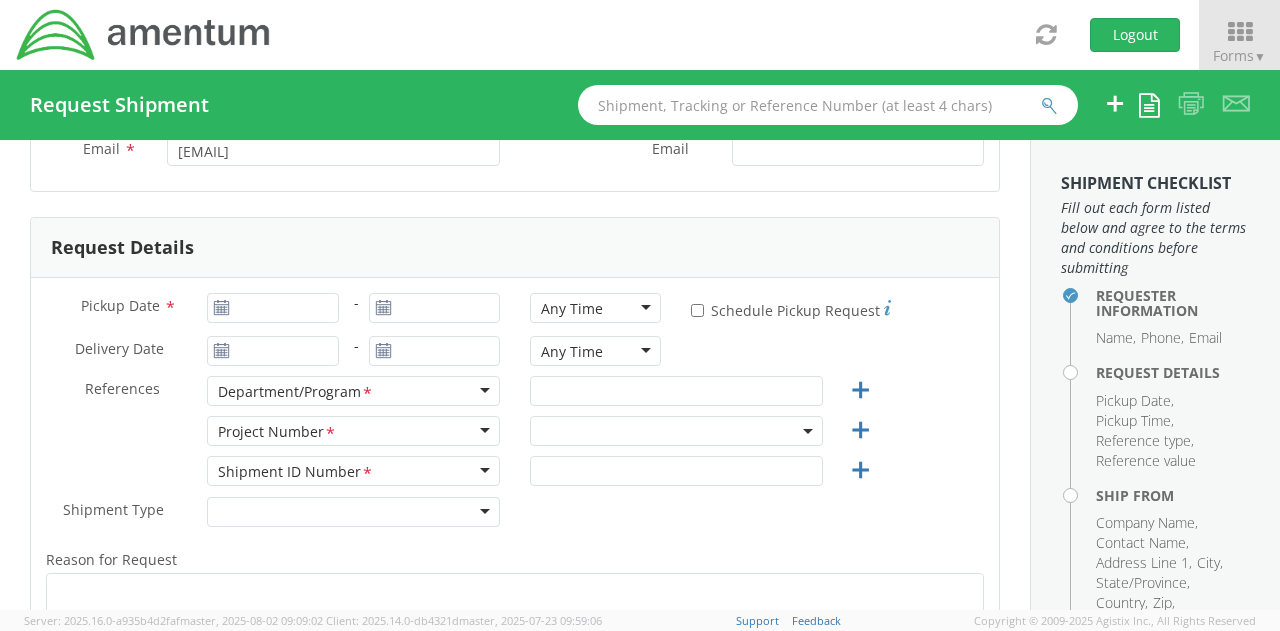 scroll, scrollTop: 300, scrollLeft: 0, axis: vertical 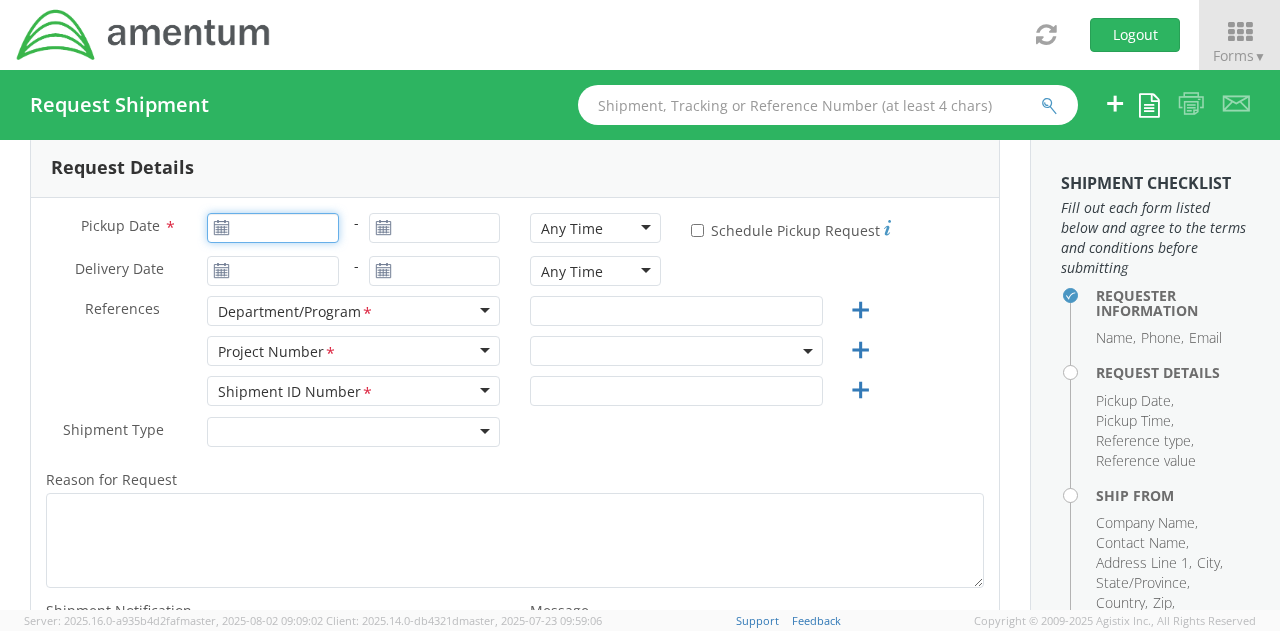 click on "Pickup Date        *" at bounding box center [272, 228] 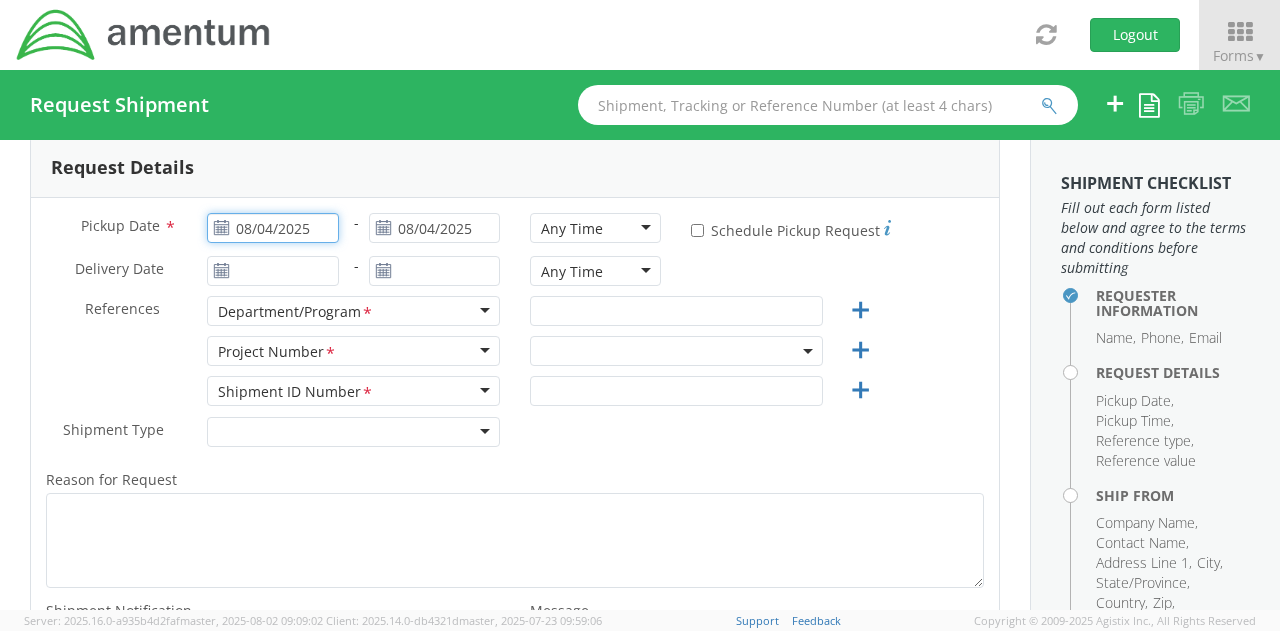select on "3566.07.0152.CUAS.CUAS.5000.CF" 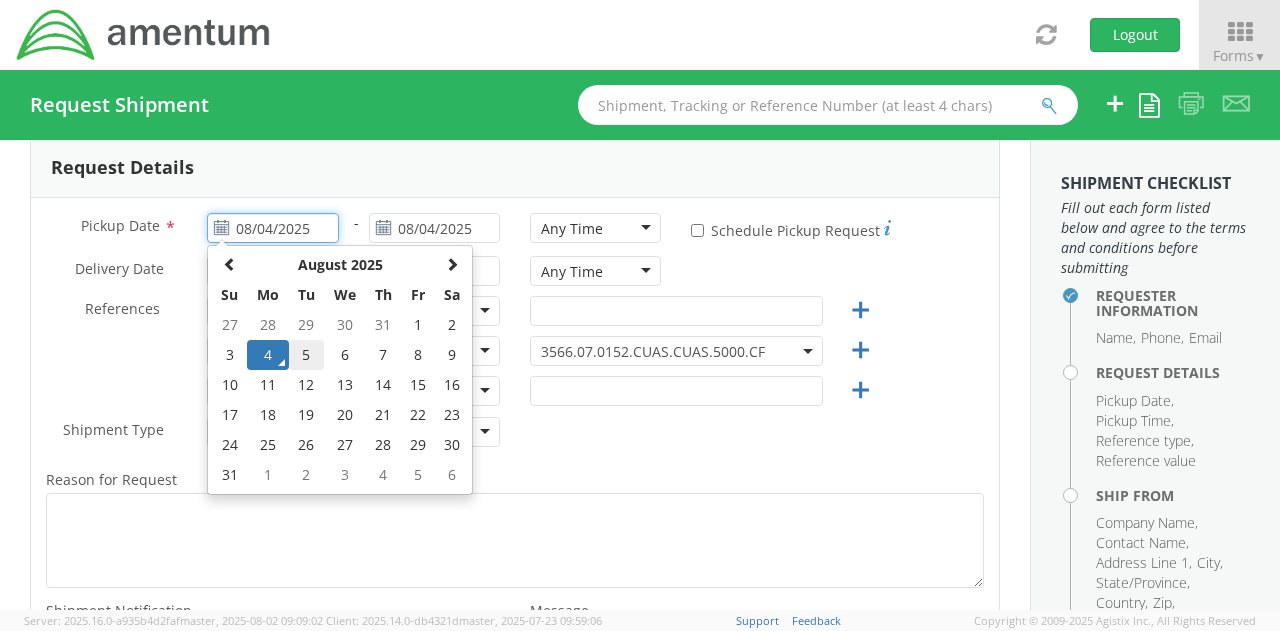click on "5" at bounding box center [306, 355] 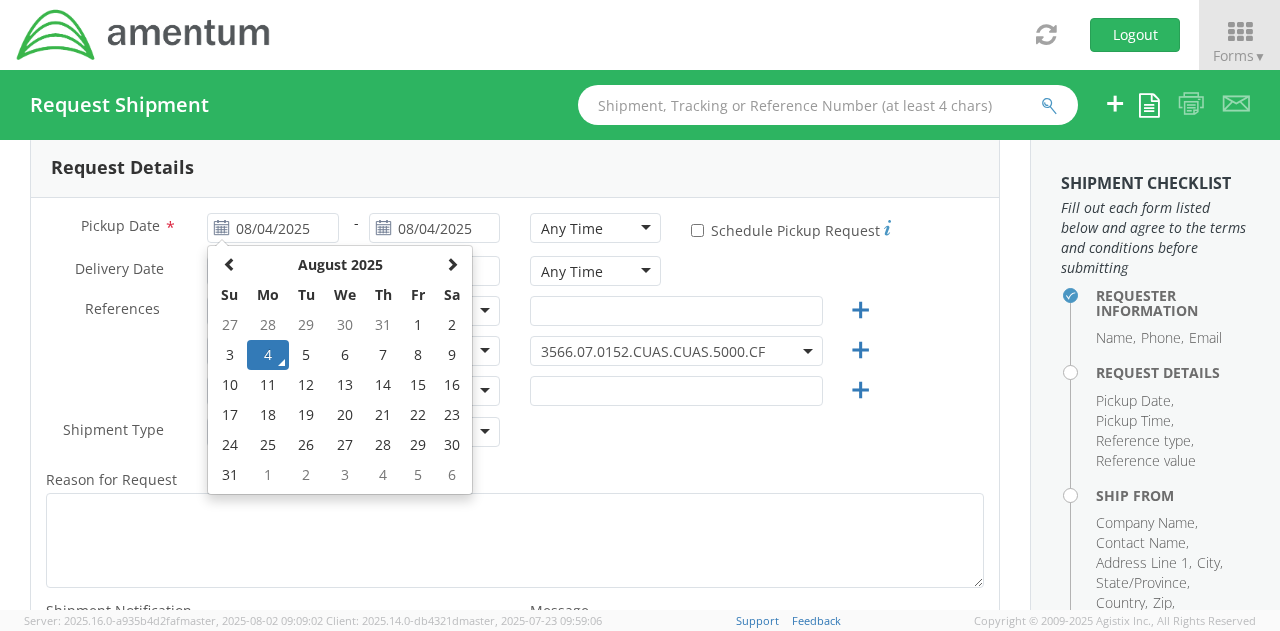 type on "08/05/2025" 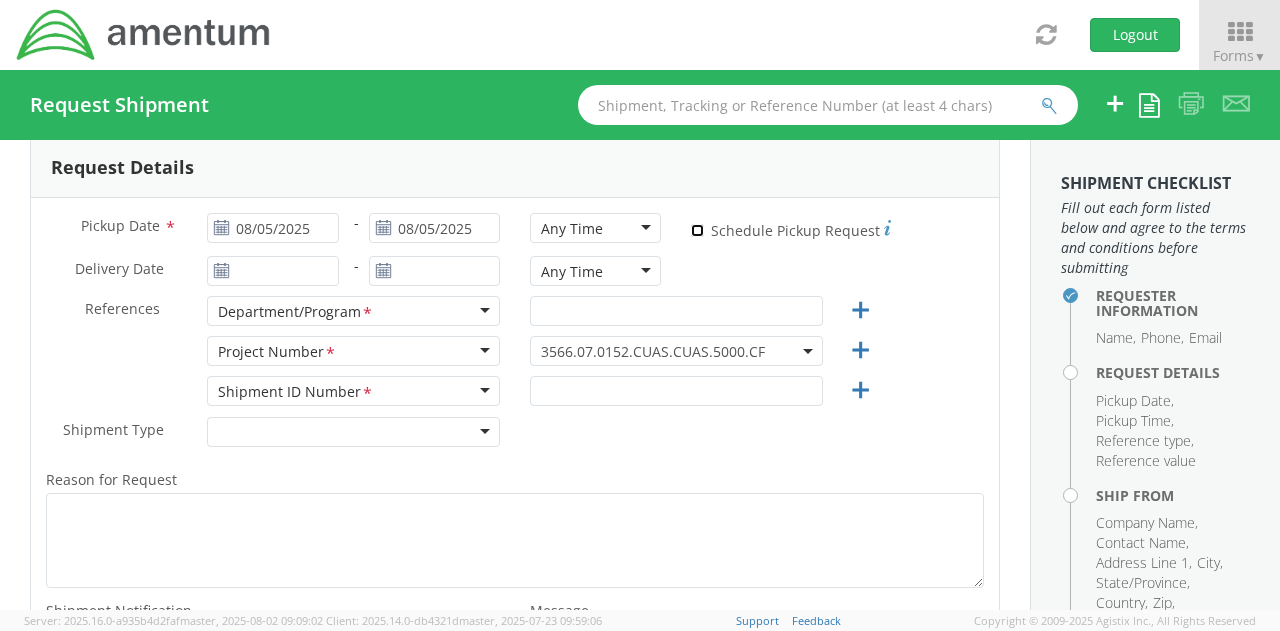 click on "* Schedule Pickup Request" at bounding box center (697, 230) 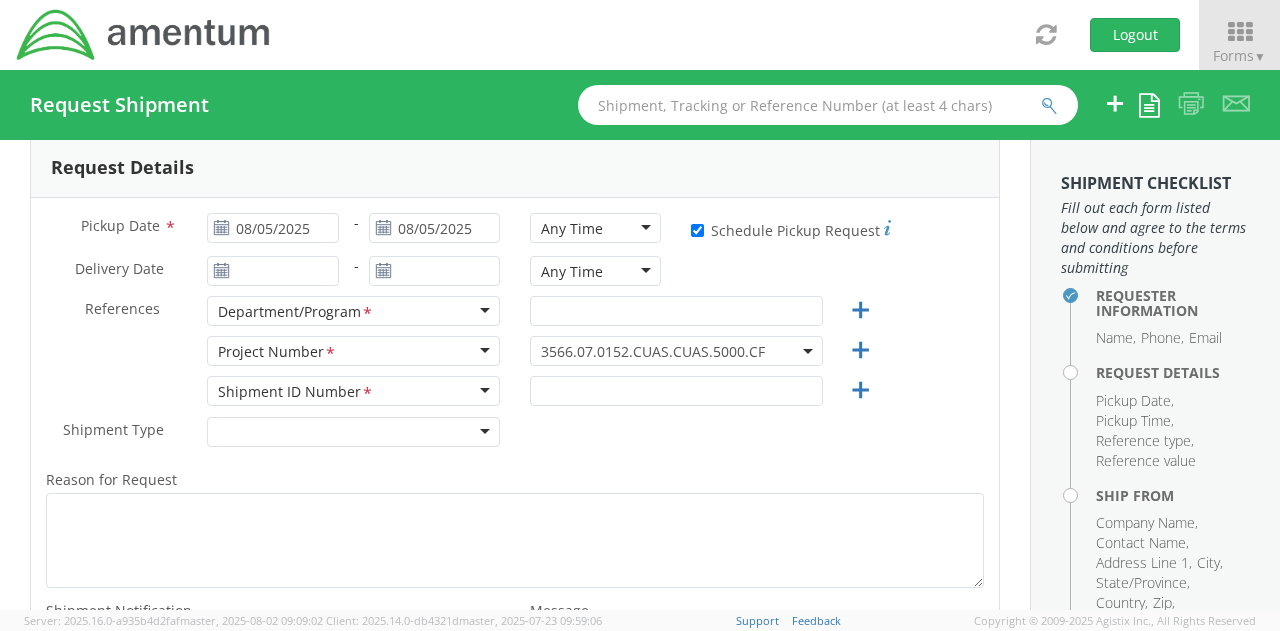 click on "Delivery Date        *                                                            -                                                                            Any Time Any Time Any Time 7:00 am - 10:00 am 10:00 am - 1:00 pm 1:00 pm - 4:00 pm 4:00 pm - 7:00 pm" at bounding box center [515, 276] 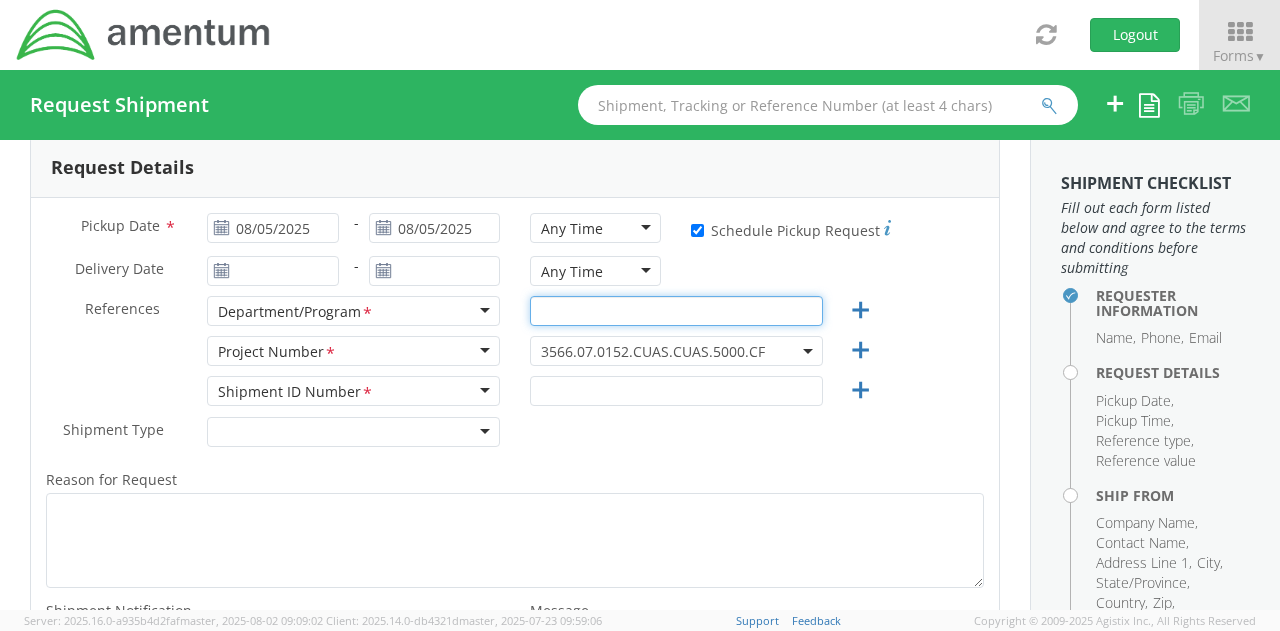 click at bounding box center (676, 311) 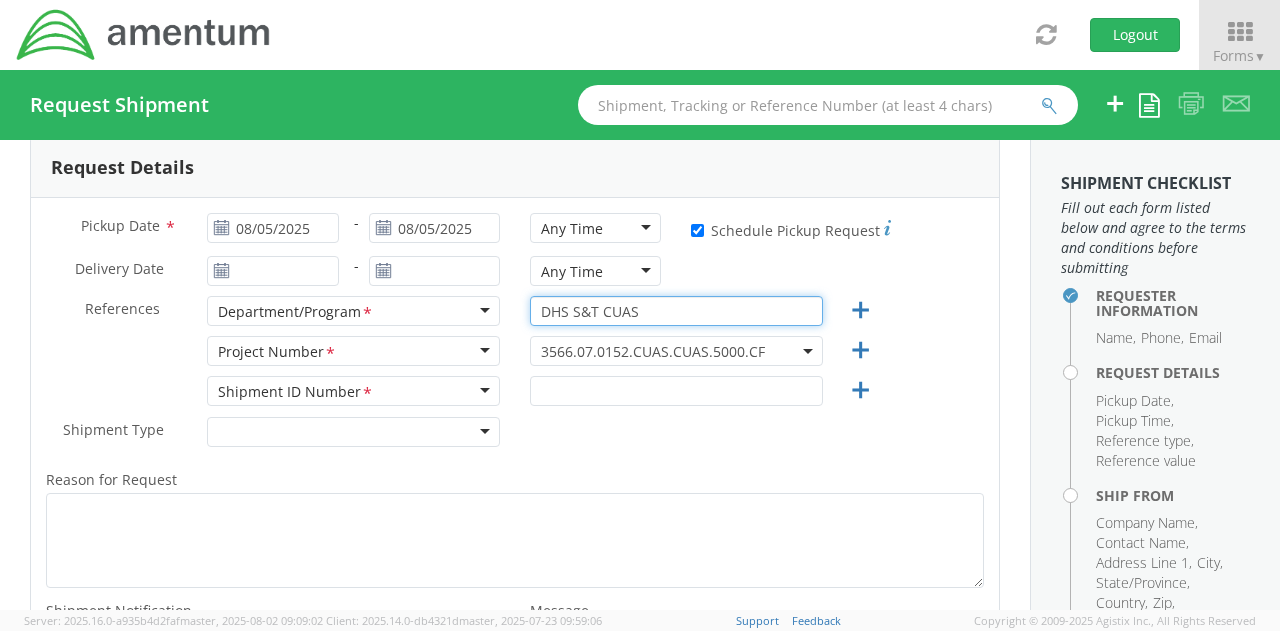 type on "DHS S&T CUAS" 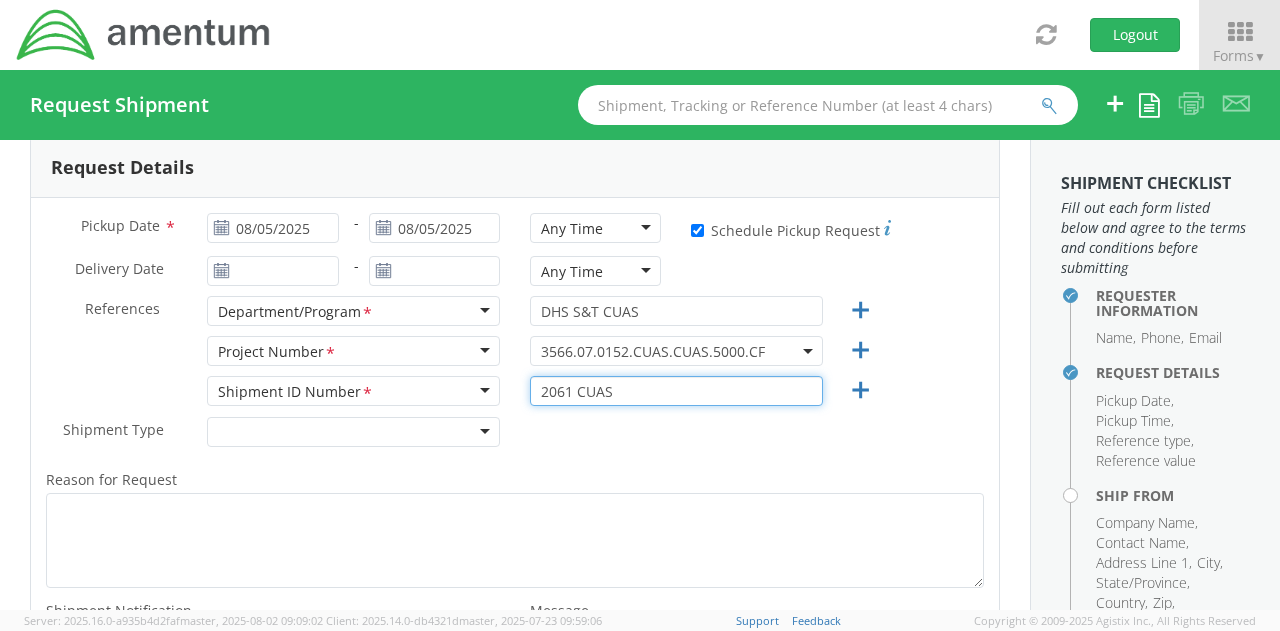 type on "2061 CUAS" 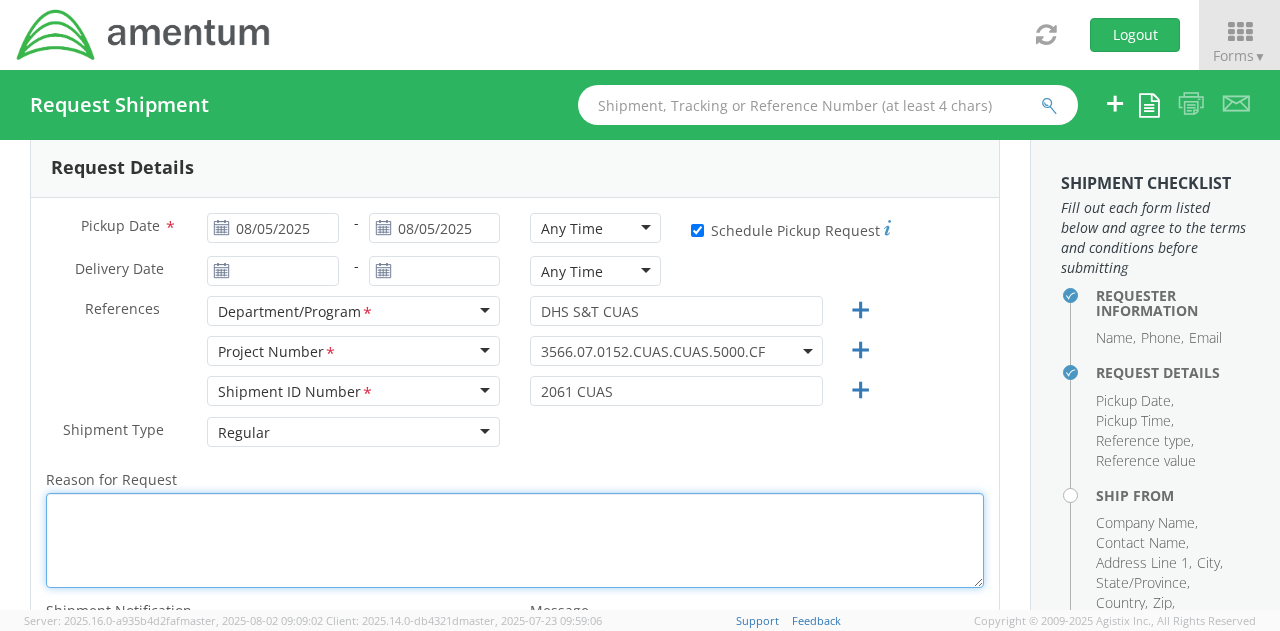 click on "Reason for Request        *" at bounding box center [515, 540] 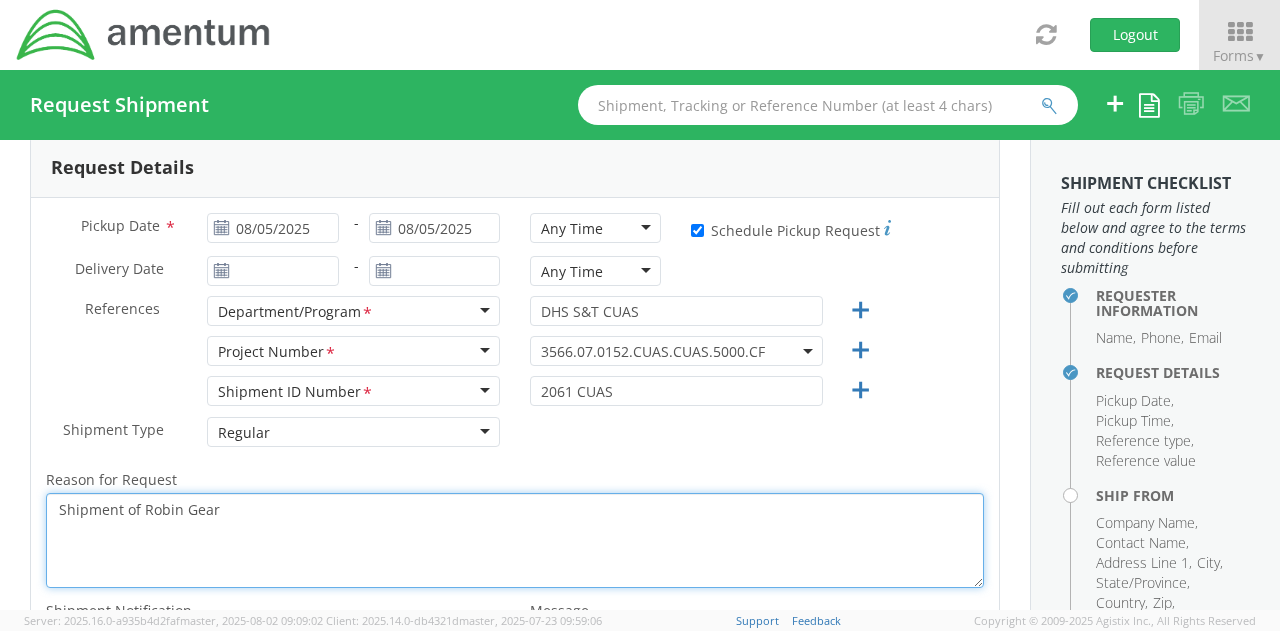 type on "Shipment of Robin Gear" 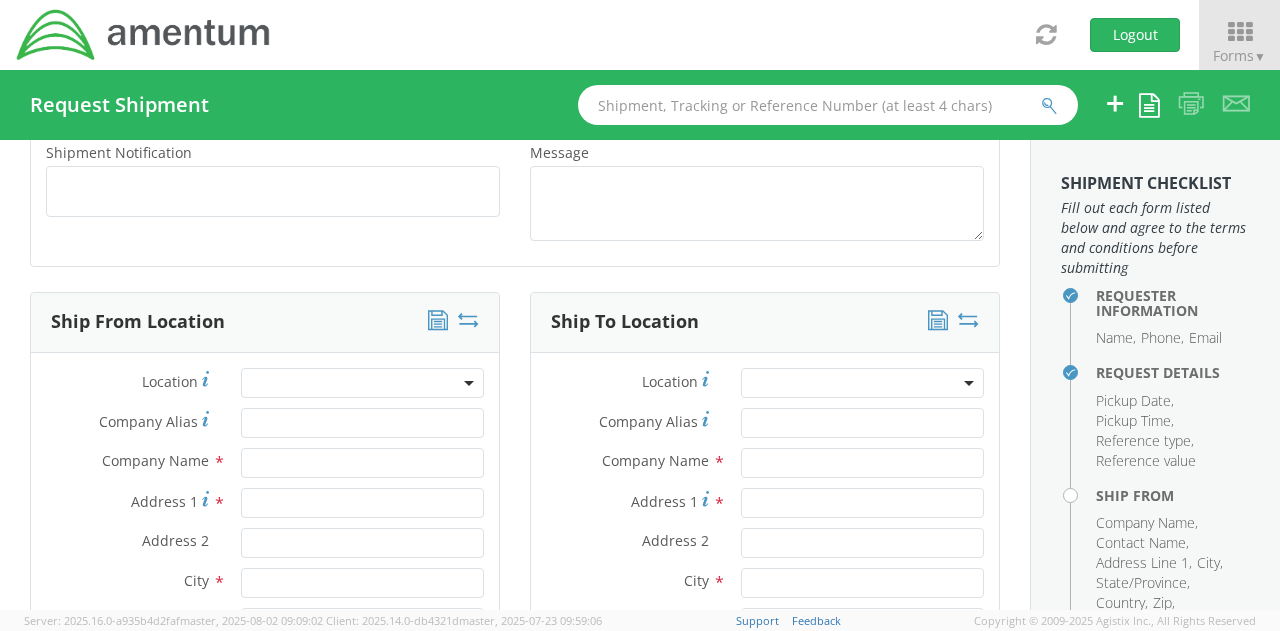scroll, scrollTop: 772, scrollLeft: 0, axis: vertical 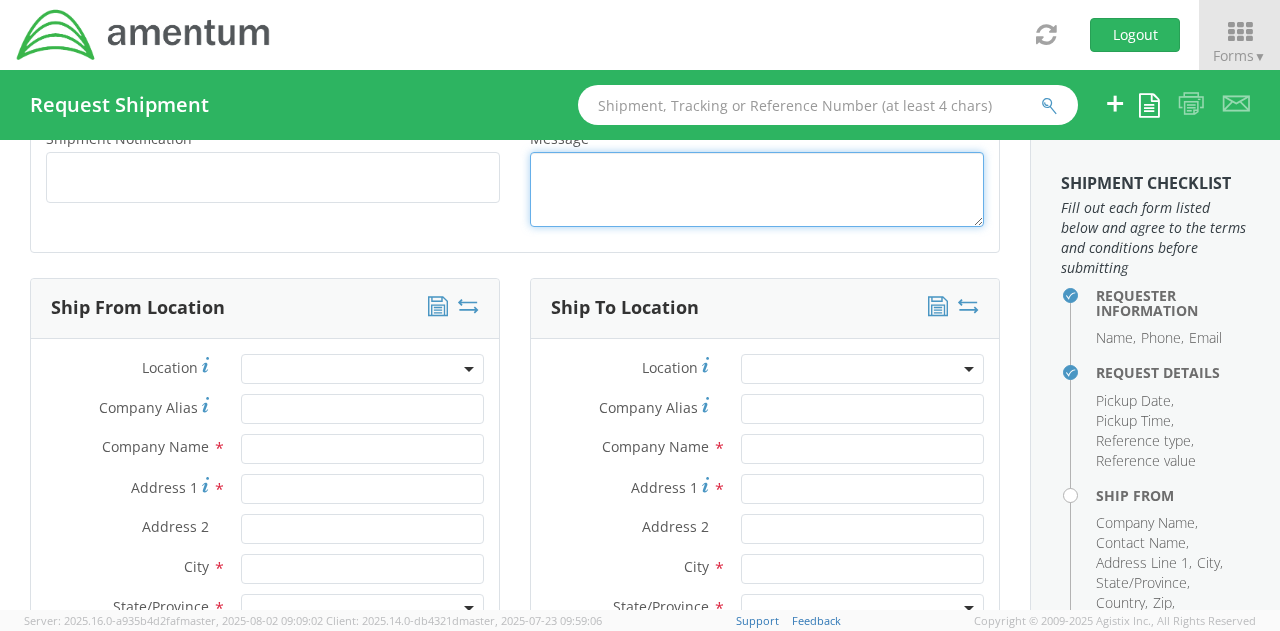 click on "Message        *" at bounding box center [757, 189] 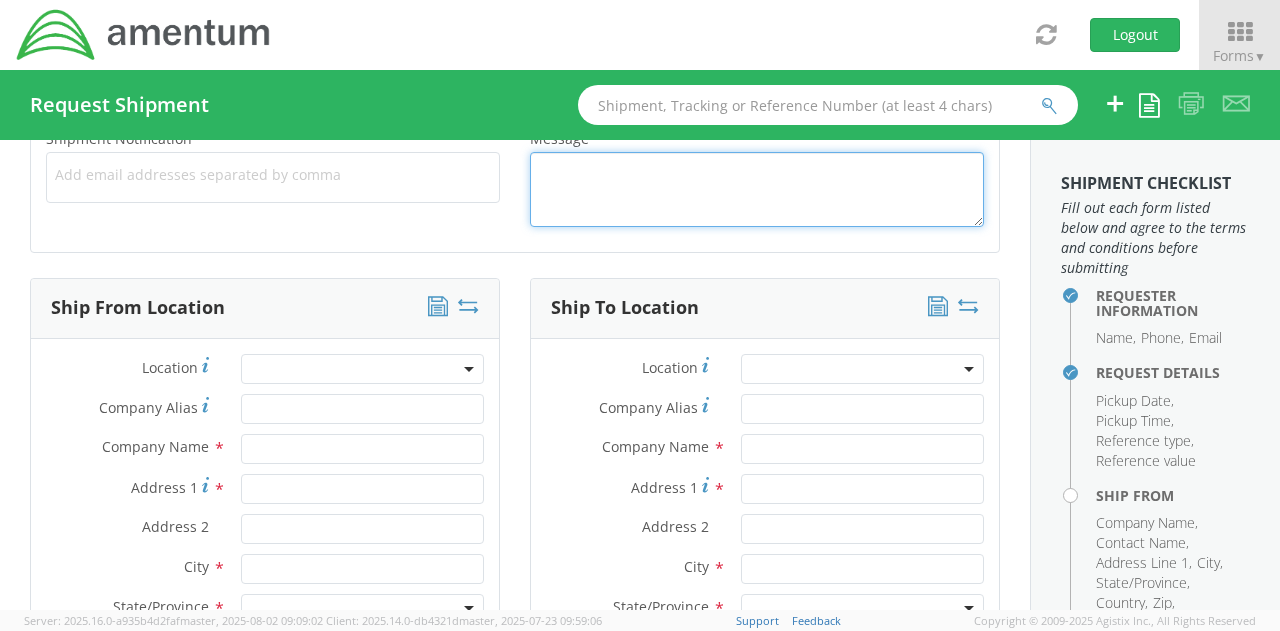 click on "Message        *" at bounding box center (757, 189) 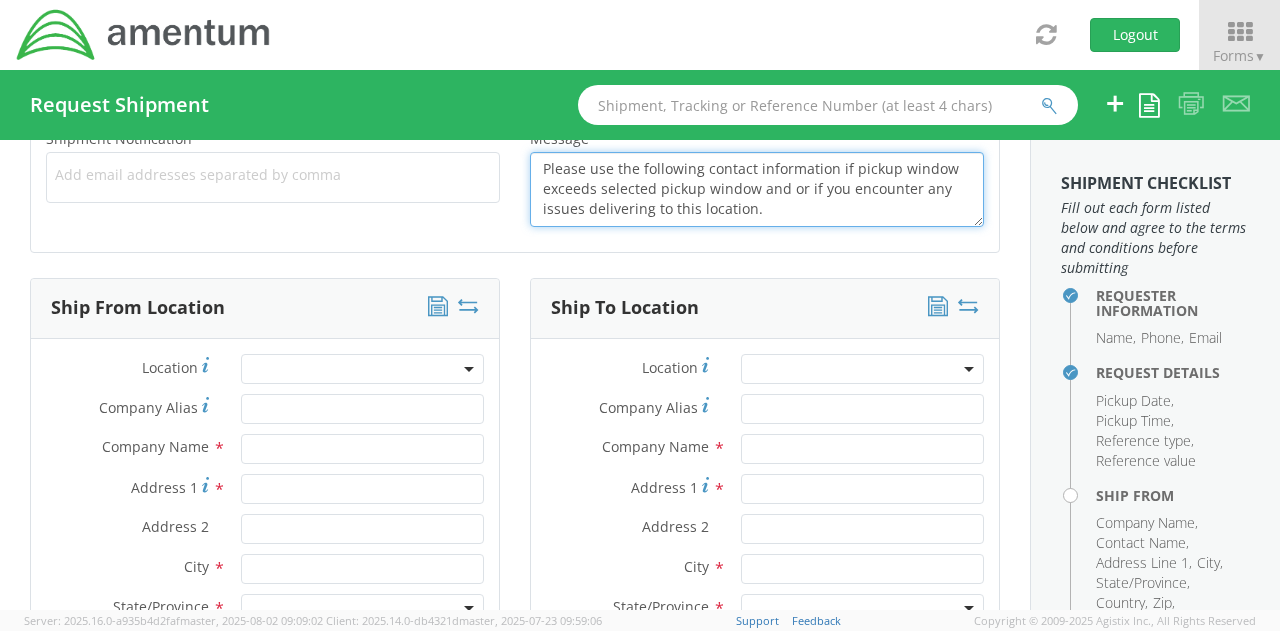 scroll, scrollTop: 74, scrollLeft: 0, axis: vertical 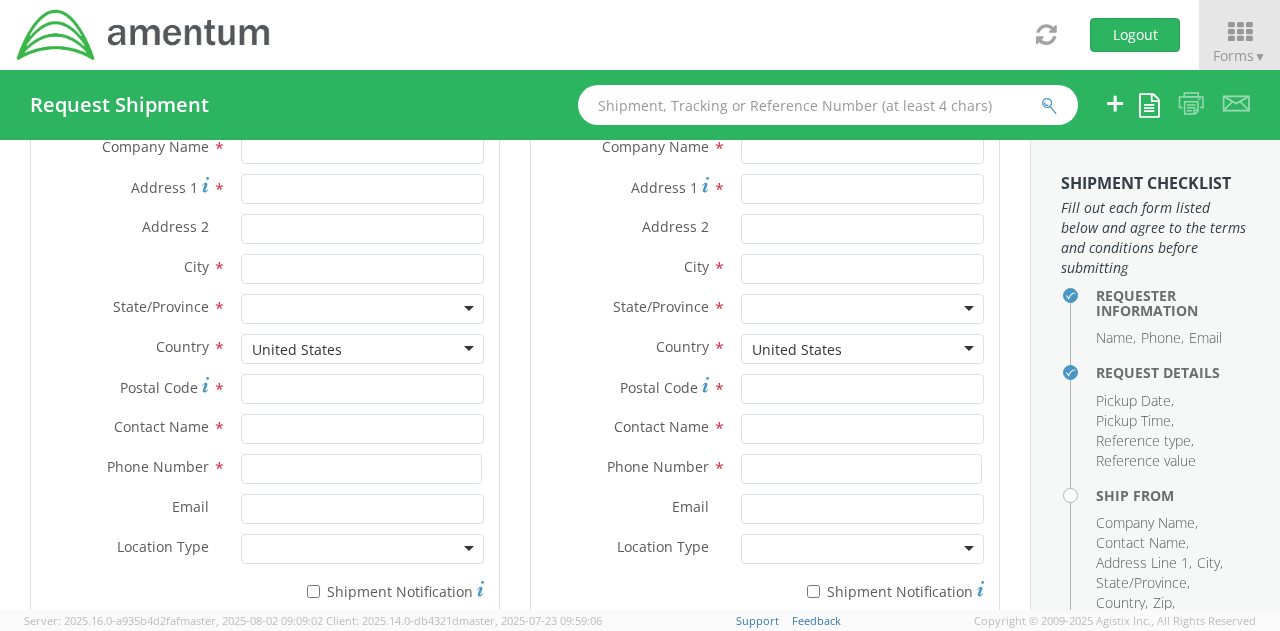 type on "Please use the following contact information if pickup window exceeds selected pickup window and or if you encounter any issues delivering to this location.
Main POC: [NAME] ([PHONE])
Secondary POC: [NAME] ([PHONE])" 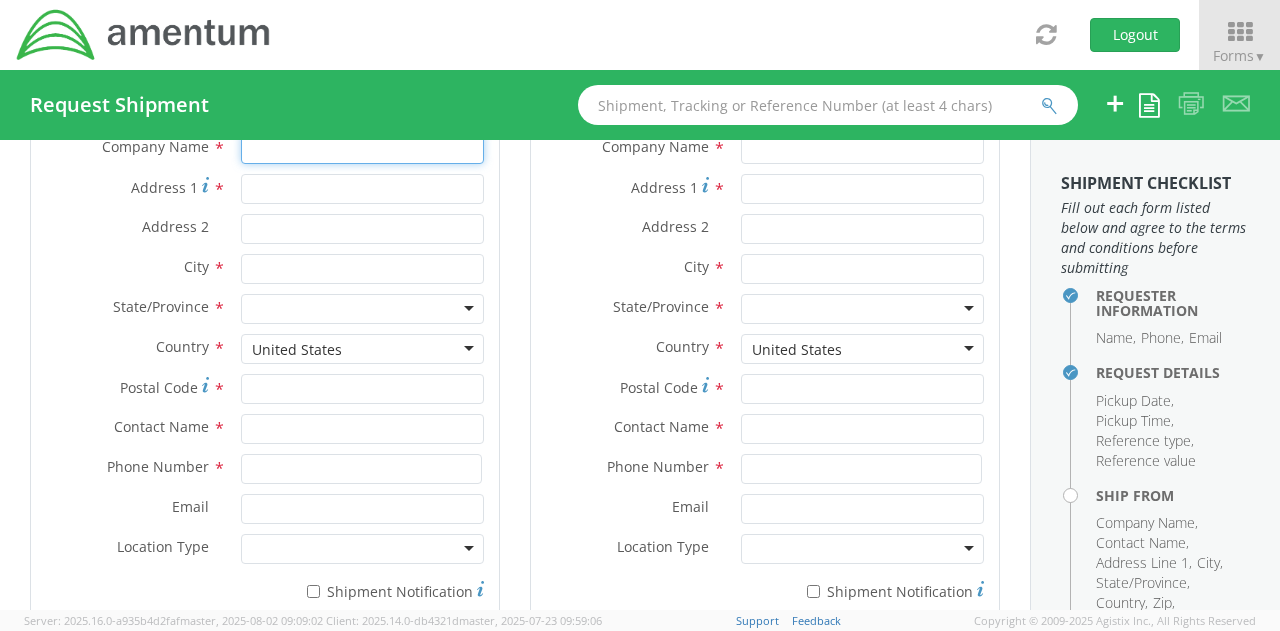 click at bounding box center [362, 149] 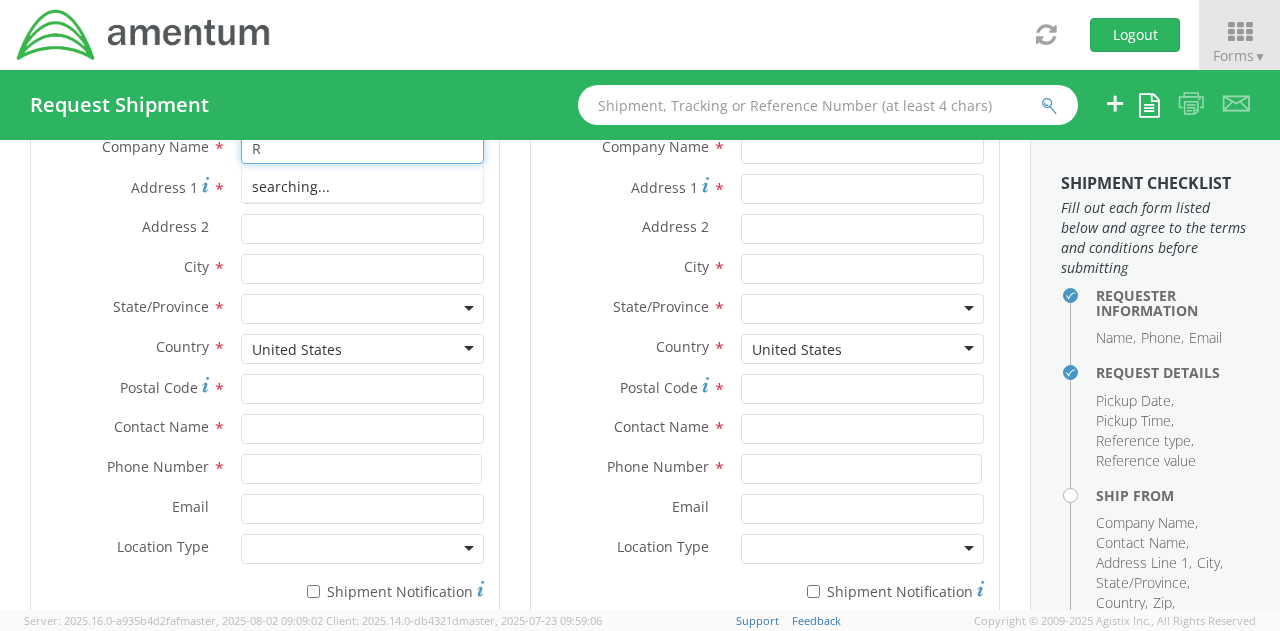 scroll, scrollTop: 1068, scrollLeft: 0, axis: vertical 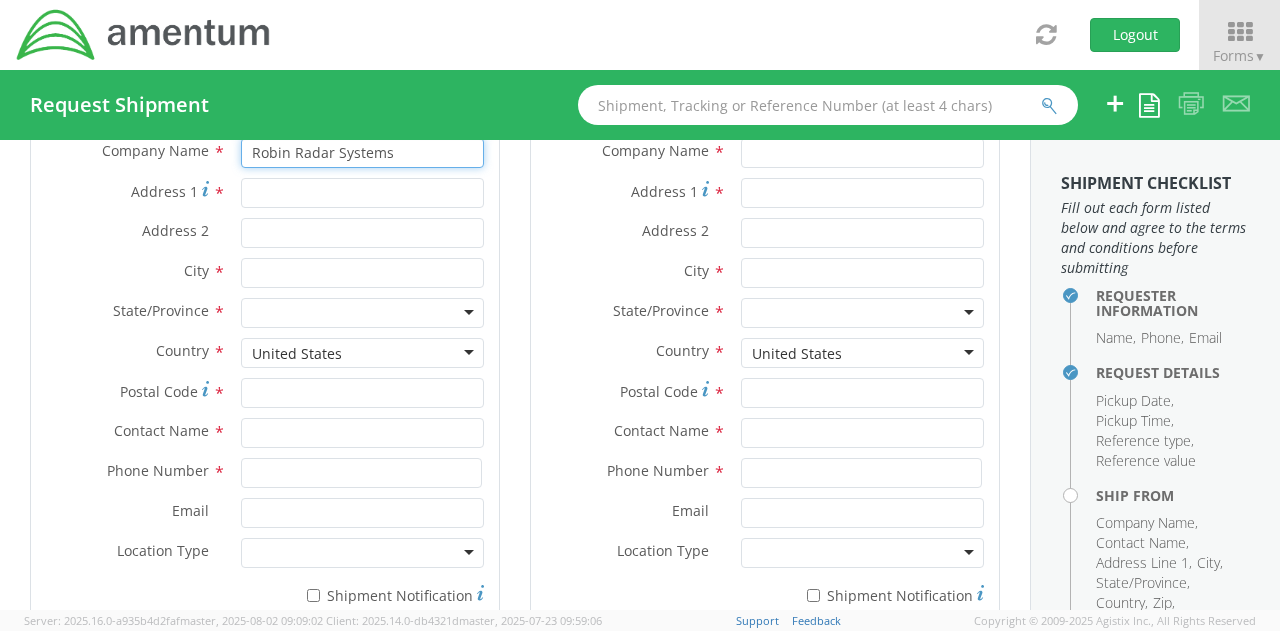 type on "Robin Radar Systems" 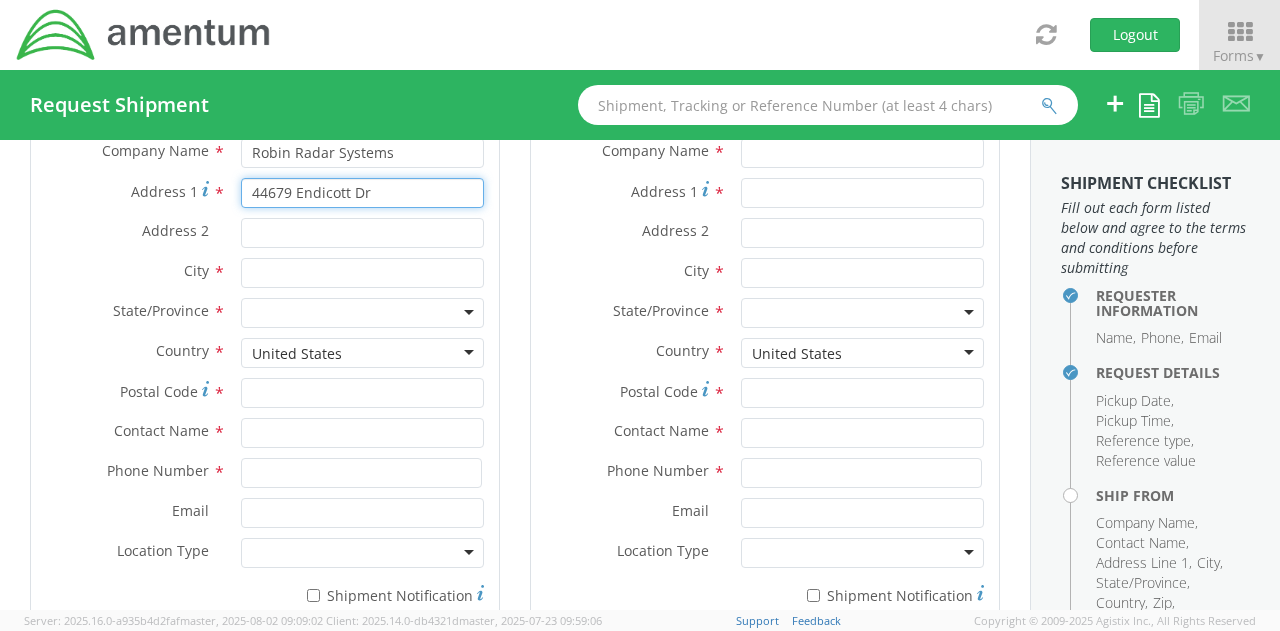 type on "44679 Endicott Dr" 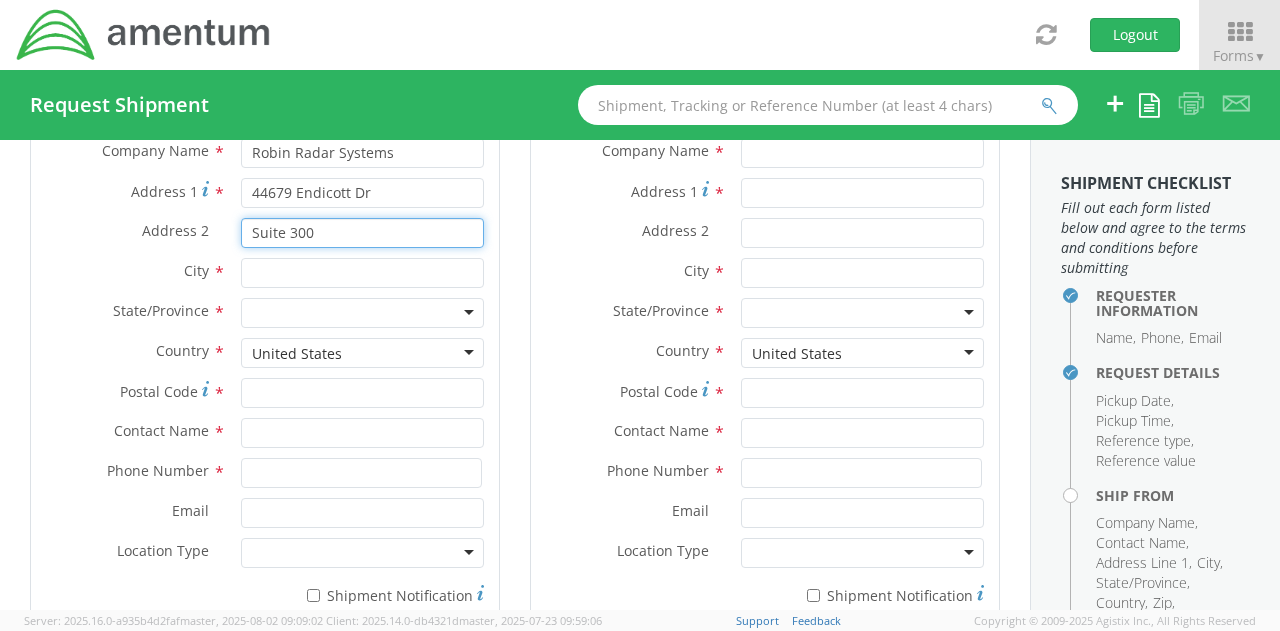 type on "Suite 300" 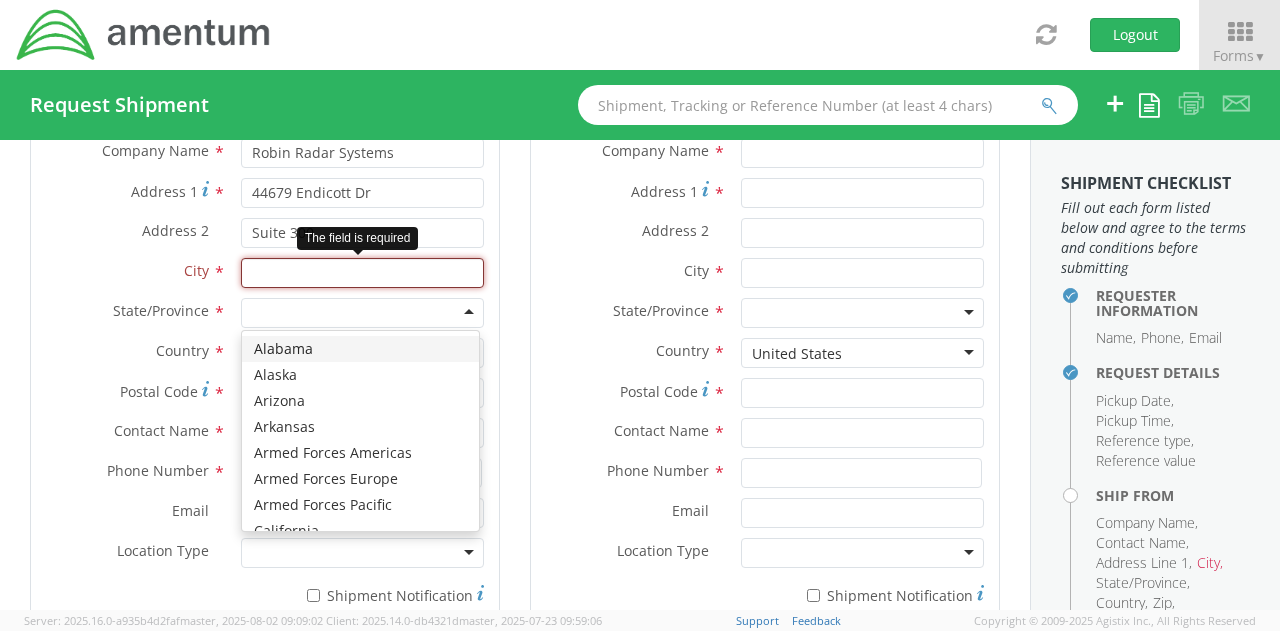 click at bounding box center [362, 273] 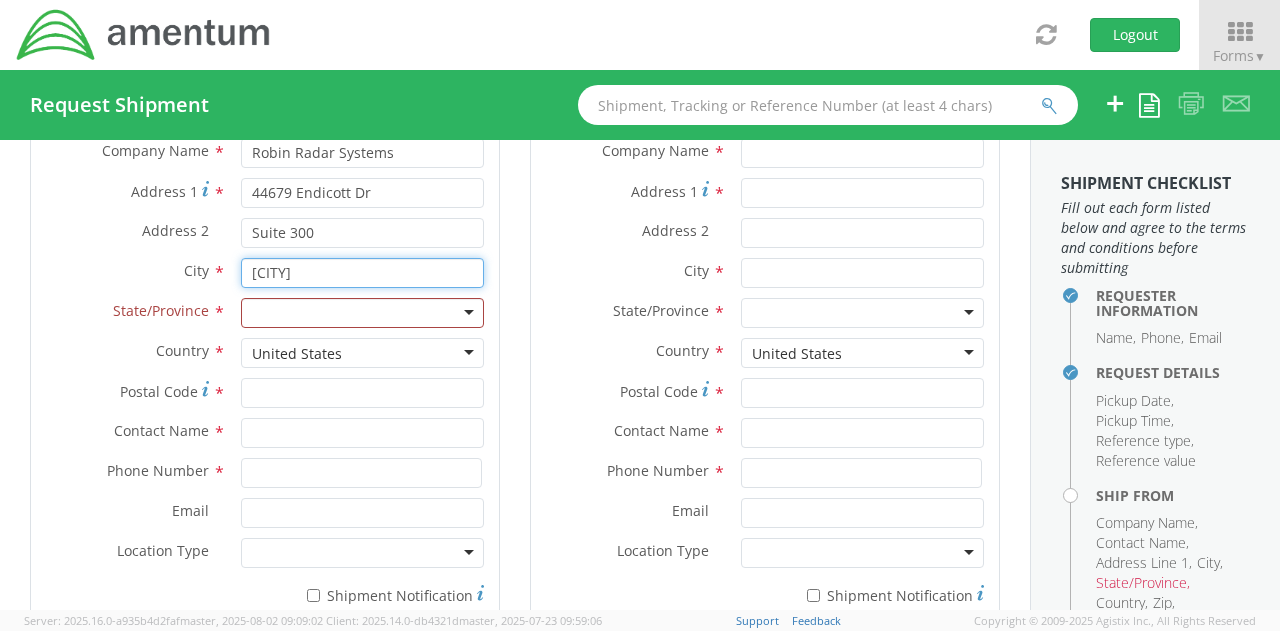 type on "[CITY]" 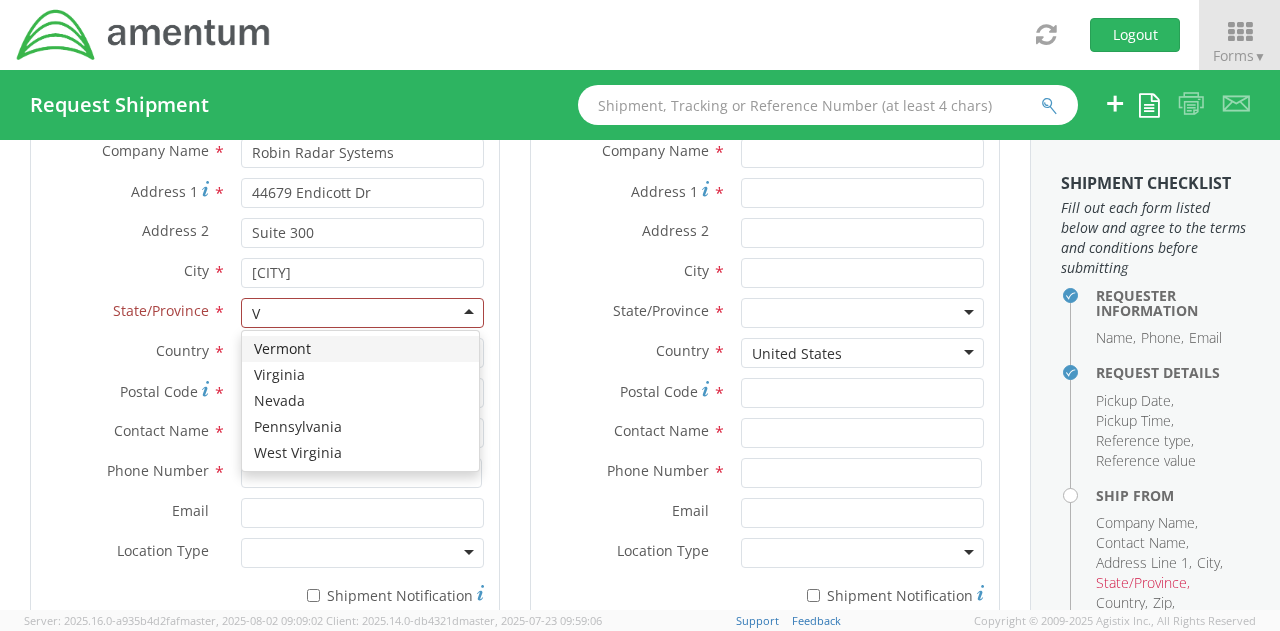 type on "Vi" 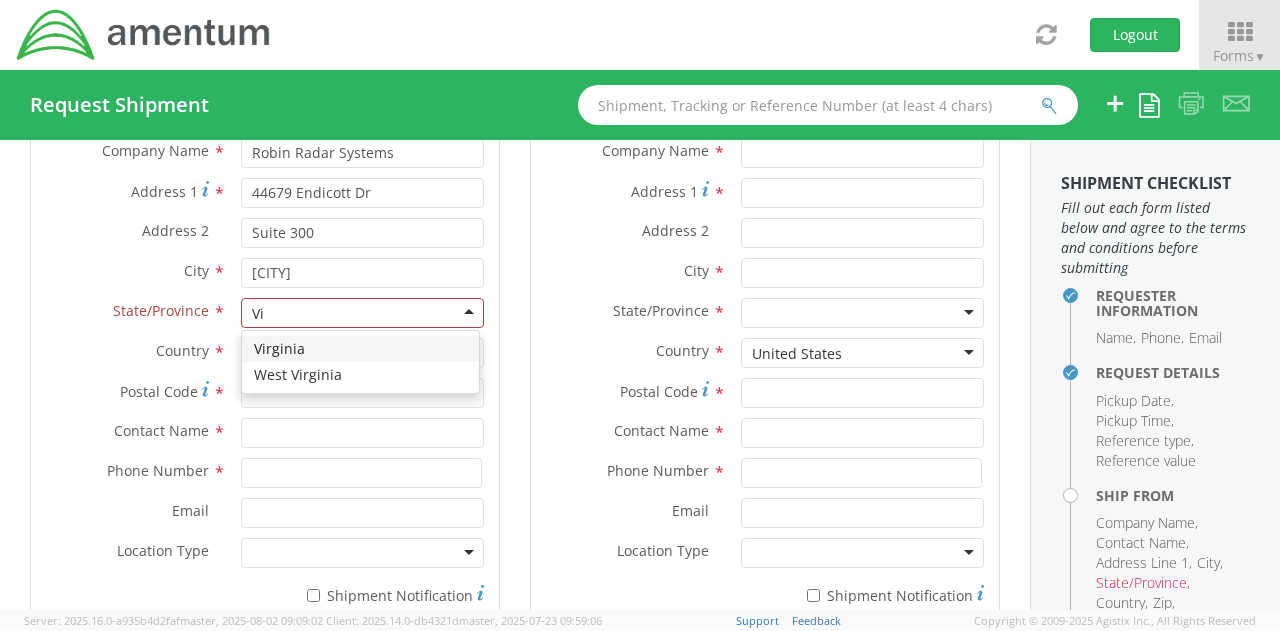 type 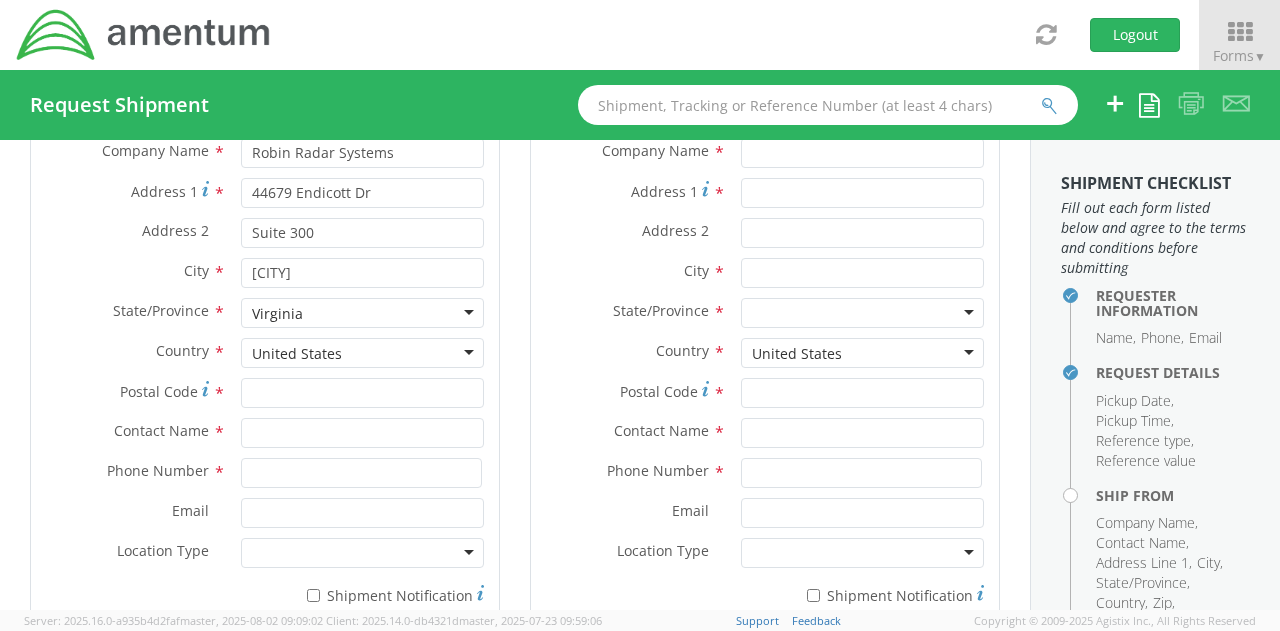 scroll, scrollTop: 0, scrollLeft: 0, axis: both 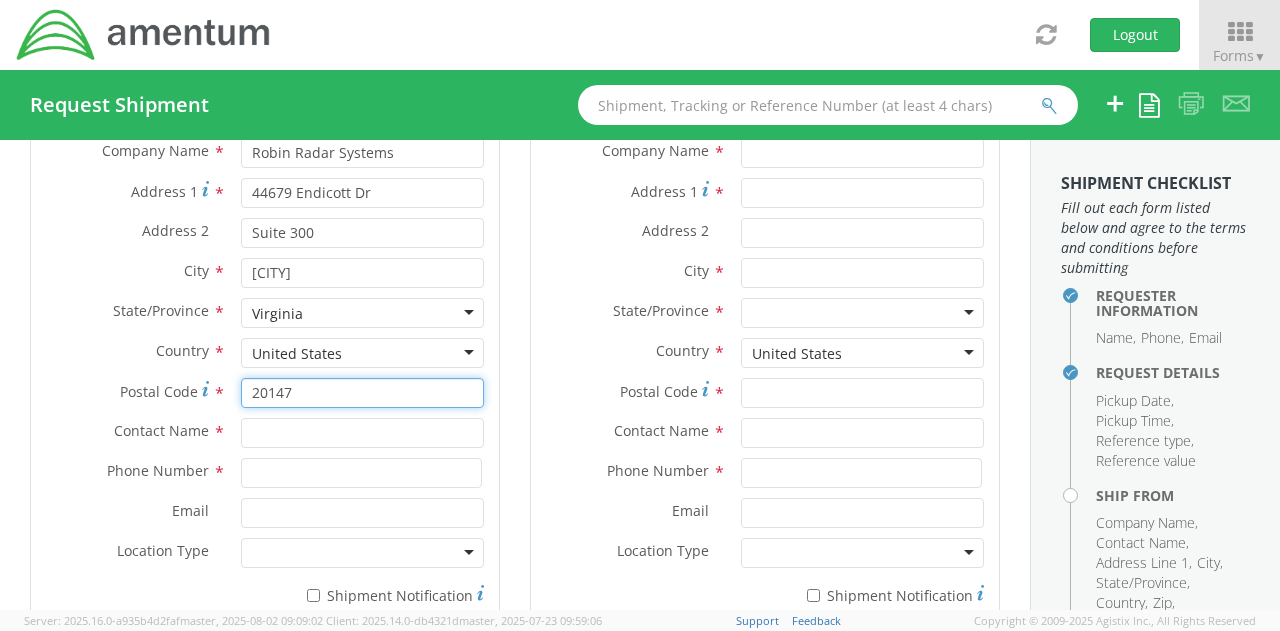 type on "20147" 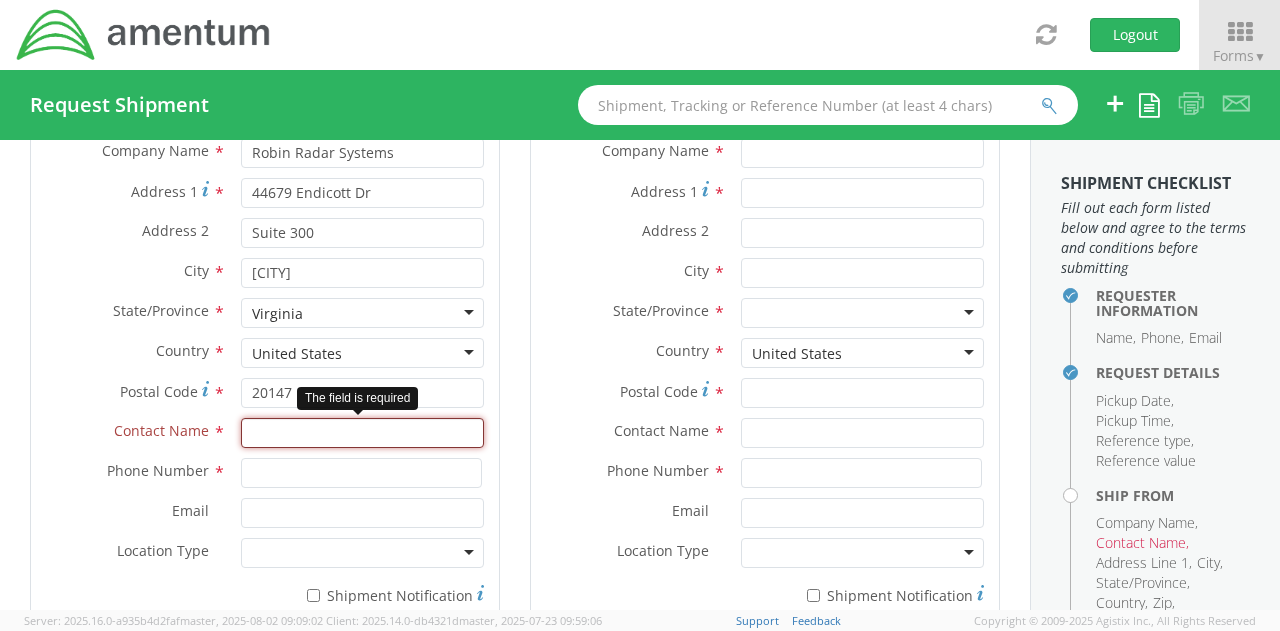 click at bounding box center (362, 433) 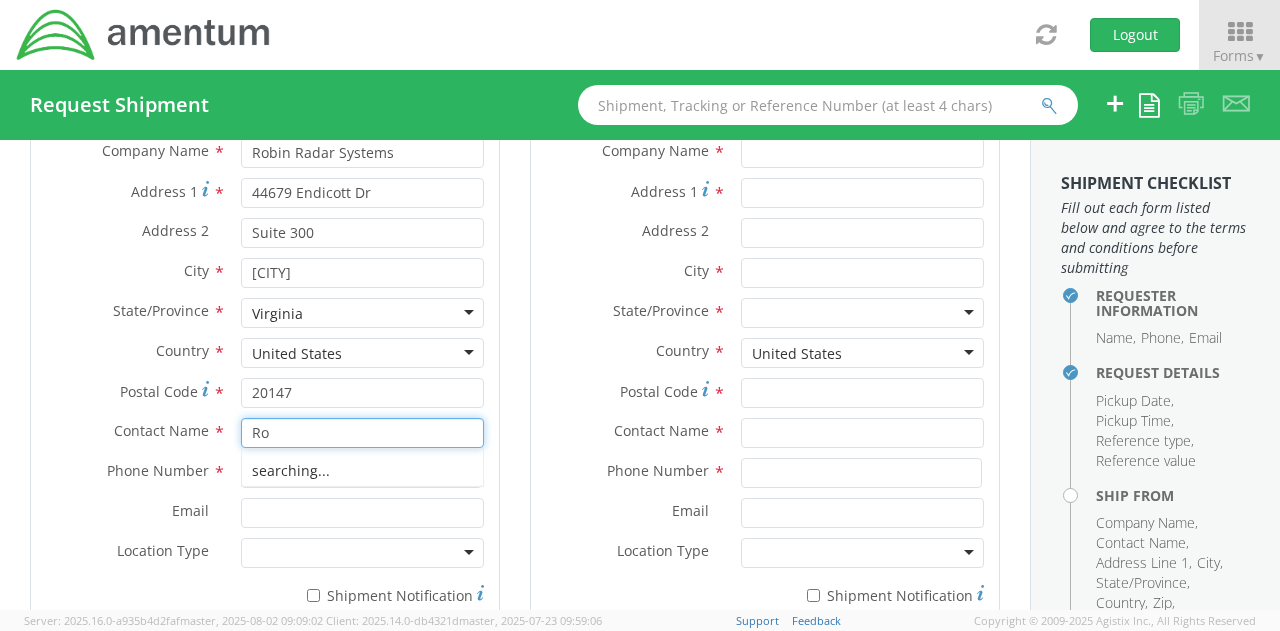 type on "R" 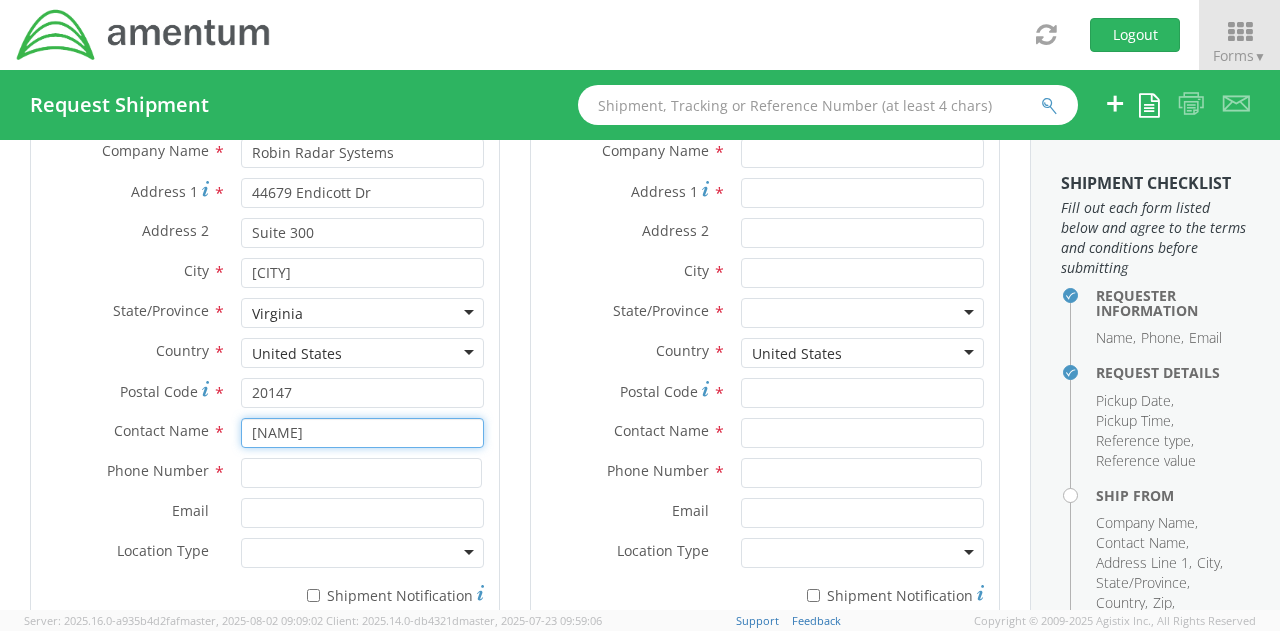 type on "[NAME]" 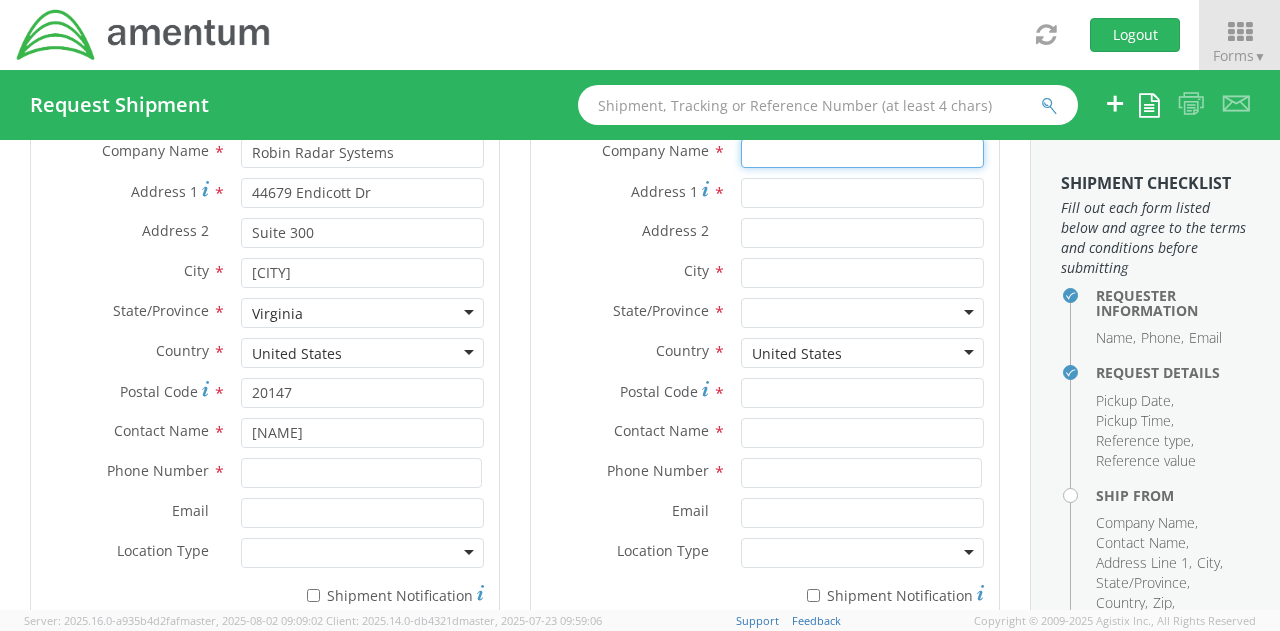 click at bounding box center (862, 153) 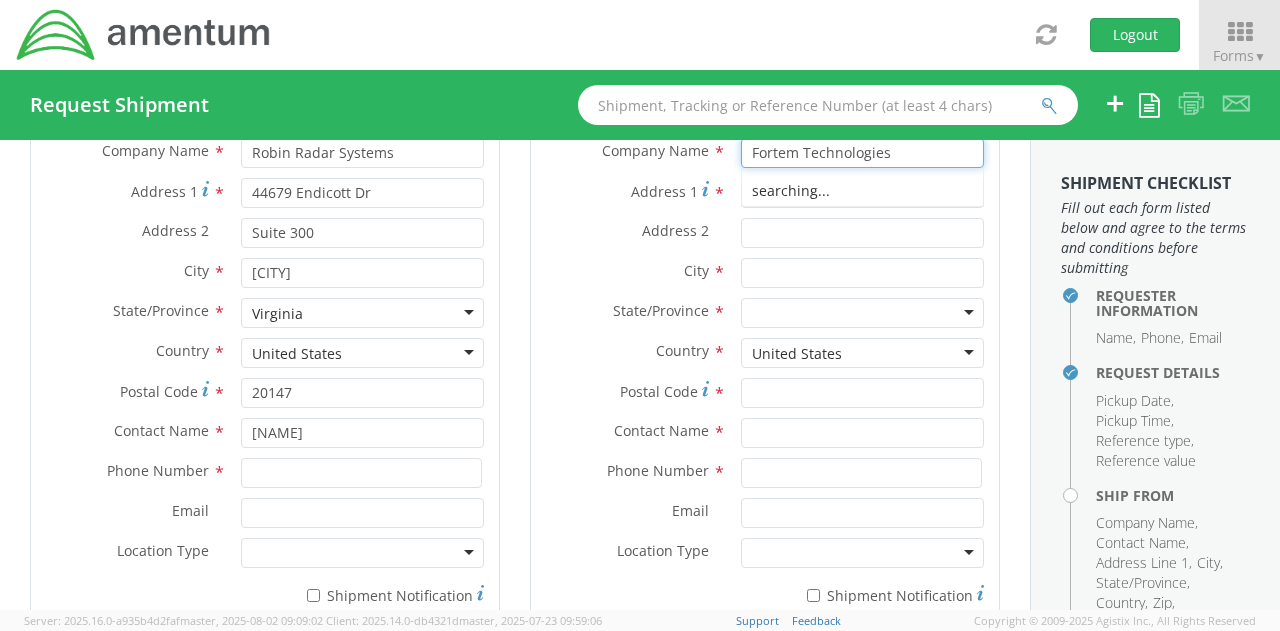 type on "Fortem Technologies" 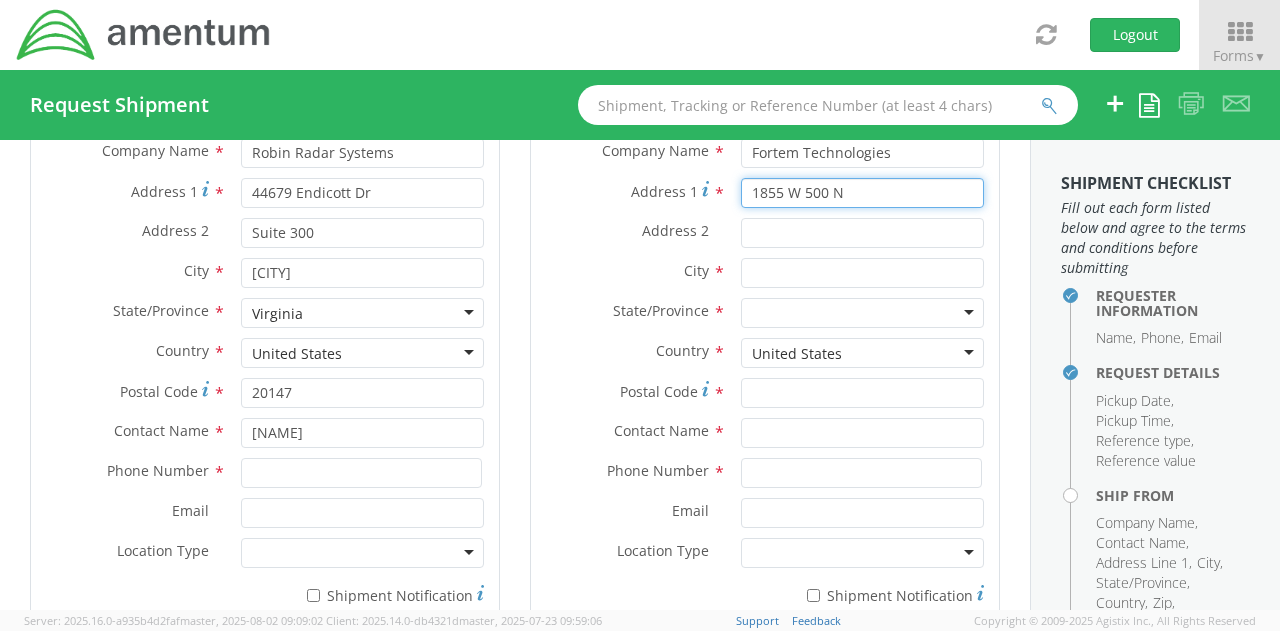 type on "1855 W 500 N" 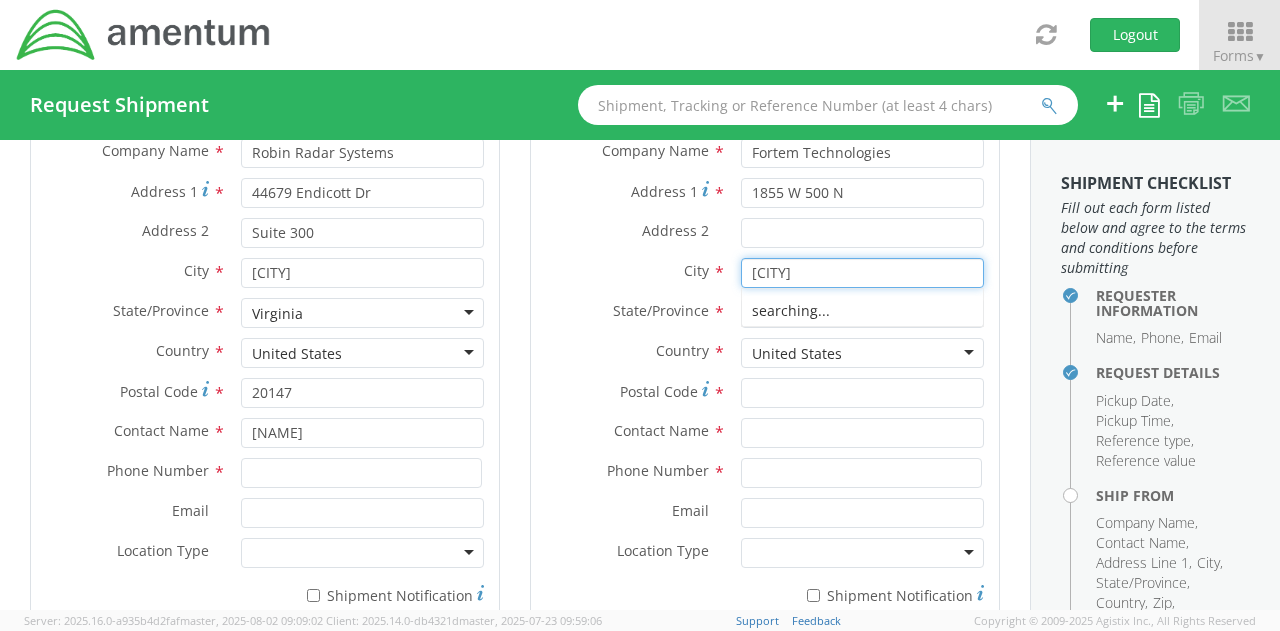 type on "[CITY]" 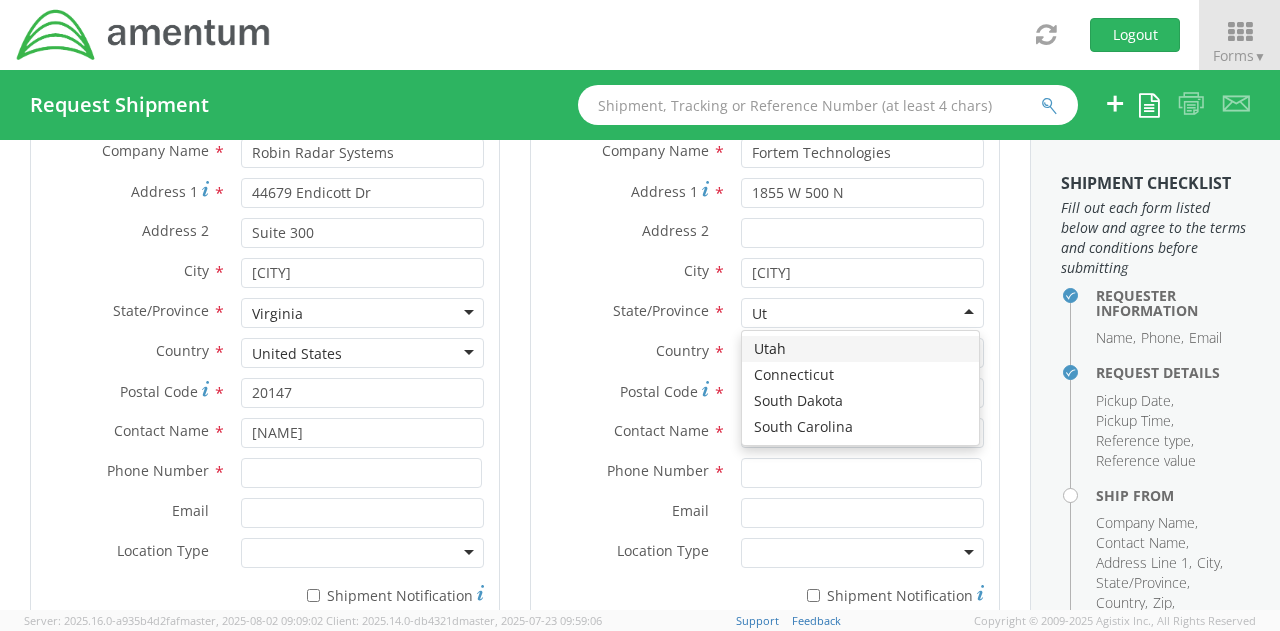 type on "Ut" 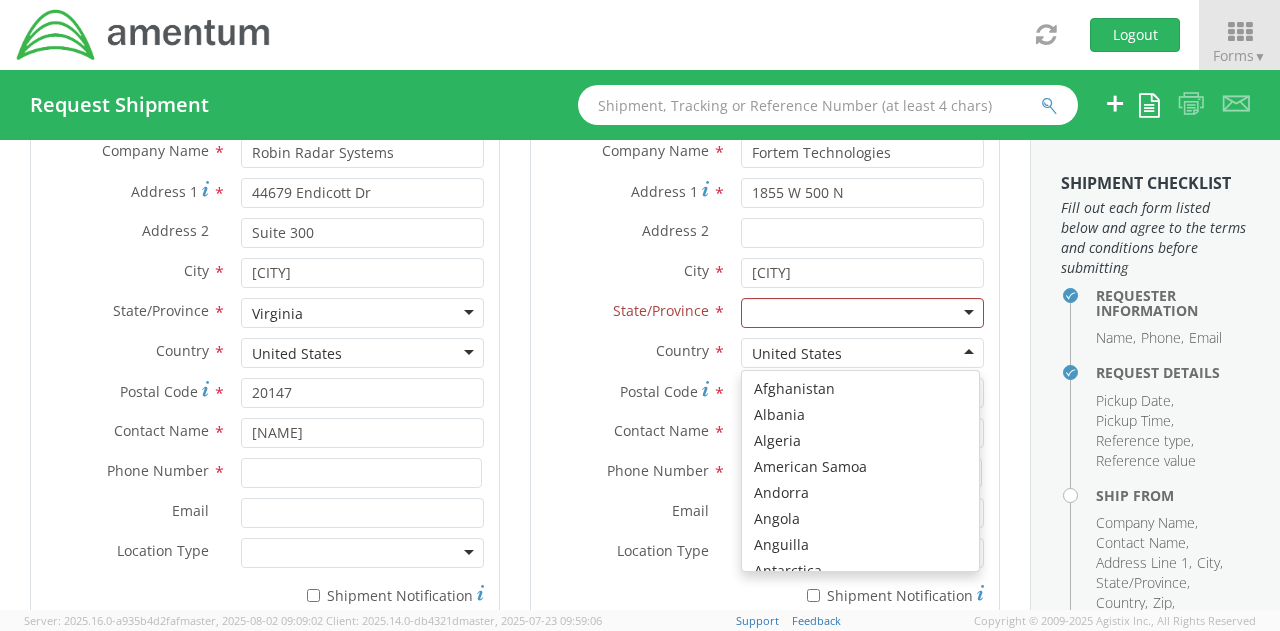 scroll, scrollTop: 5041, scrollLeft: 0, axis: vertical 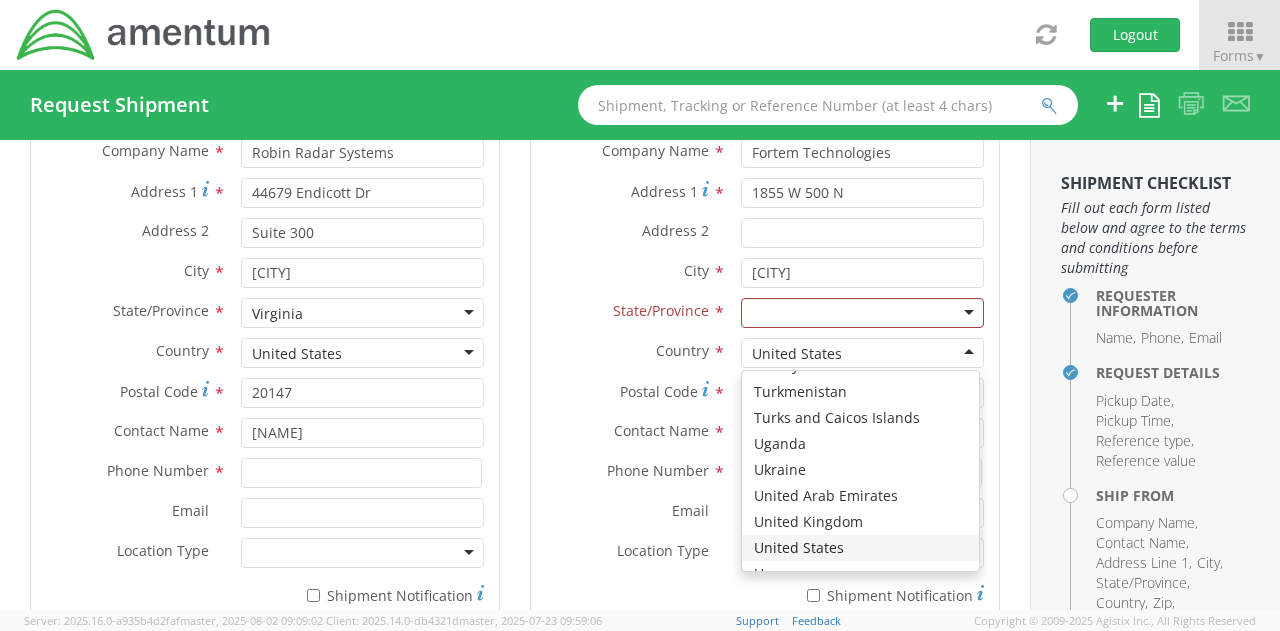 click at bounding box center (862, 313) 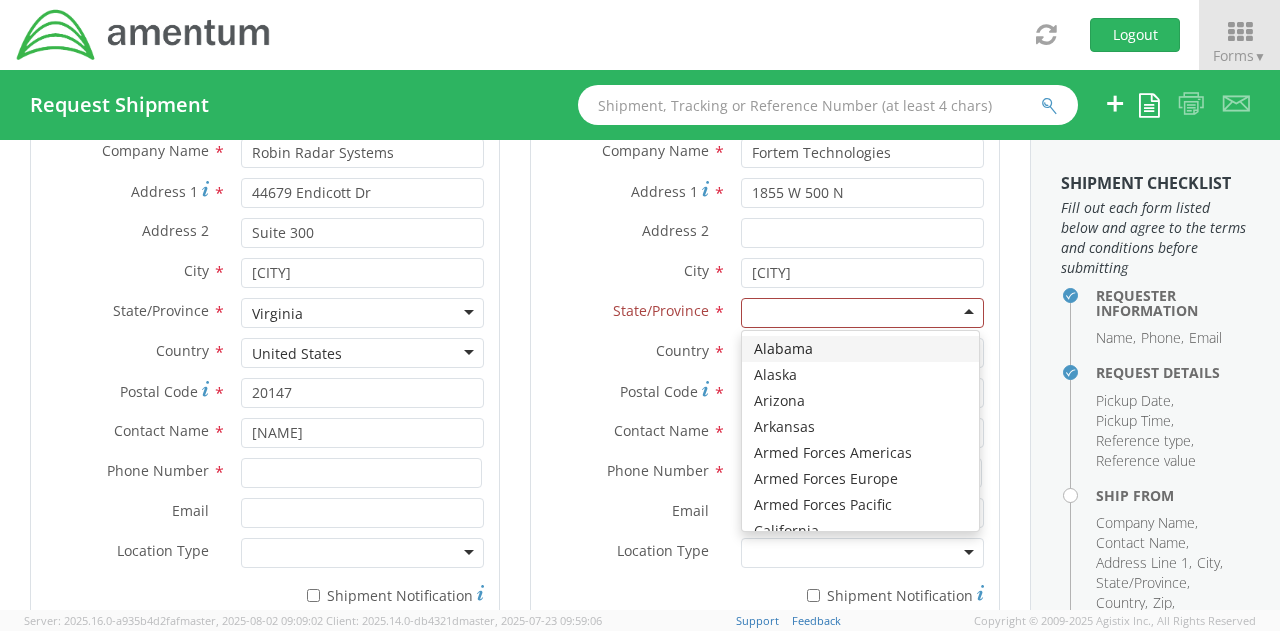 type on "T" 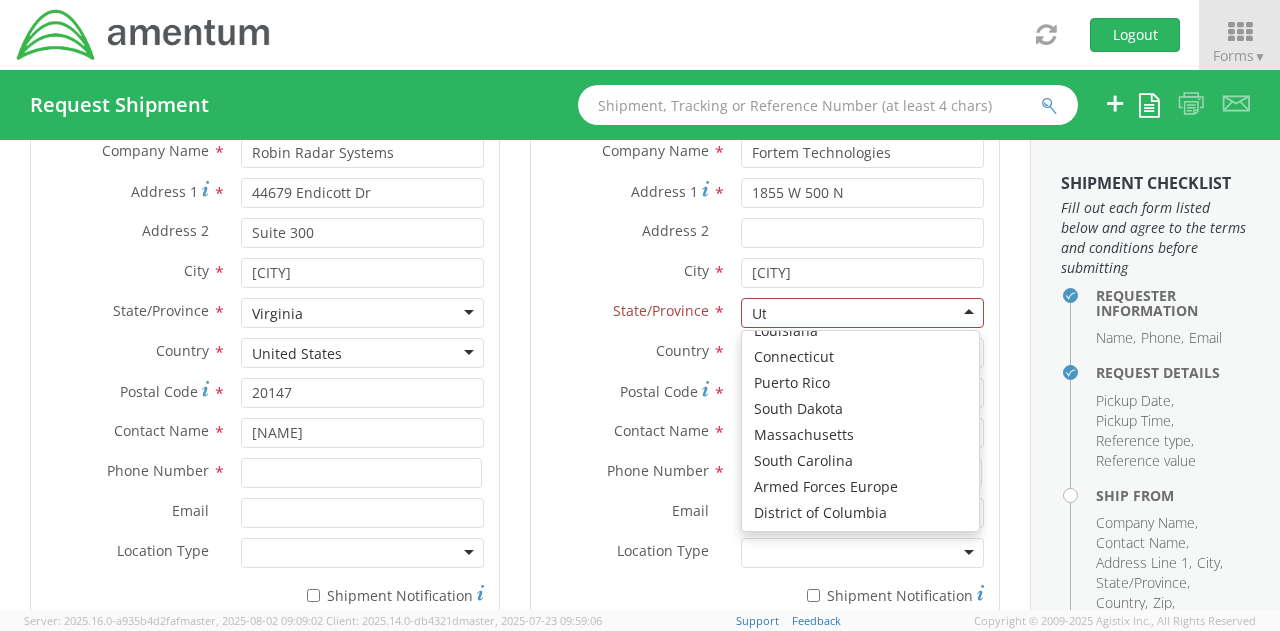 scroll, scrollTop: 5, scrollLeft: 0, axis: vertical 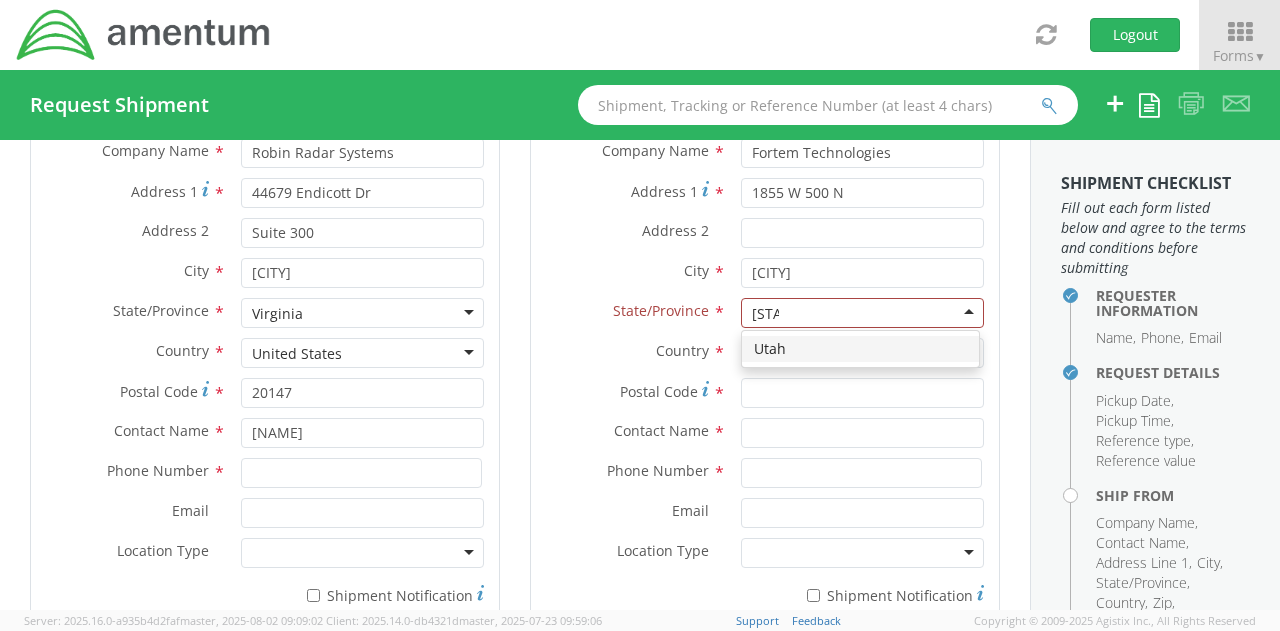 type on "Utah" 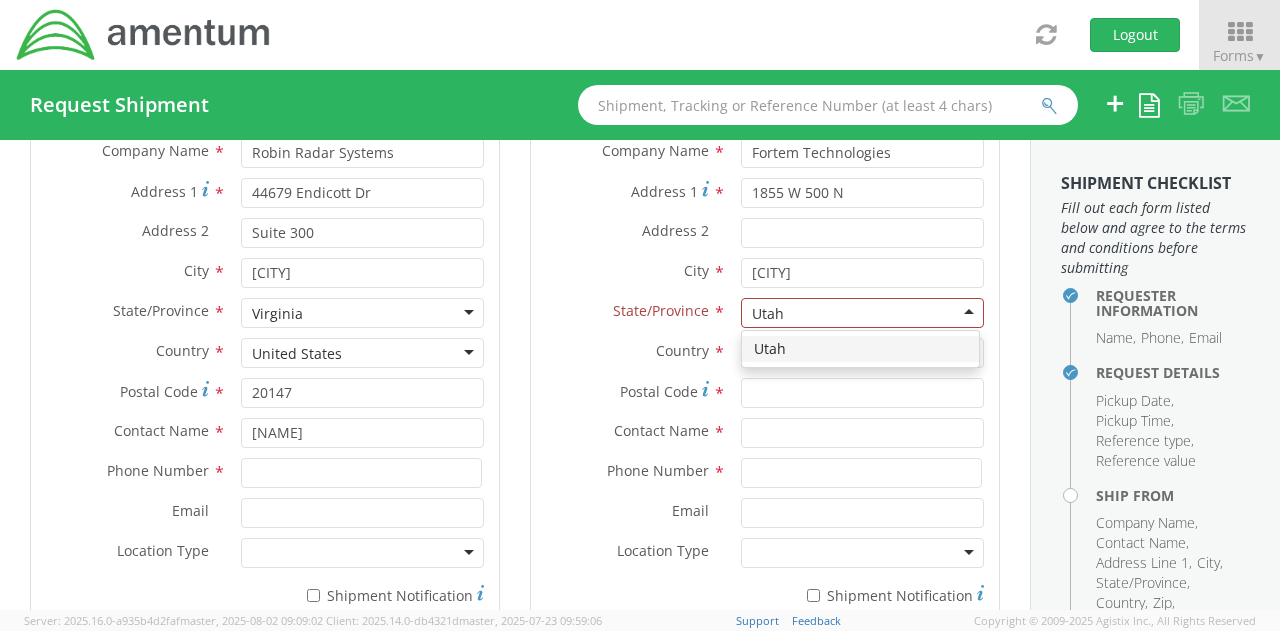 type 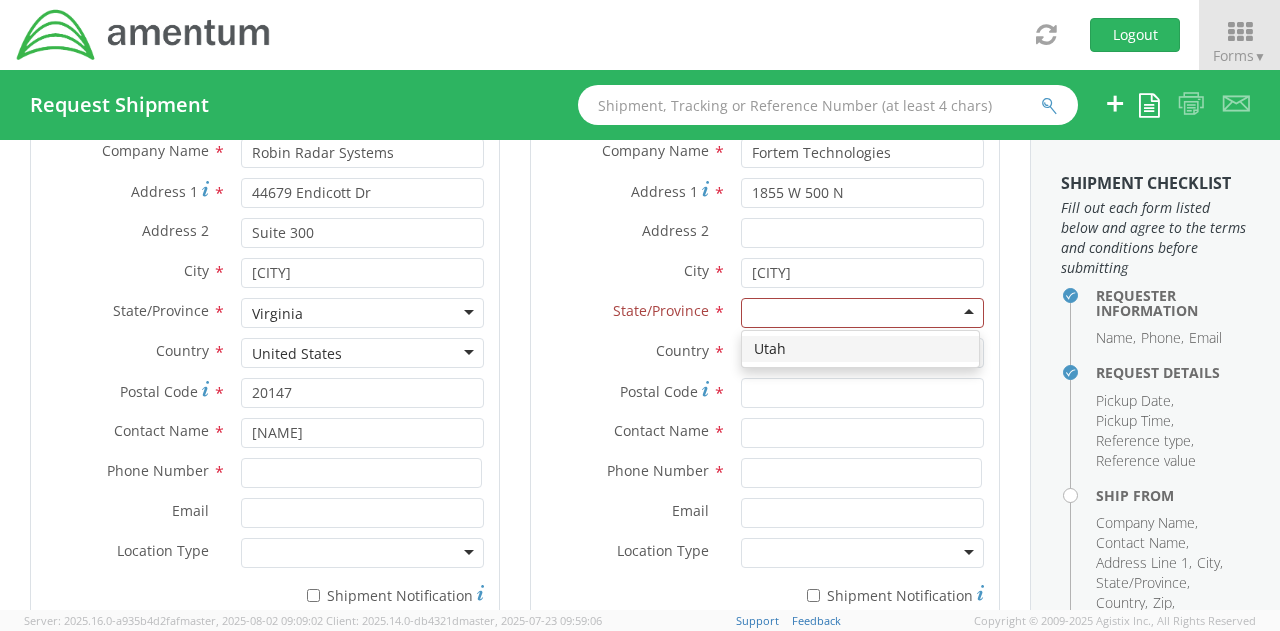 scroll, scrollTop: 0, scrollLeft: 0, axis: both 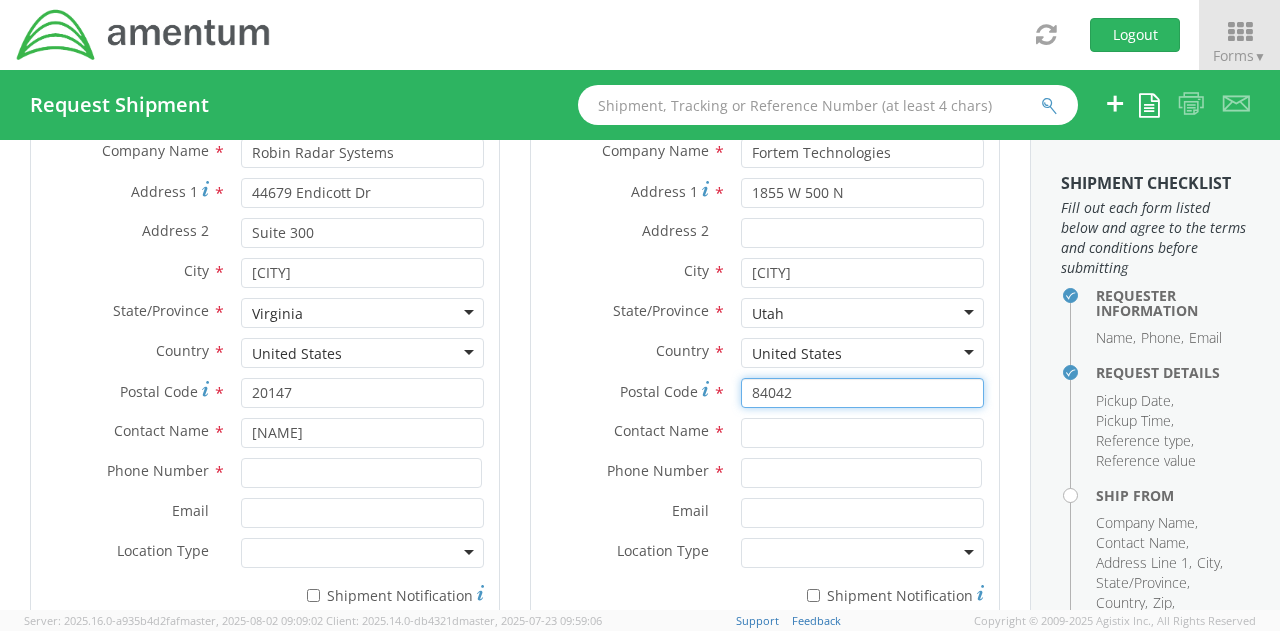 type on "84042" 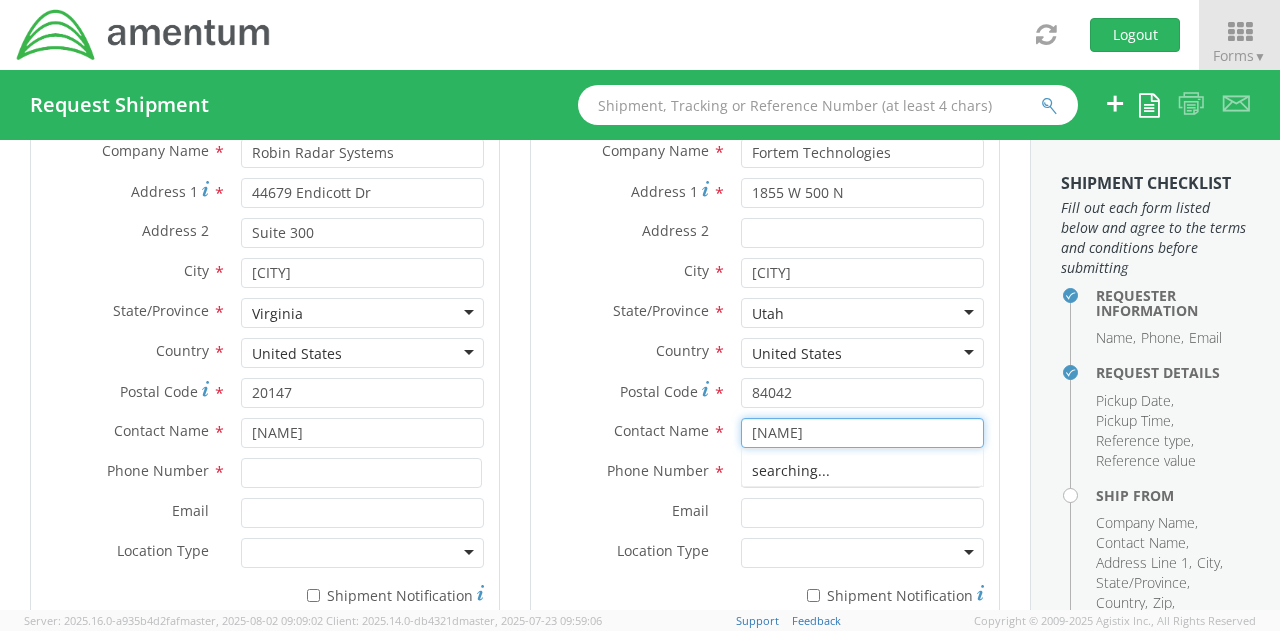 type on "[NAME]" 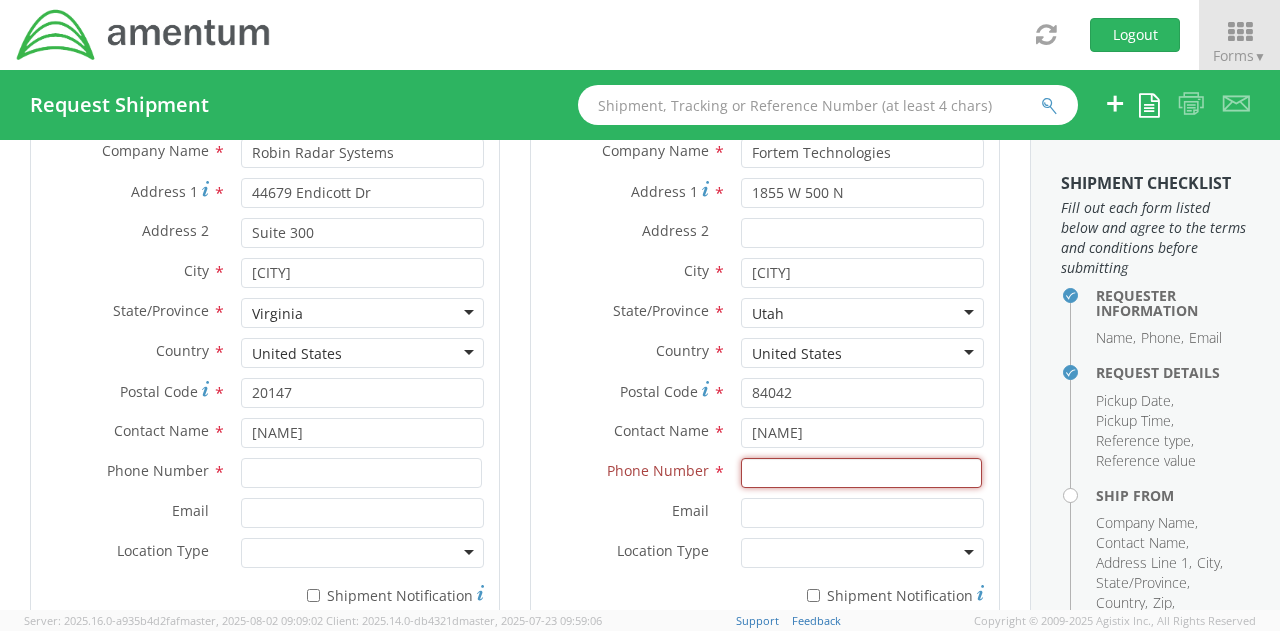 click at bounding box center [861, 473] 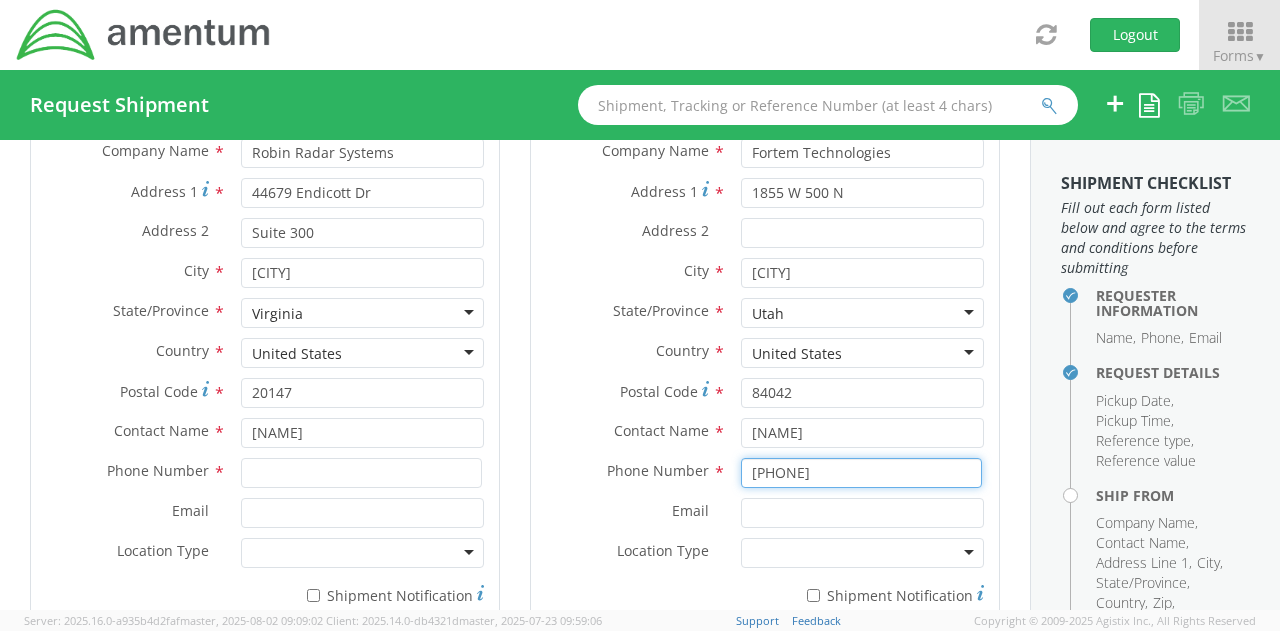 type on "[PHONE]" 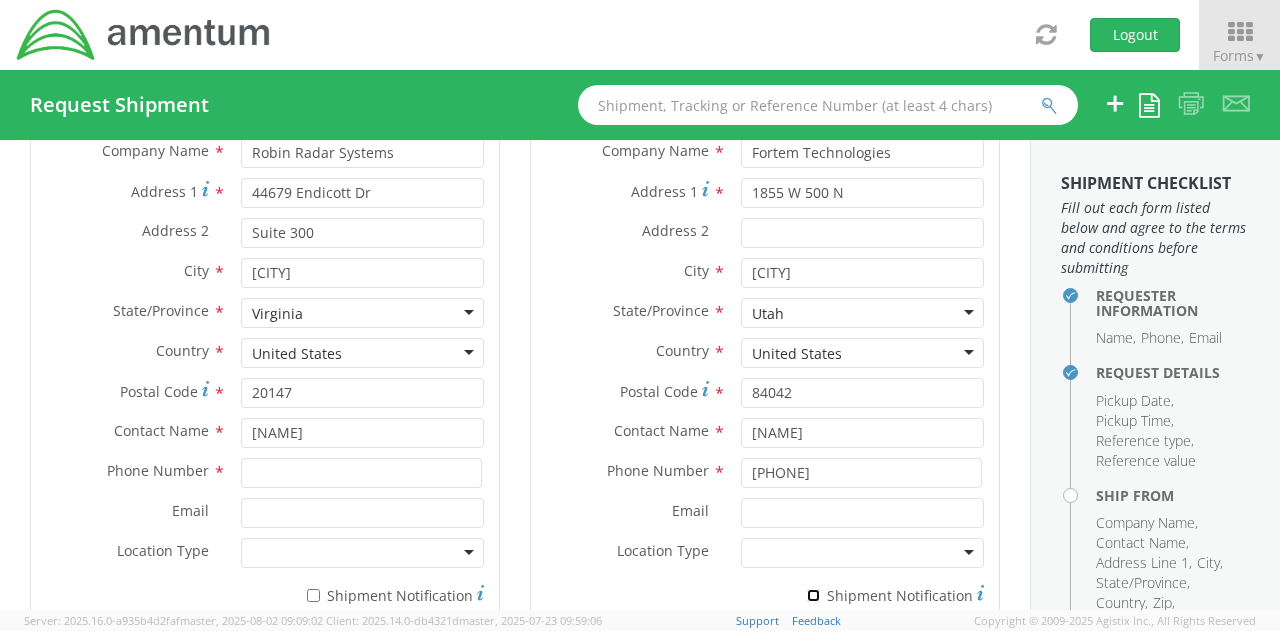 click on "* Shipment Notification" at bounding box center (813, 595) 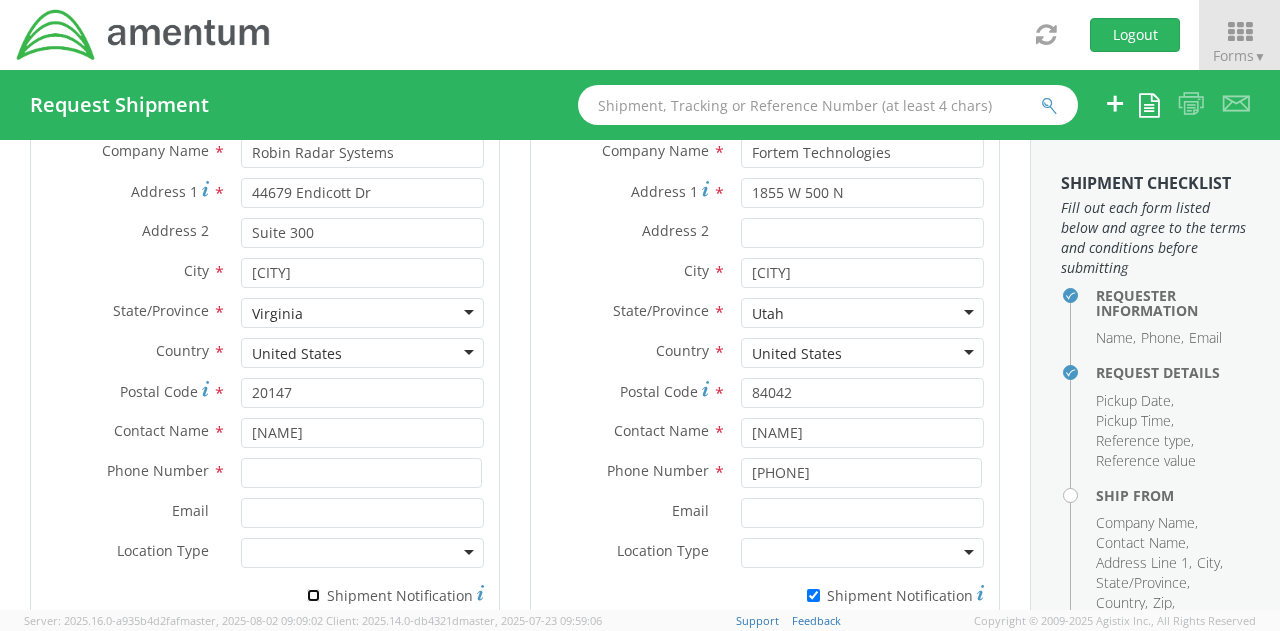 click on "* Shipment Notification" at bounding box center (313, 595) 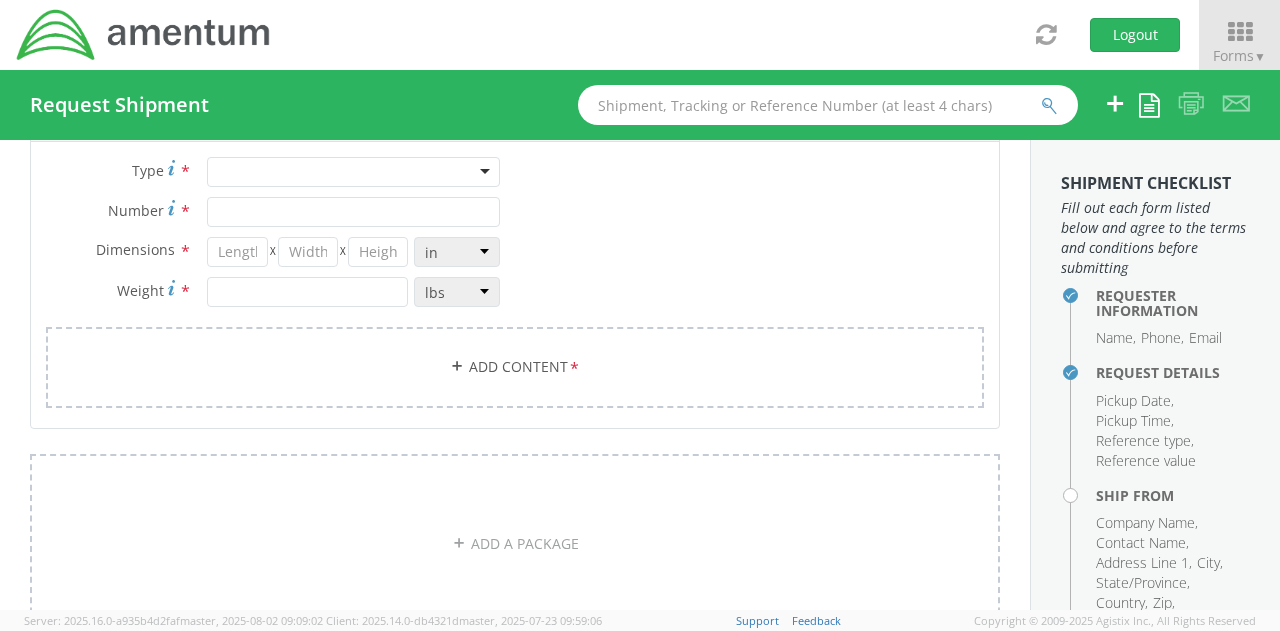scroll, scrollTop: 1568, scrollLeft: 0, axis: vertical 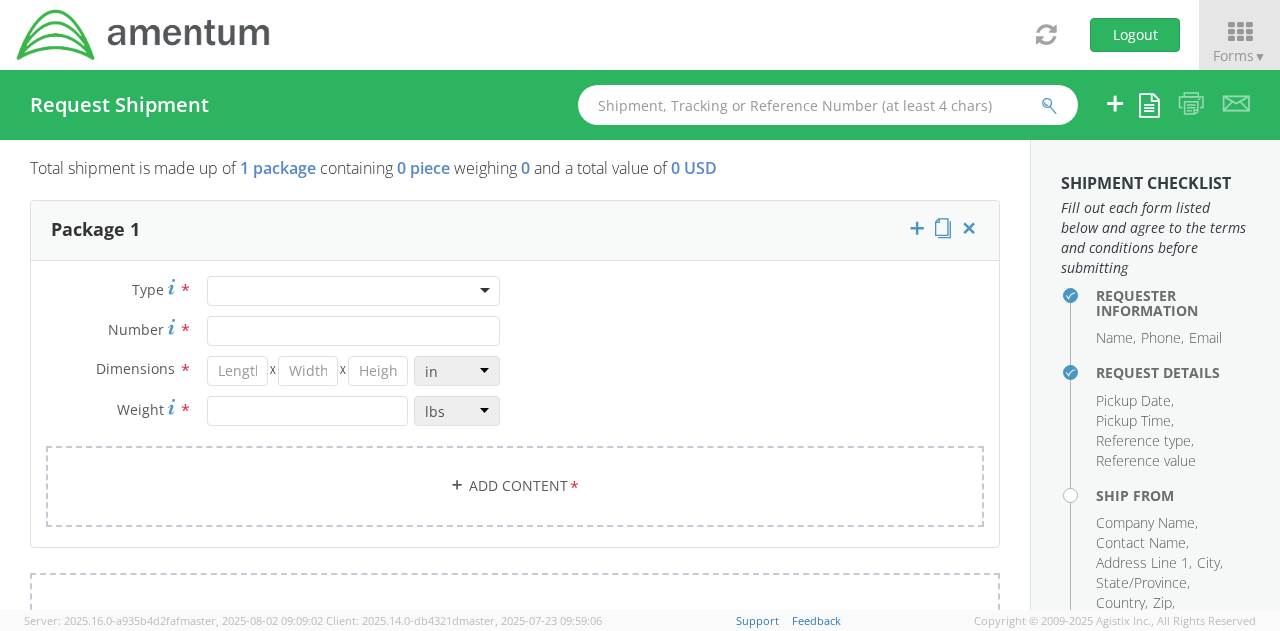 click at bounding box center [353, 291] 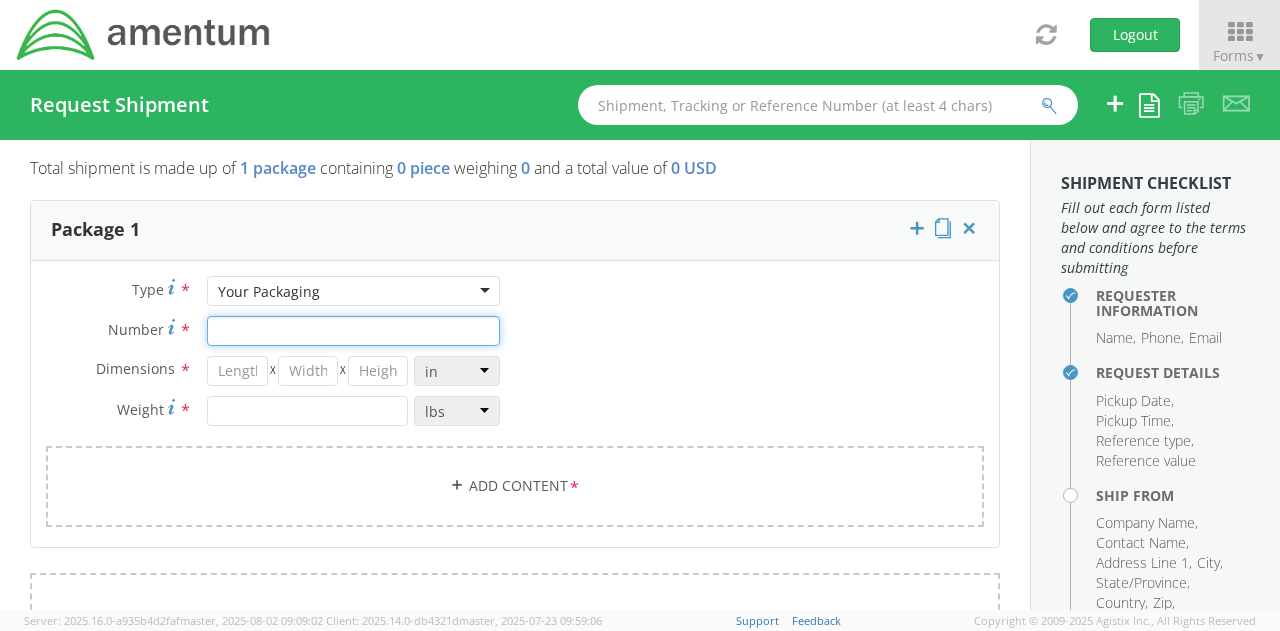 click on "Number        *" at bounding box center [353, 331] 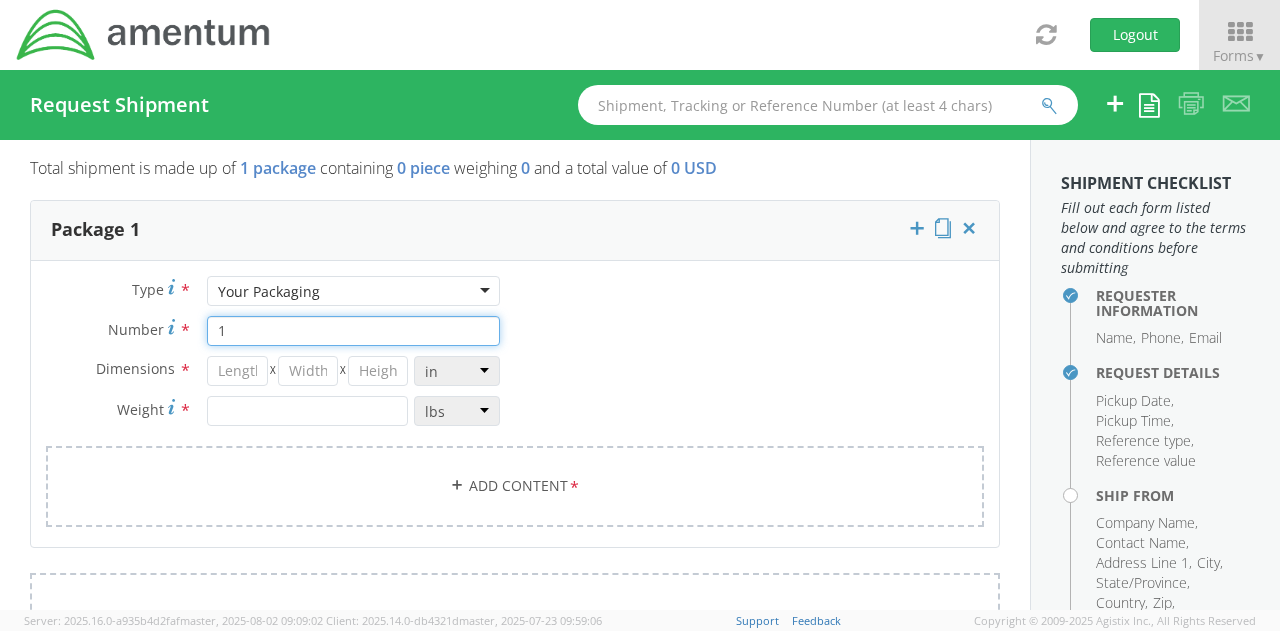 type on "1" 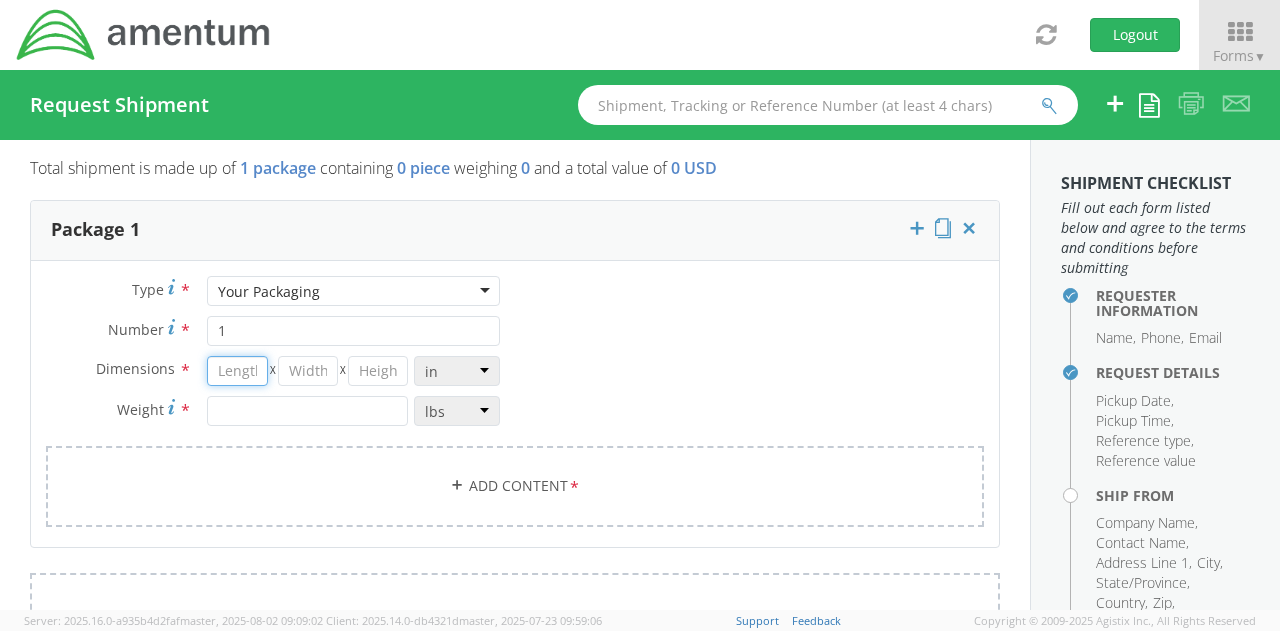 click at bounding box center [237, 371] 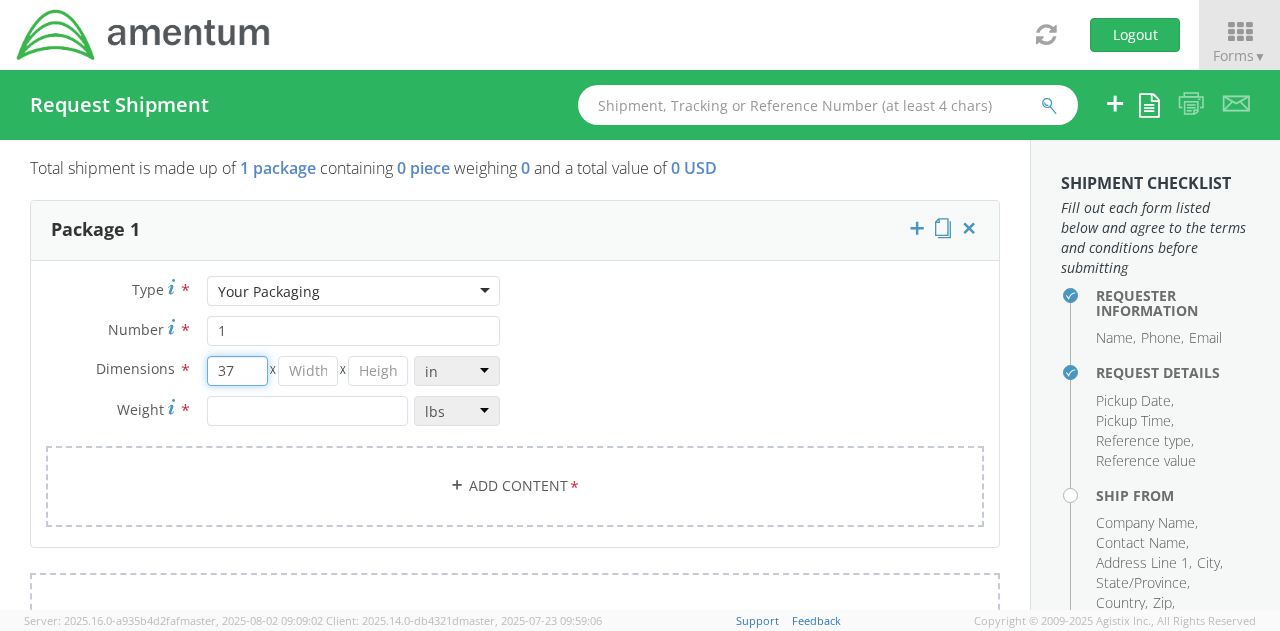 type on "37" 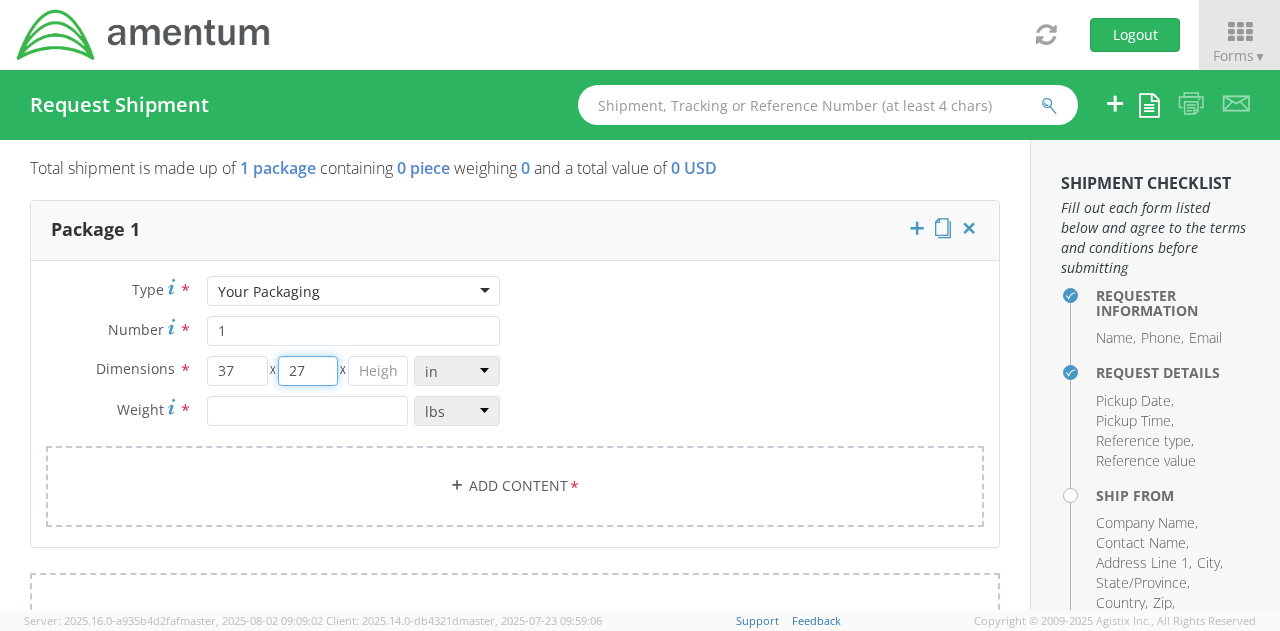type on "27" 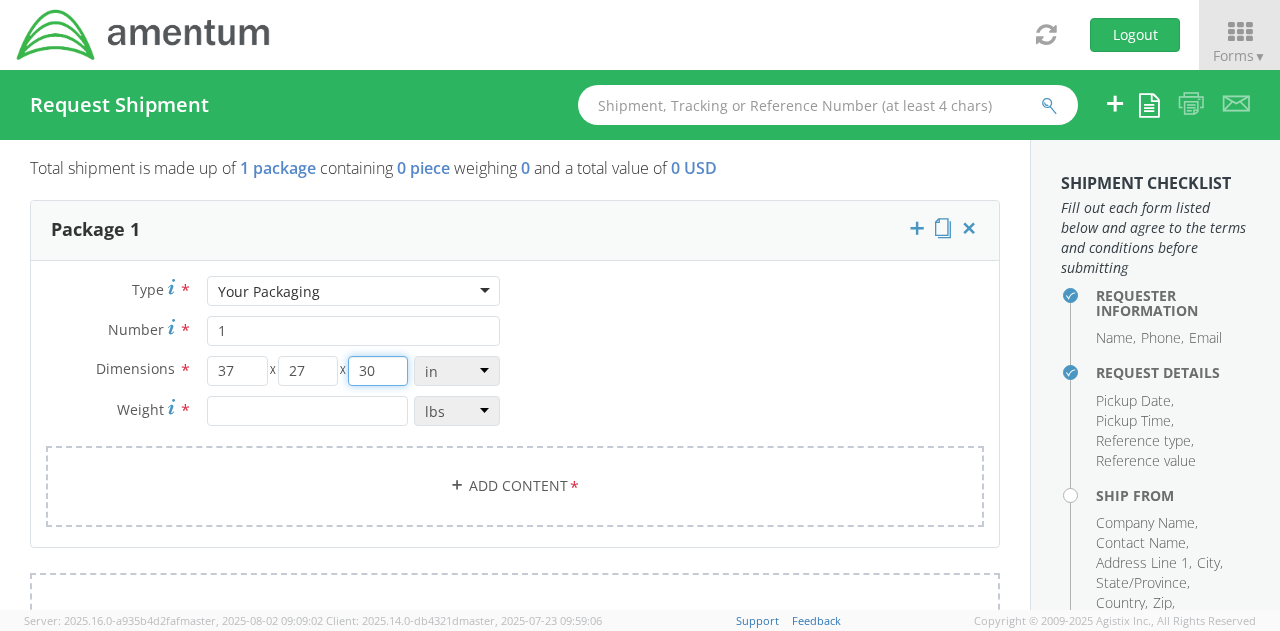 type on "30" 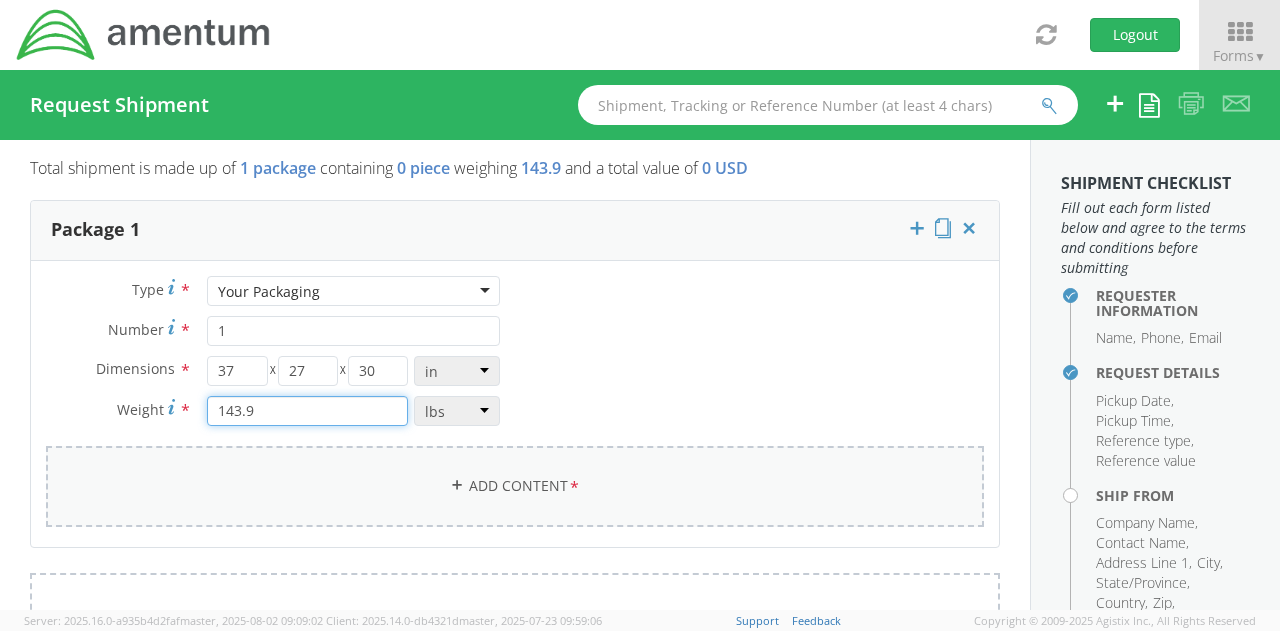 type on "143.9" 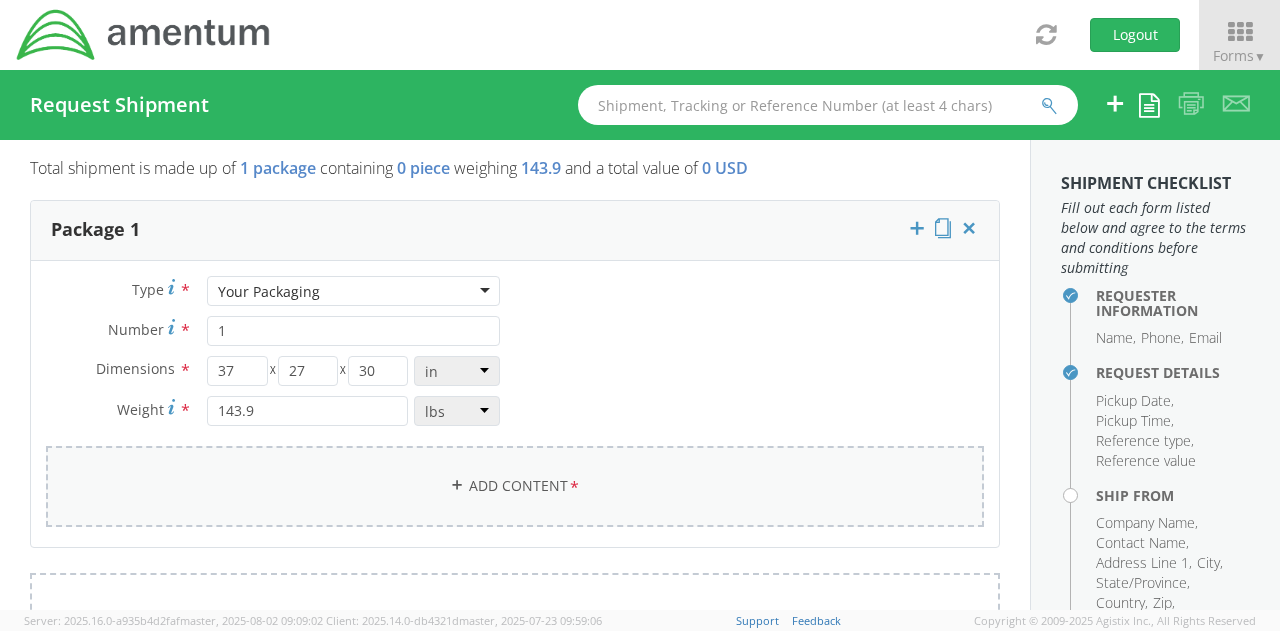 click on "Add Content  *" at bounding box center (515, 486) 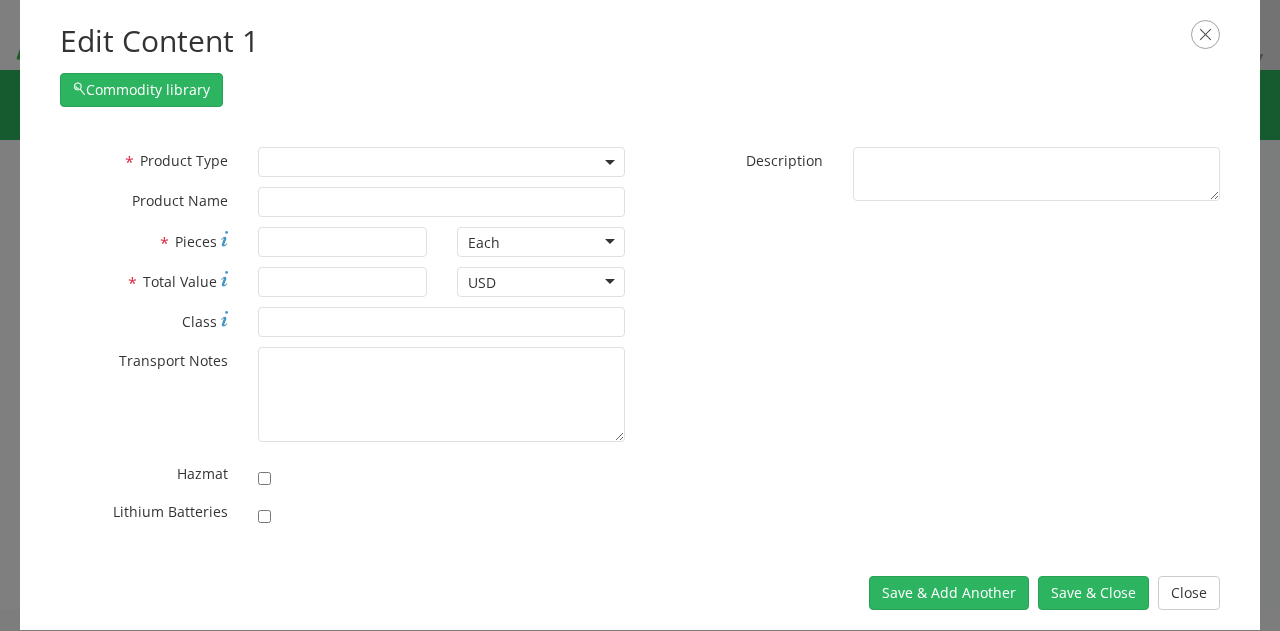 click at bounding box center (441, 162) 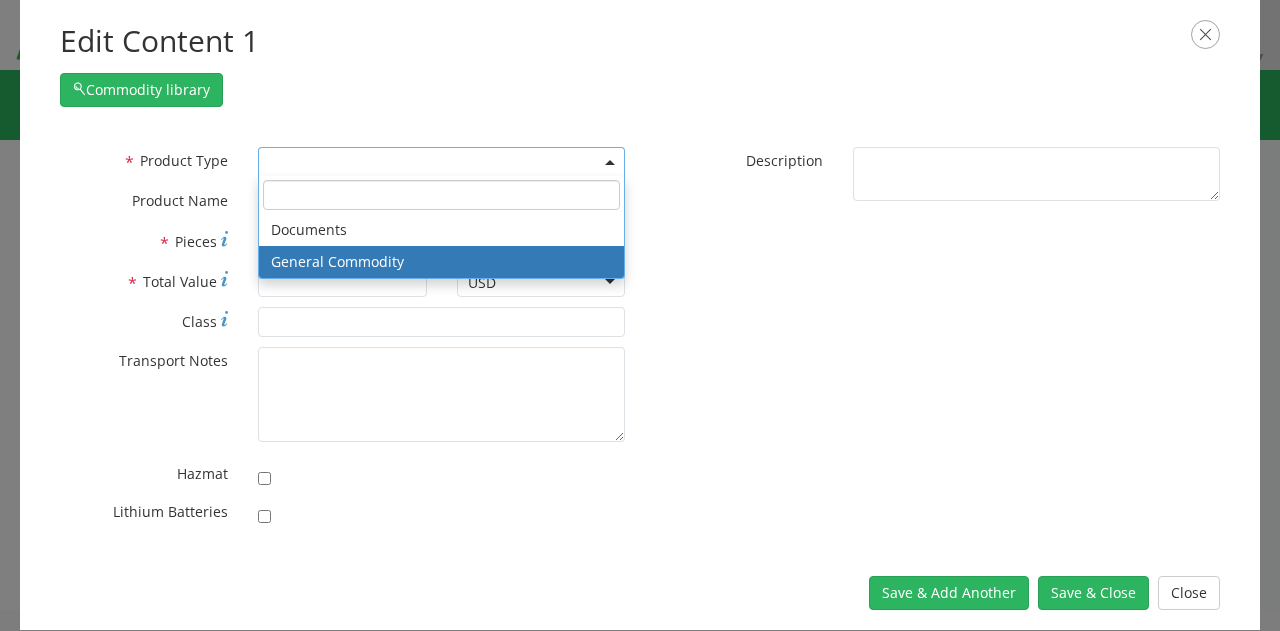 select on "COMMODITY" 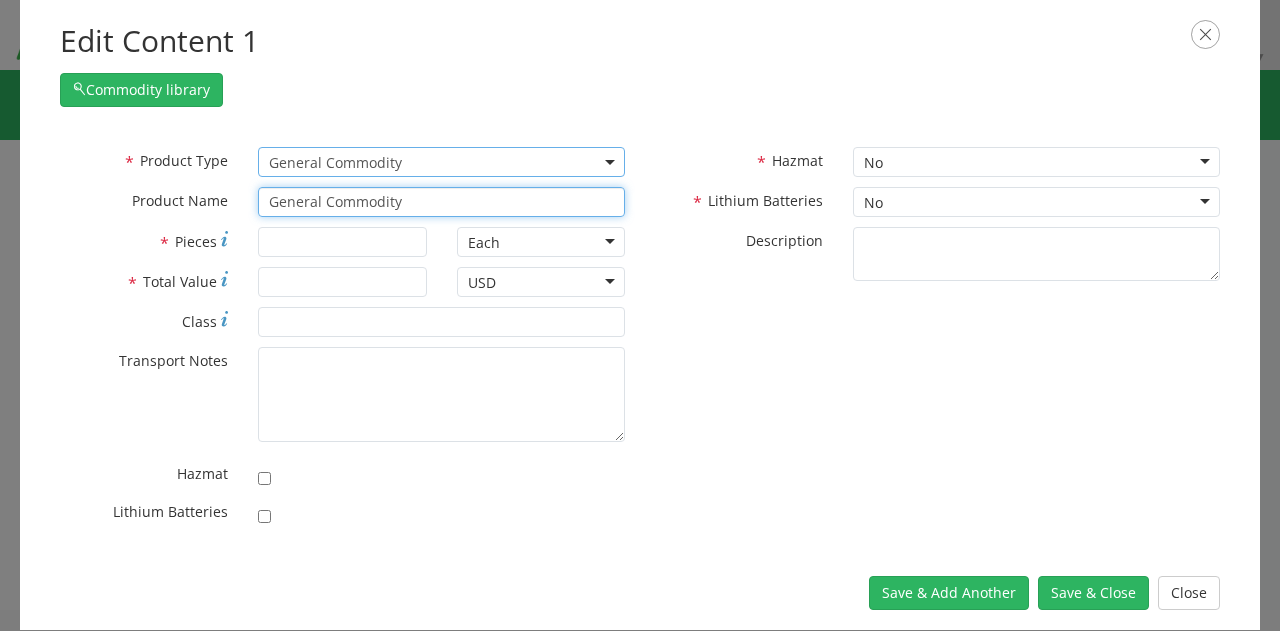 click on "General Commodity" at bounding box center (441, 202) 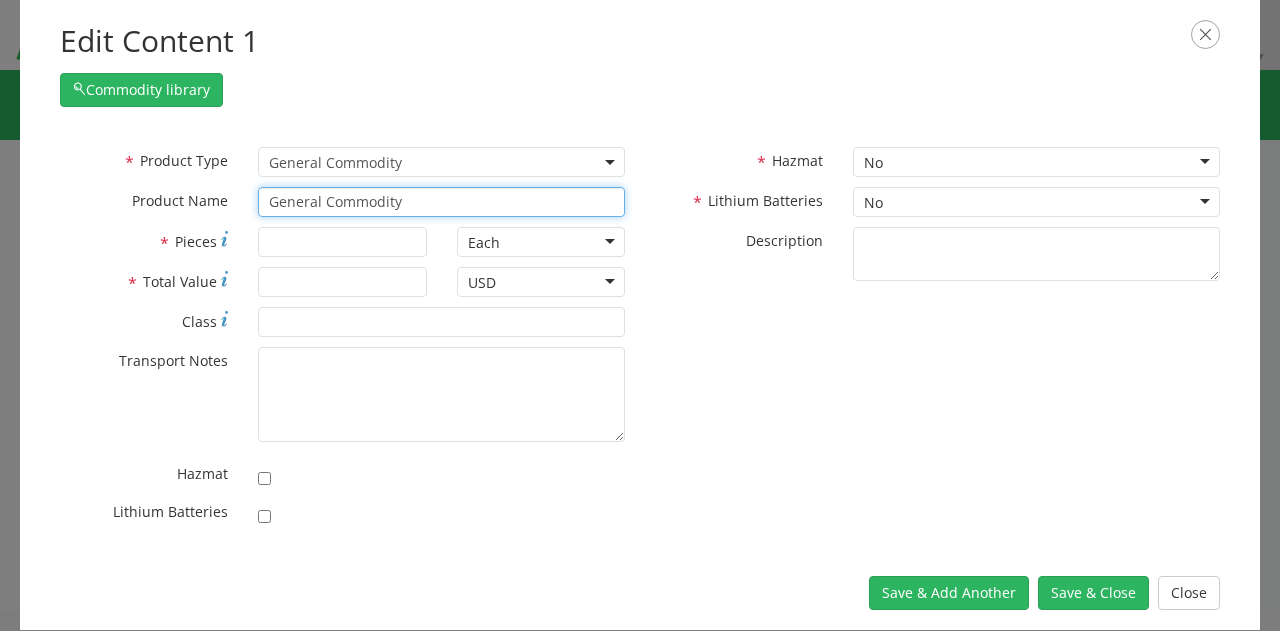 click on "General Commodity" at bounding box center [441, 202] 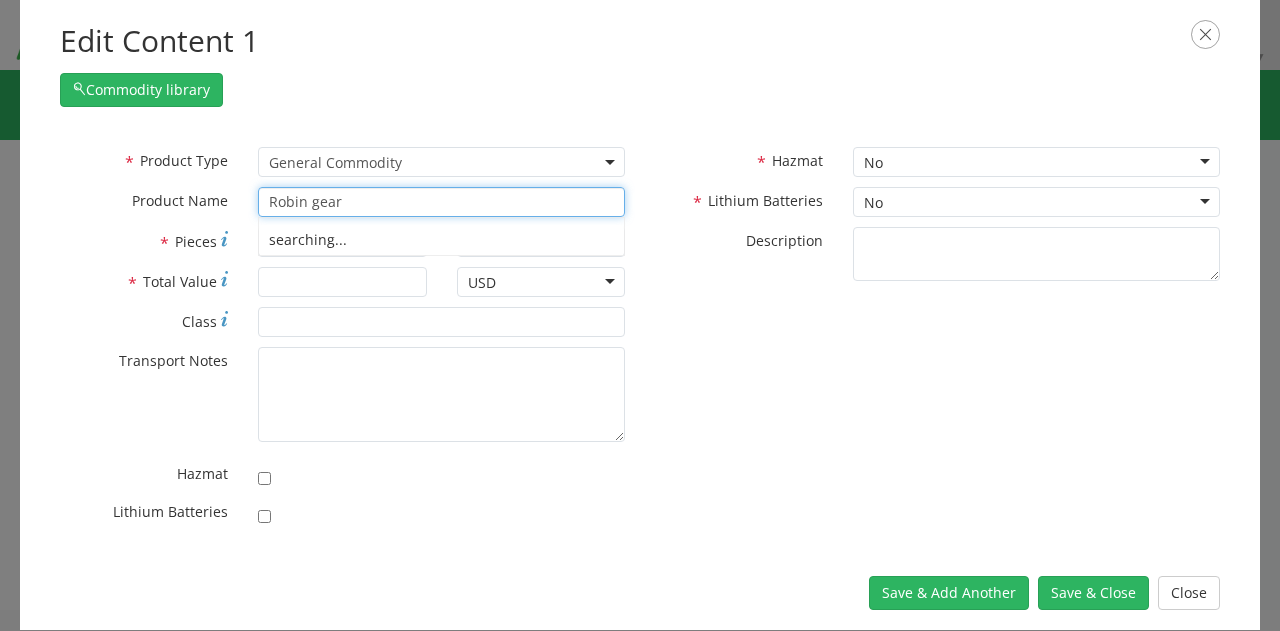 type on "Robin gear" 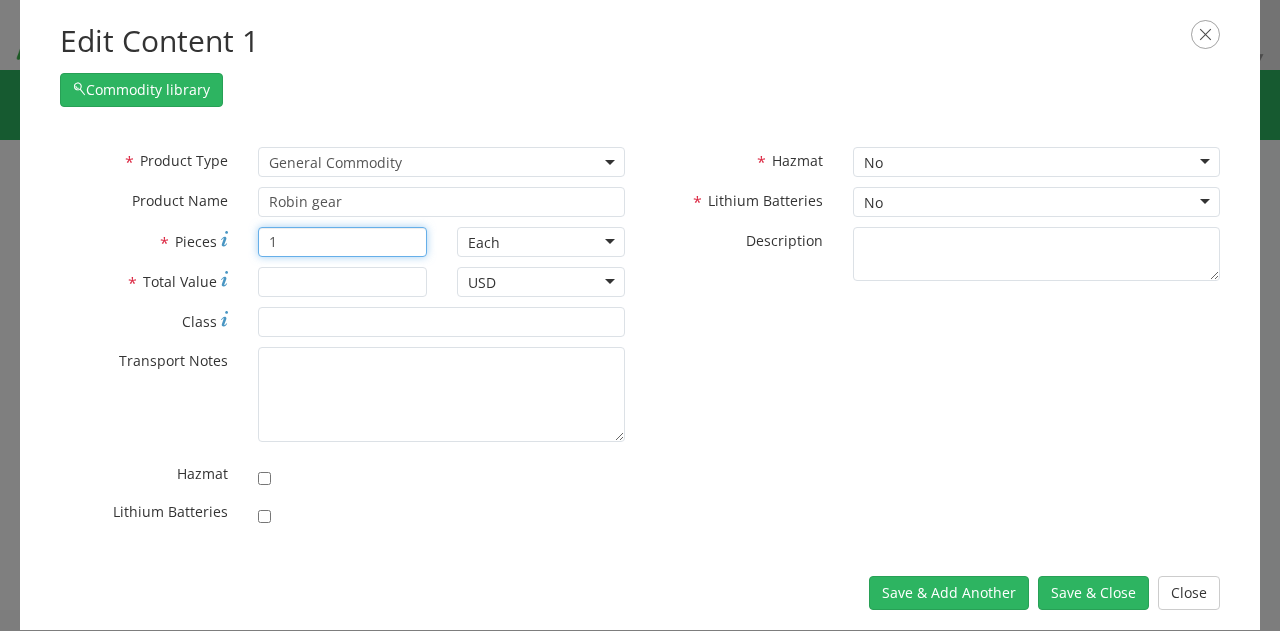 type on "1" 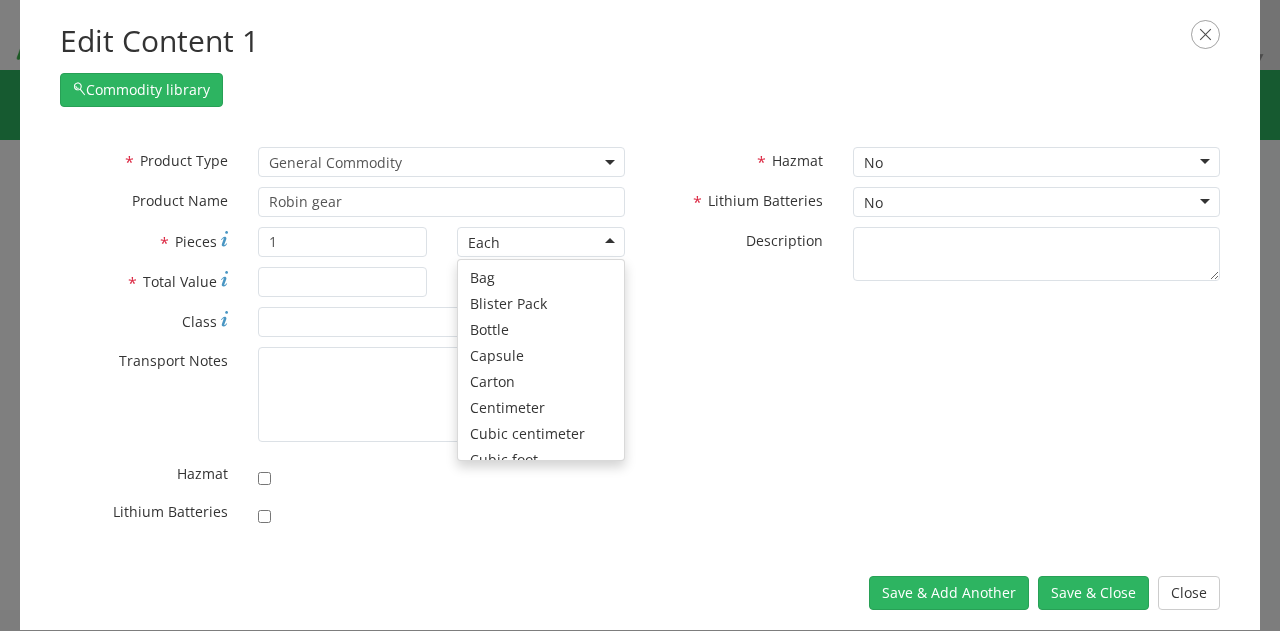 scroll, scrollTop: 179, scrollLeft: 0, axis: vertical 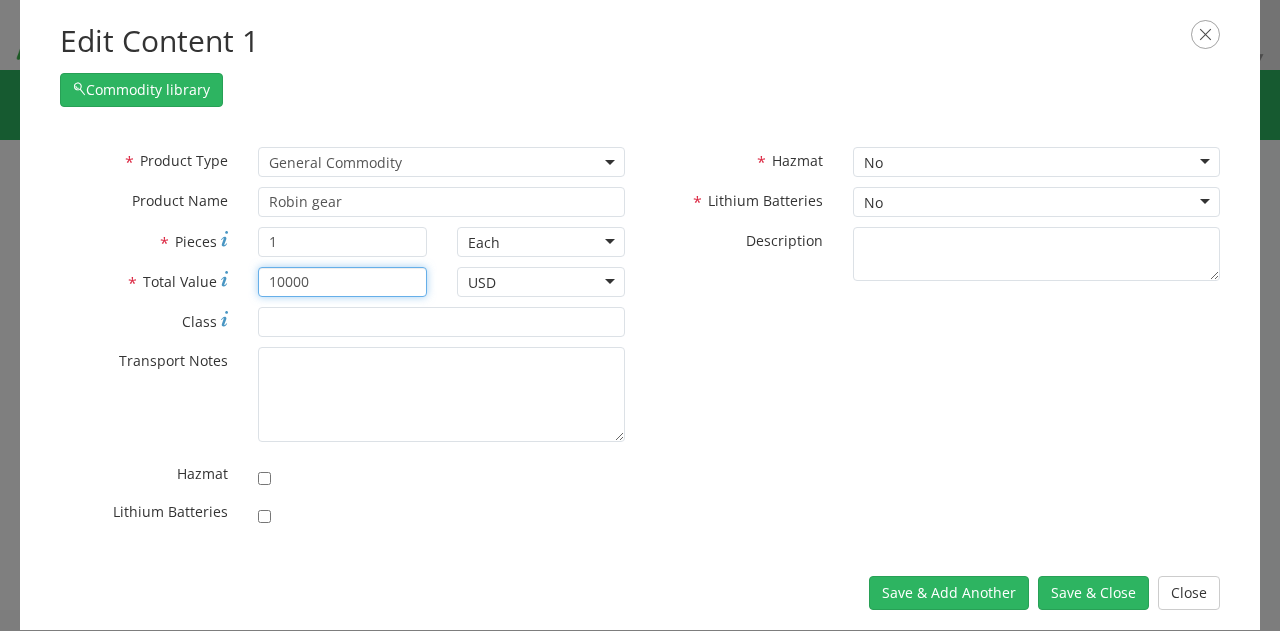 type on "10000" 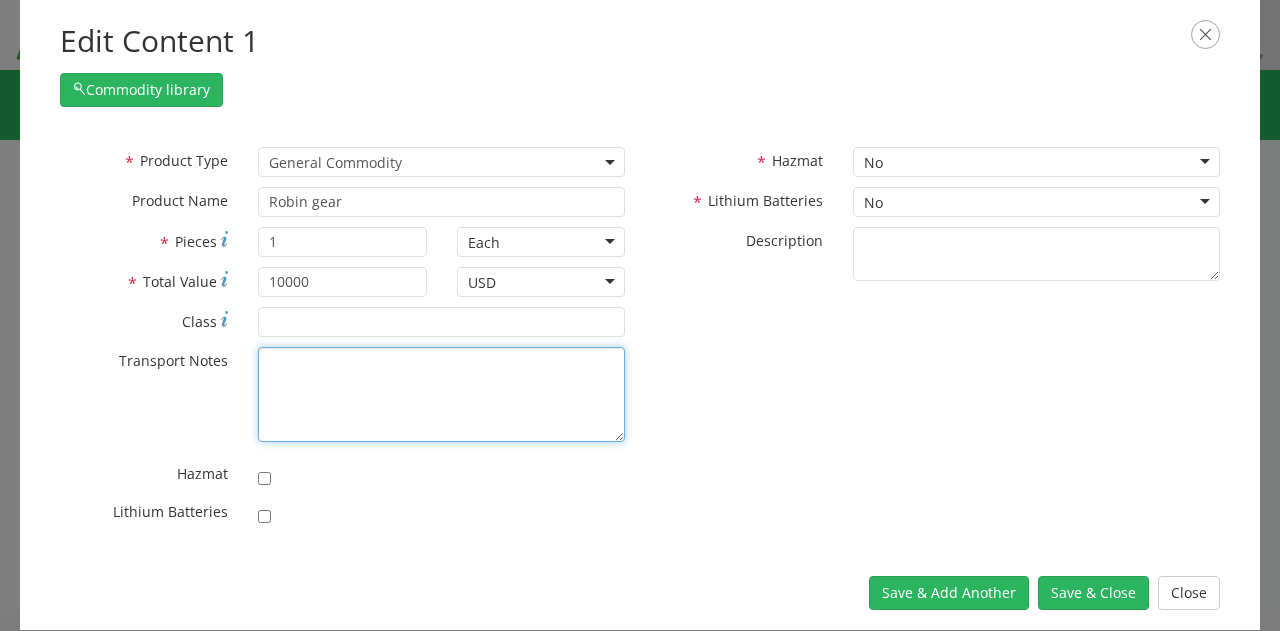 click on "*   Transport Notes" at bounding box center (441, 394) 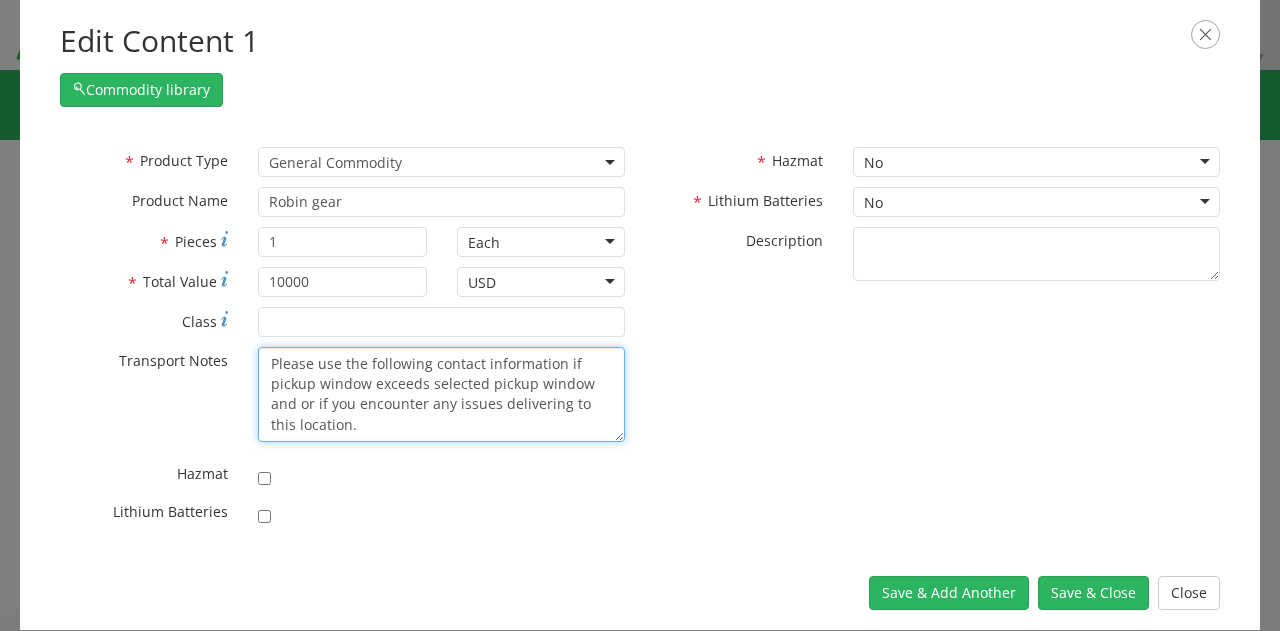 scroll, scrollTop: 74, scrollLeft: 0, axis: vertical 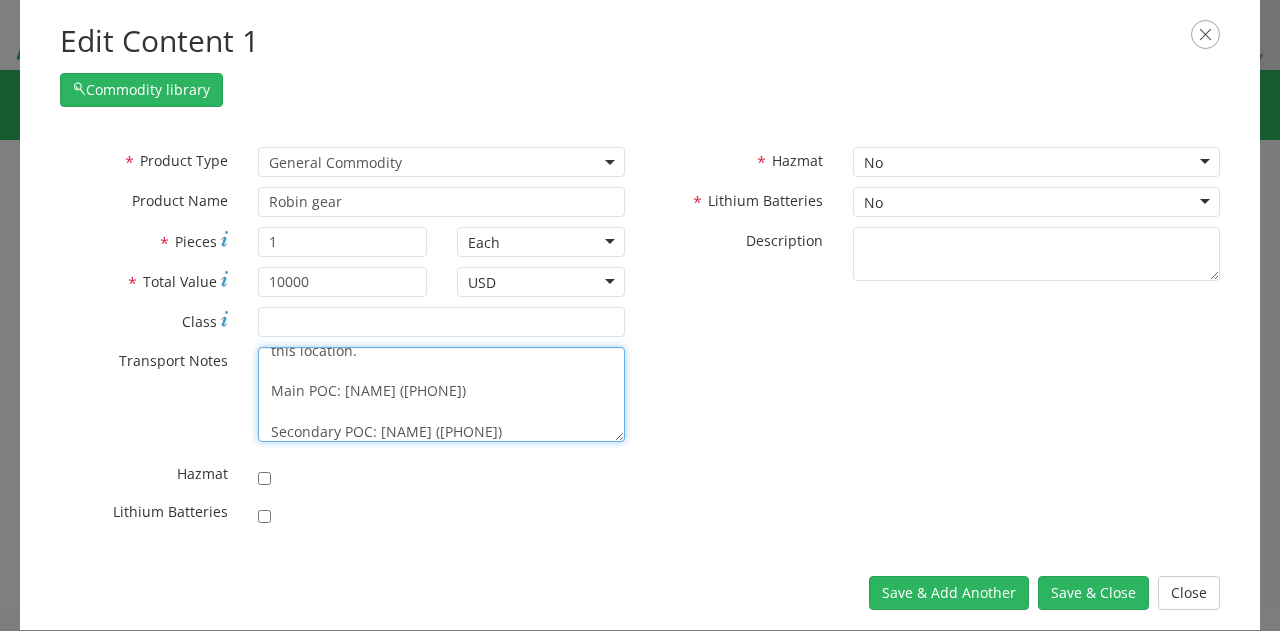 type on "Please use the following contact information if pickup window exceeds selected pickup window and or if you encounter any issues delivering to this location.
Main POC: [NAME] ([PHONE])
Secondary POC: [NAME] ([PHONE])" 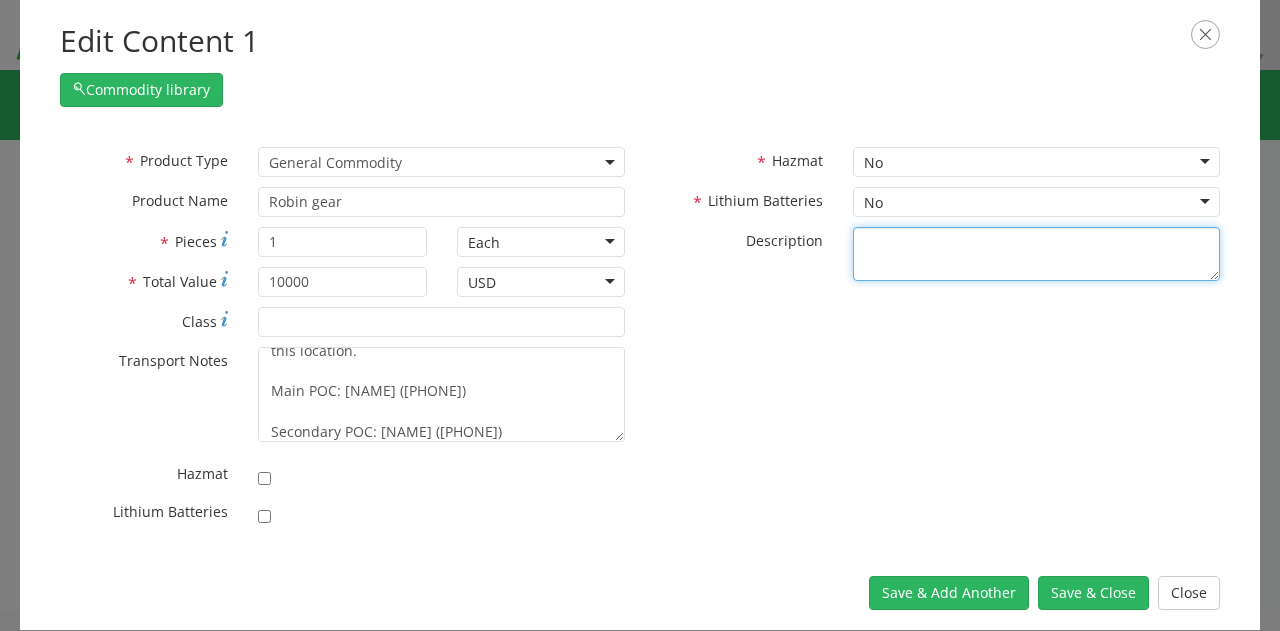 click on "*   Description" at bounding box center [1036, 254] 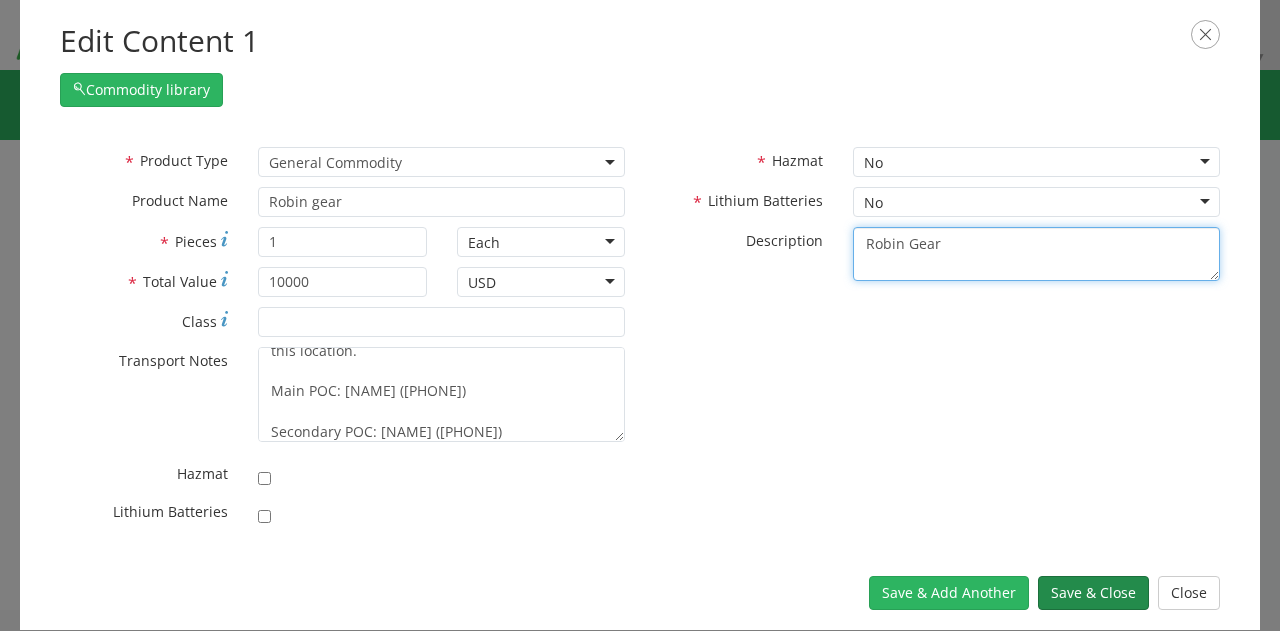 type on "Robin Gear" 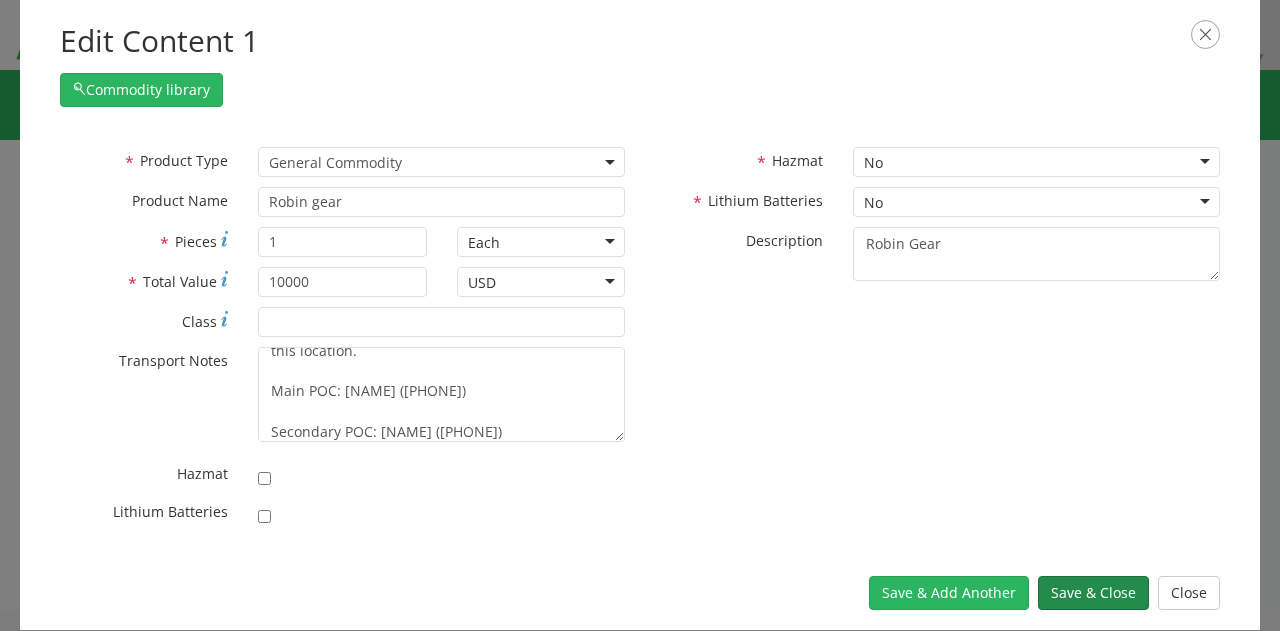 click on "Save & Close" at bounding box center (1093, 593) 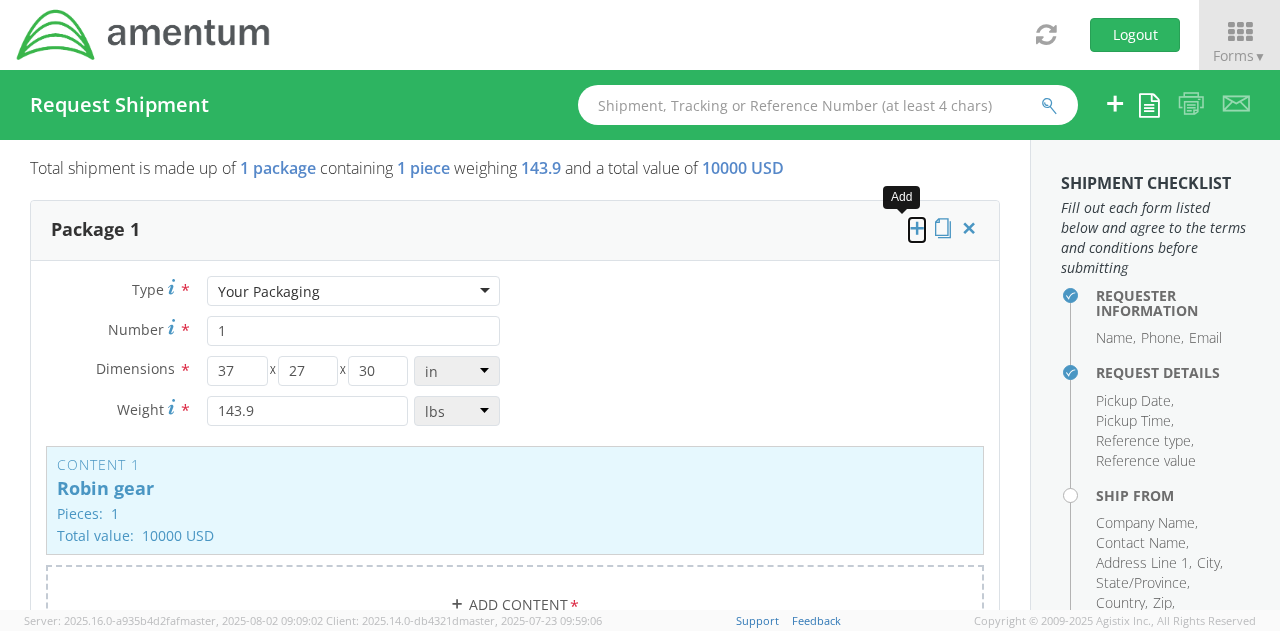 click at bounding box center (917, 228) 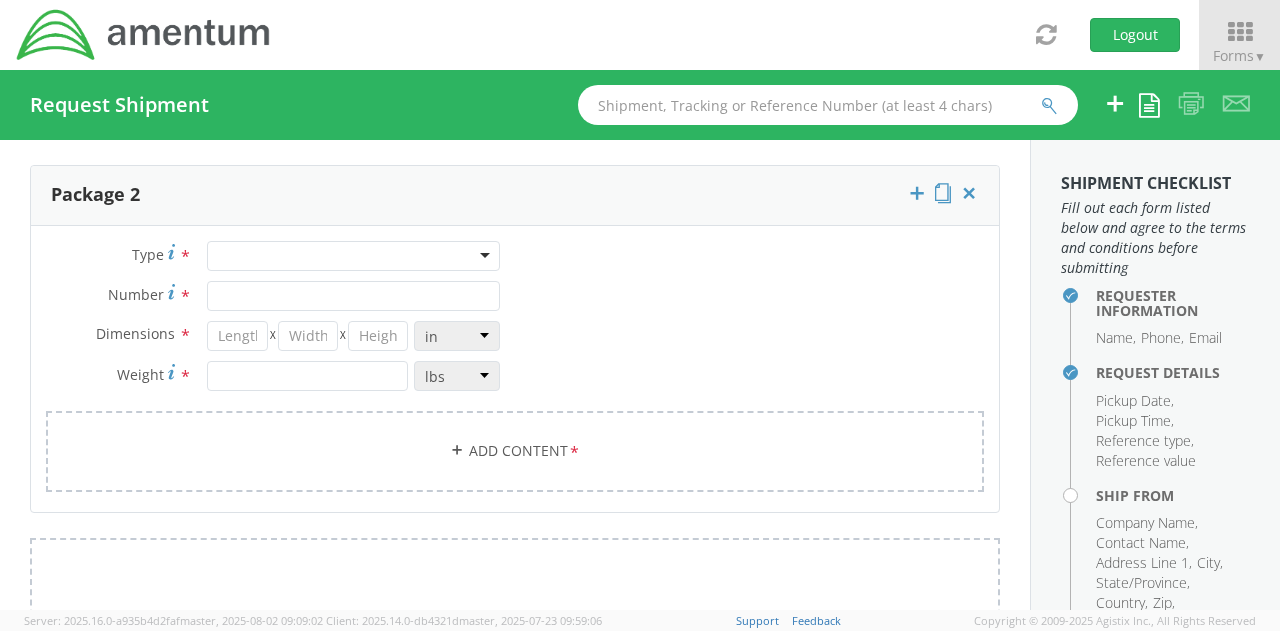 scroll, scrollTop: 2068, scrollLeft: 0, axis: vertical 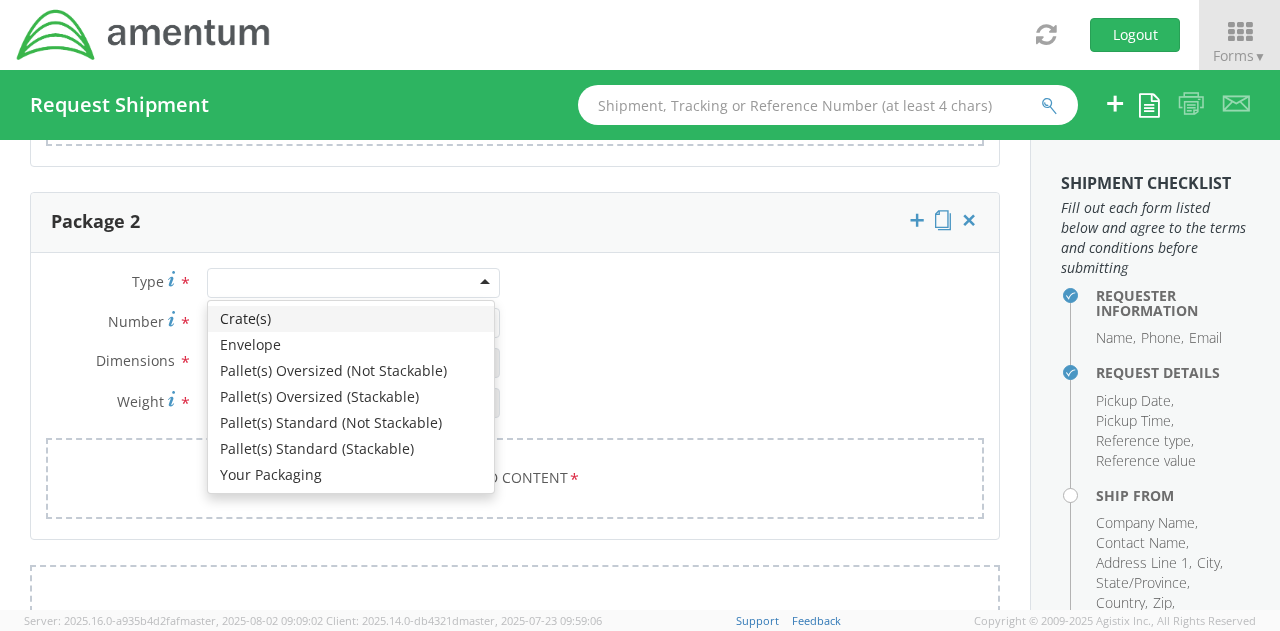 click at bounding box center (353, 283) 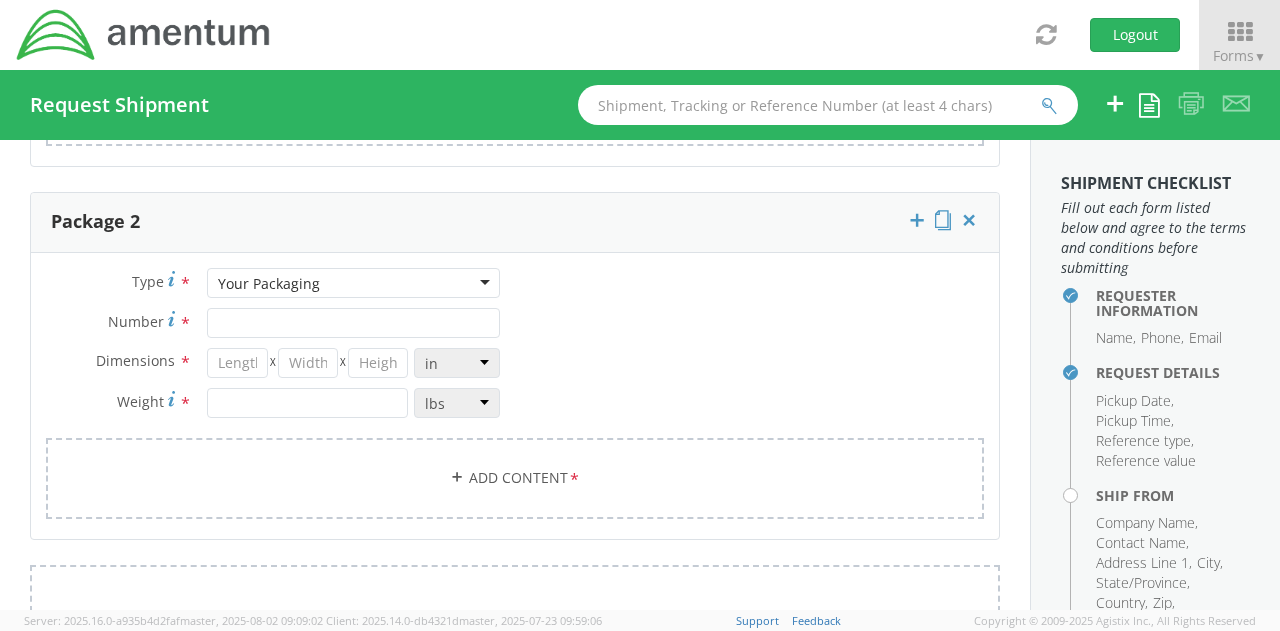 click on "Type        *             Your Packaging Your Packaging Crate(s) Envelope Pallet(s) Oversized (Not Stackable) Pallet(s) Oversized (Stackable) Pallet(s) Standard (Not Stackable) Pallet(s) Standard (Stackable) Your Packaging                                             Number        *                                                         Dimensions        *                       X X       in cm ft                                       Weight        *                             lbs kgs" at bounding box center [273, 353] 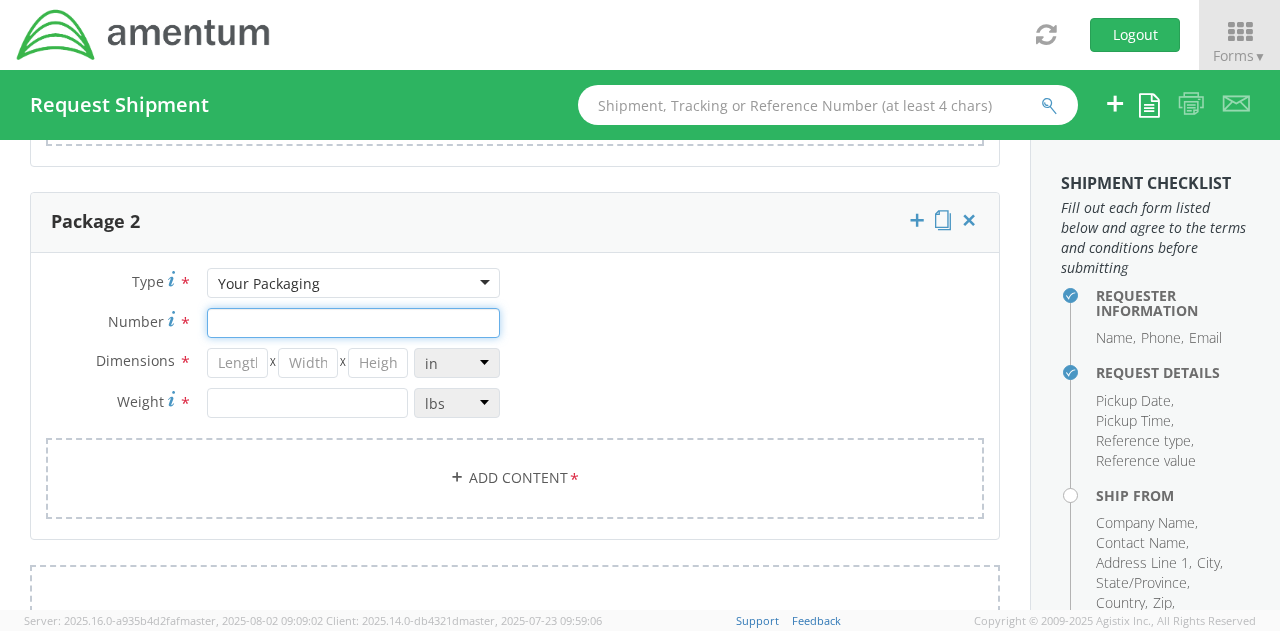 click on "Number        *" at bounding box center [353, 323] 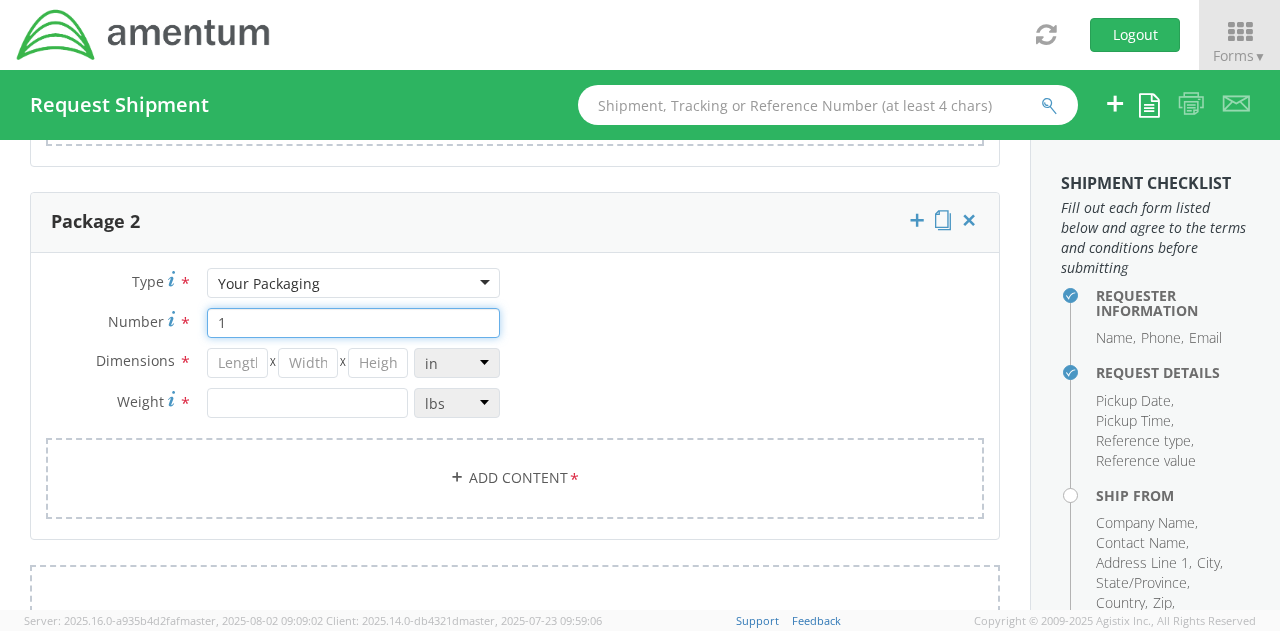 type on "1" 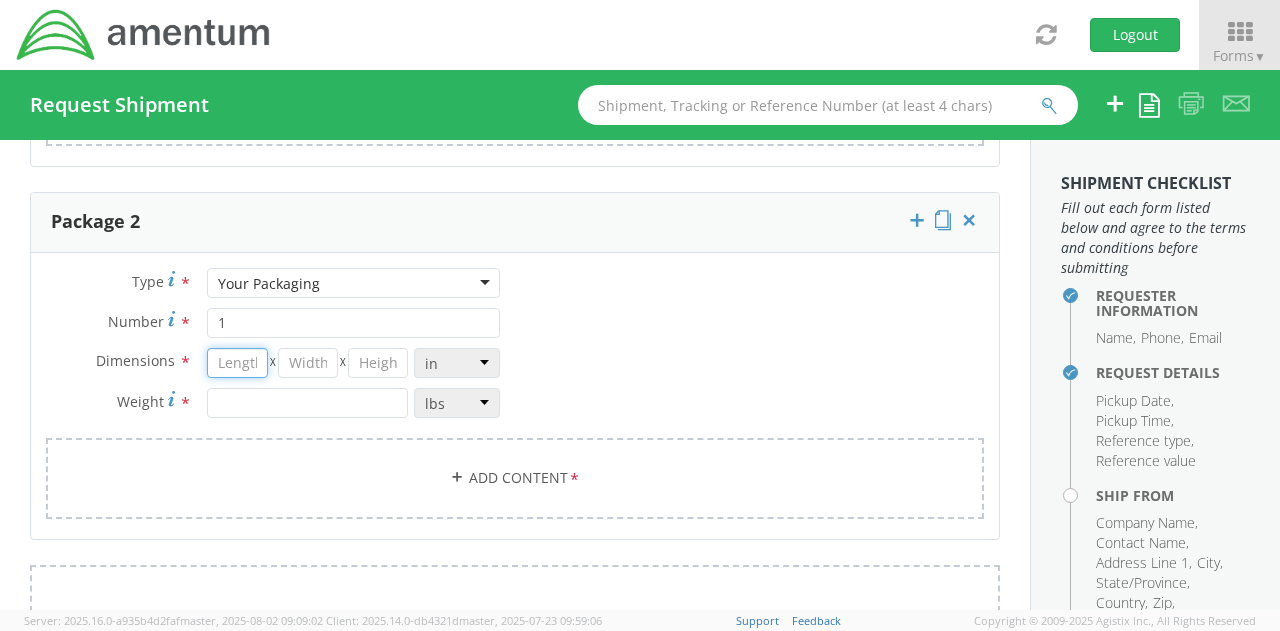 click at bounding box center (237, 363) 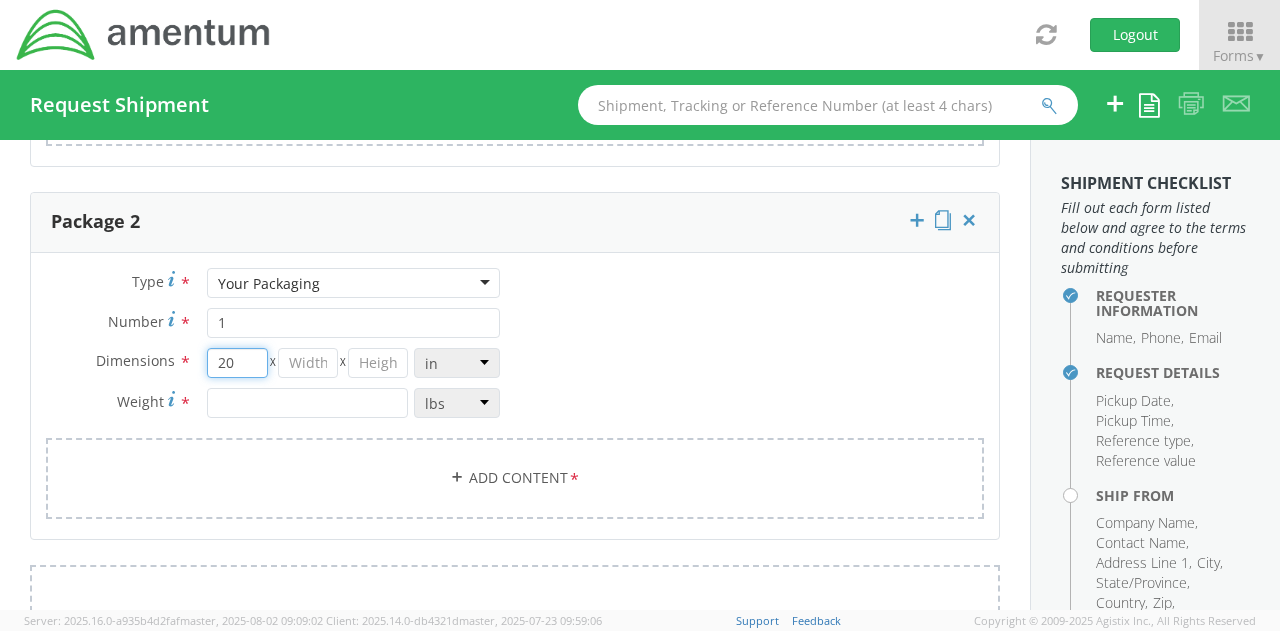 type on "20" 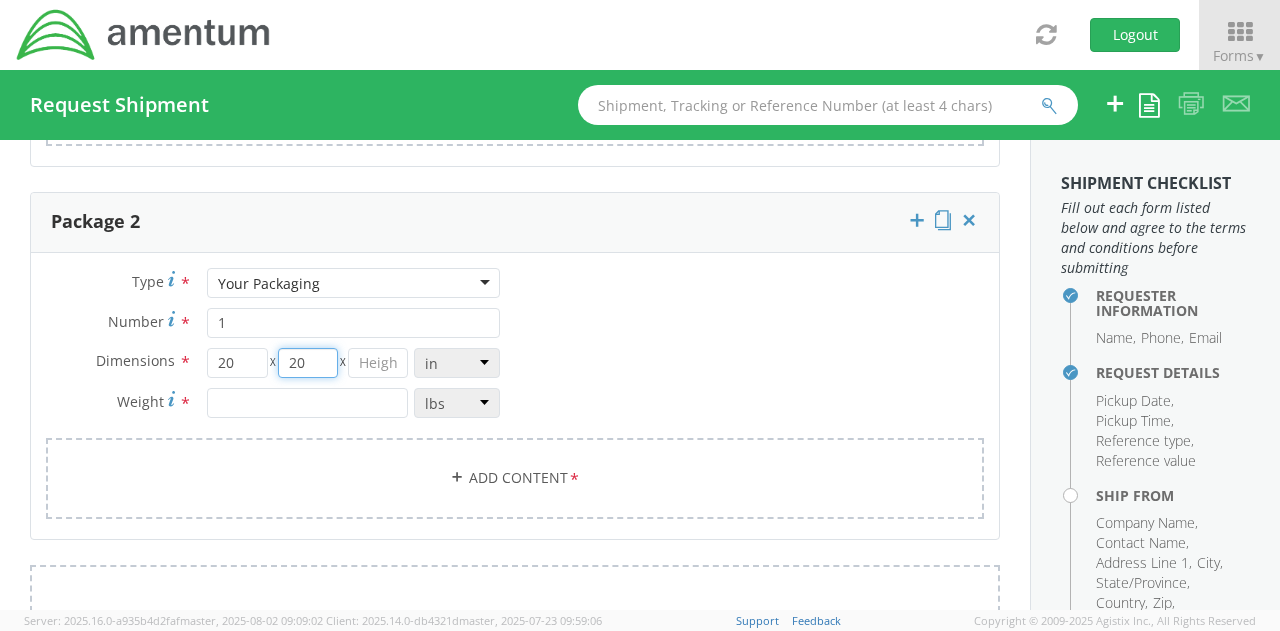 type on "20" 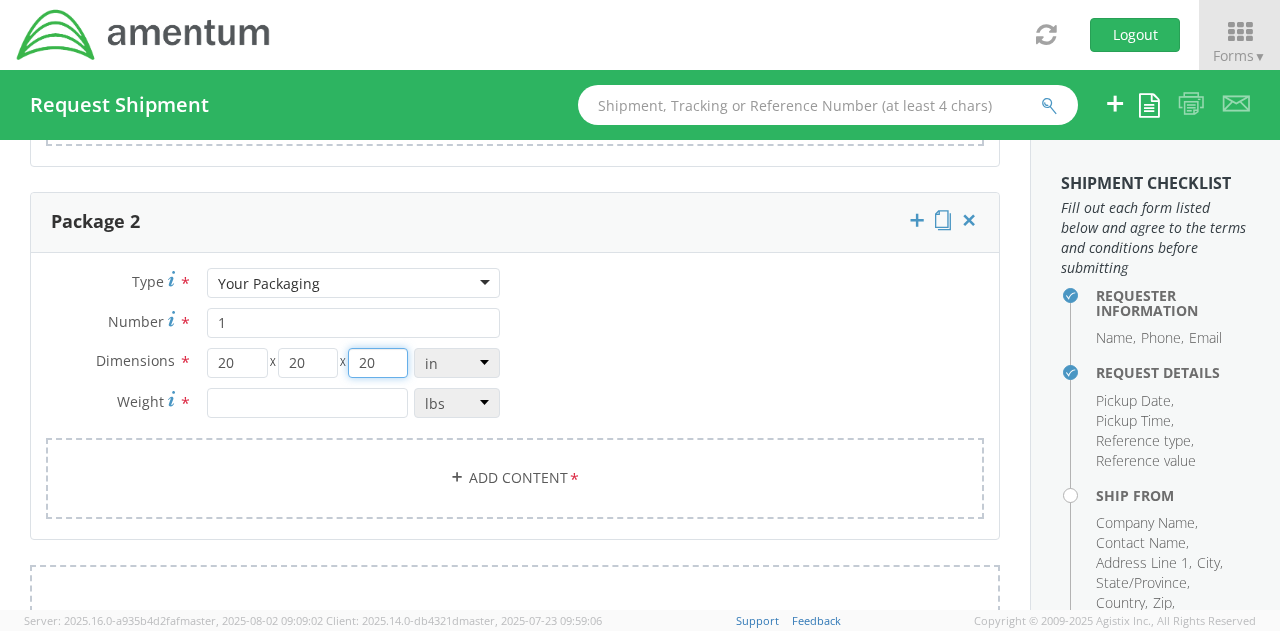 type on "20" 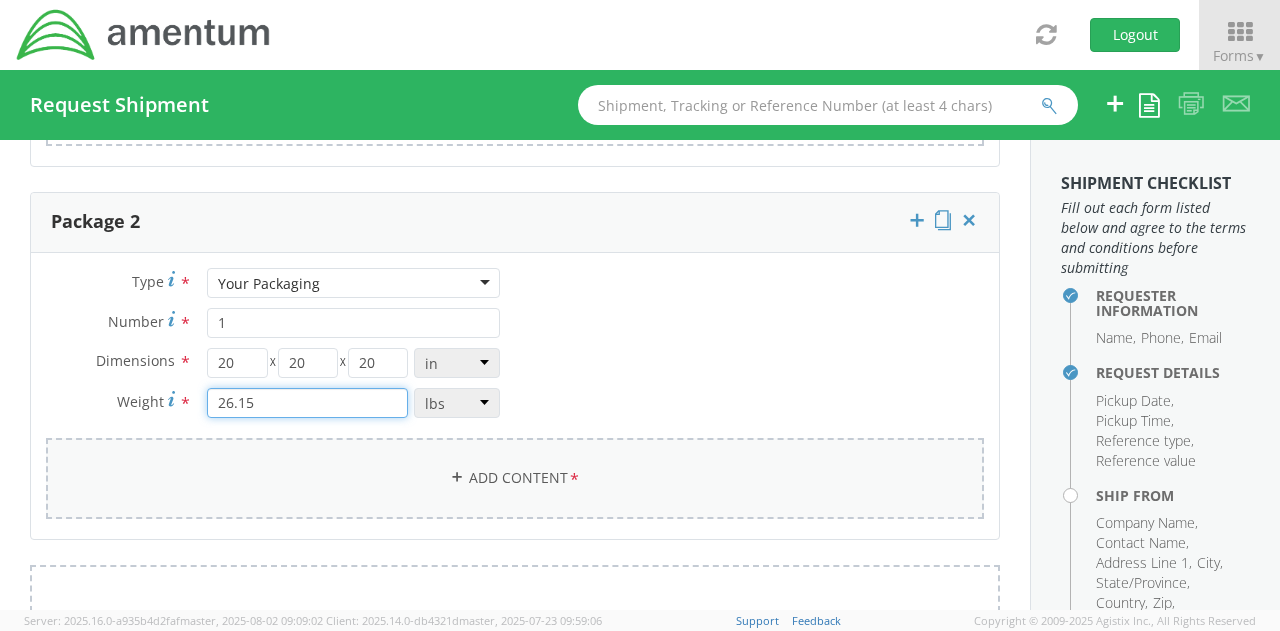 type on "26.15" 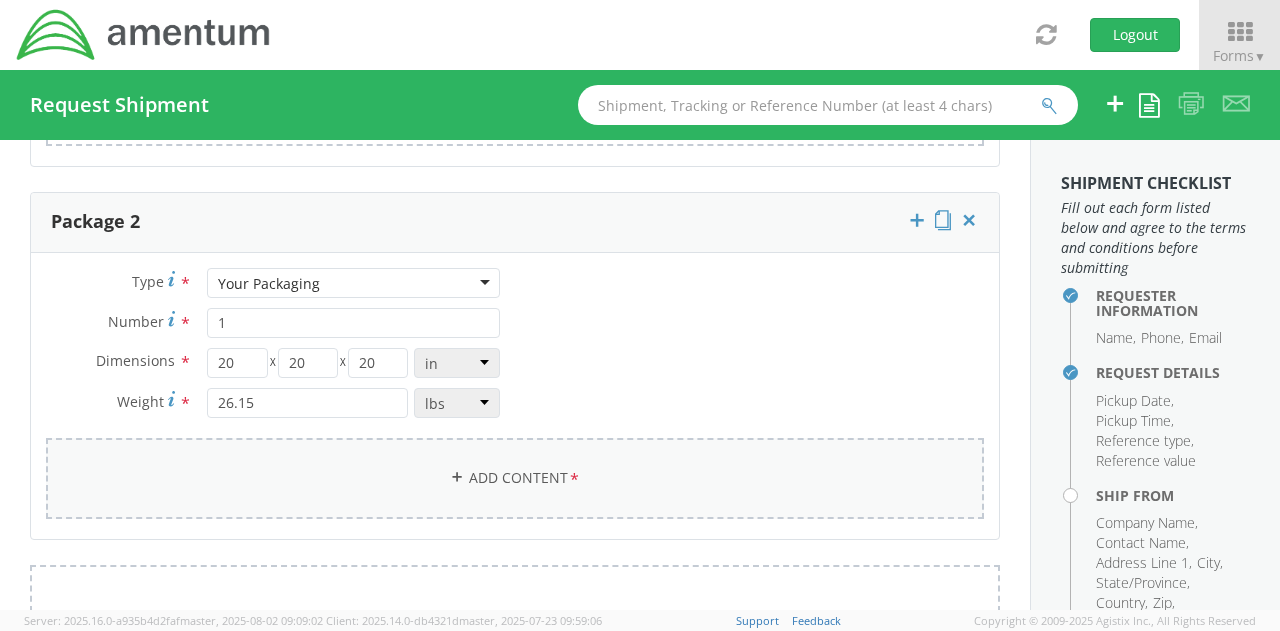 click on "Add Content  *" at bounding box center (515, 478) 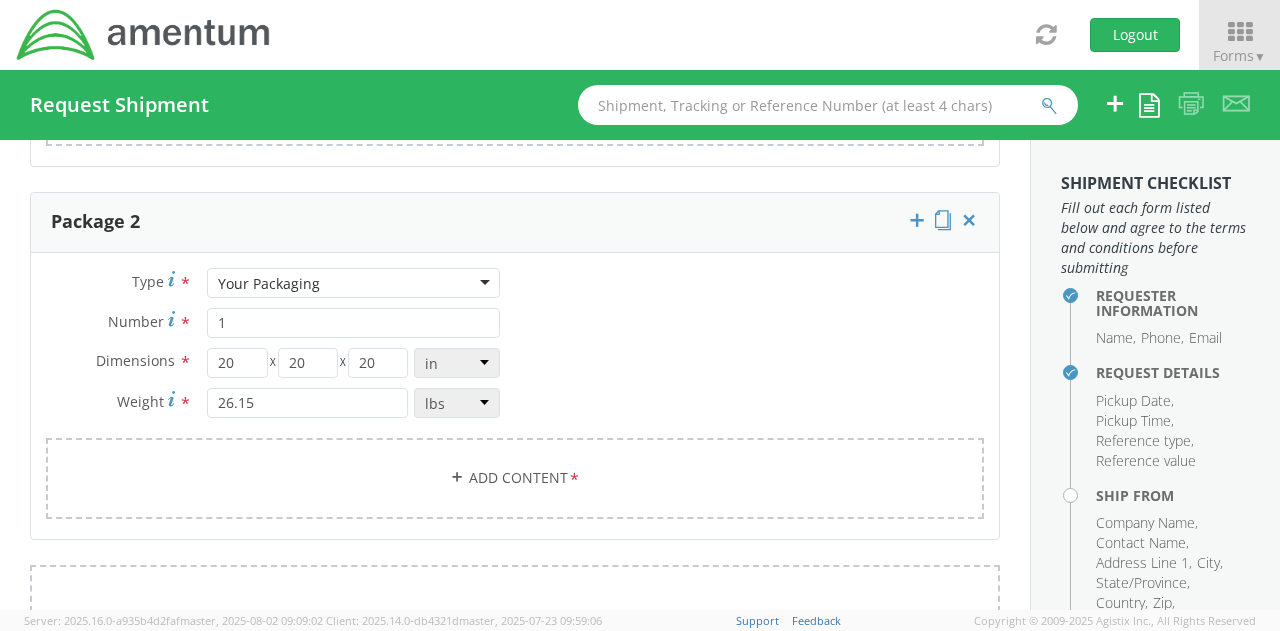 select 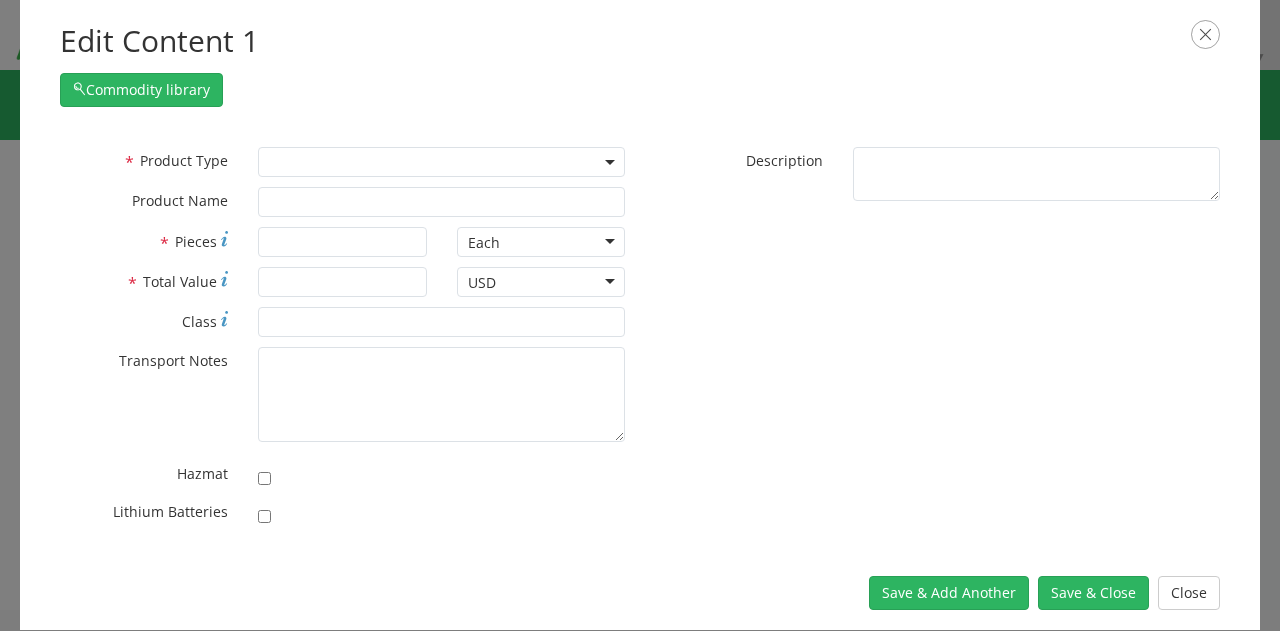 scroll, scrollTop: 0, scrollLeft: 0, axis: both 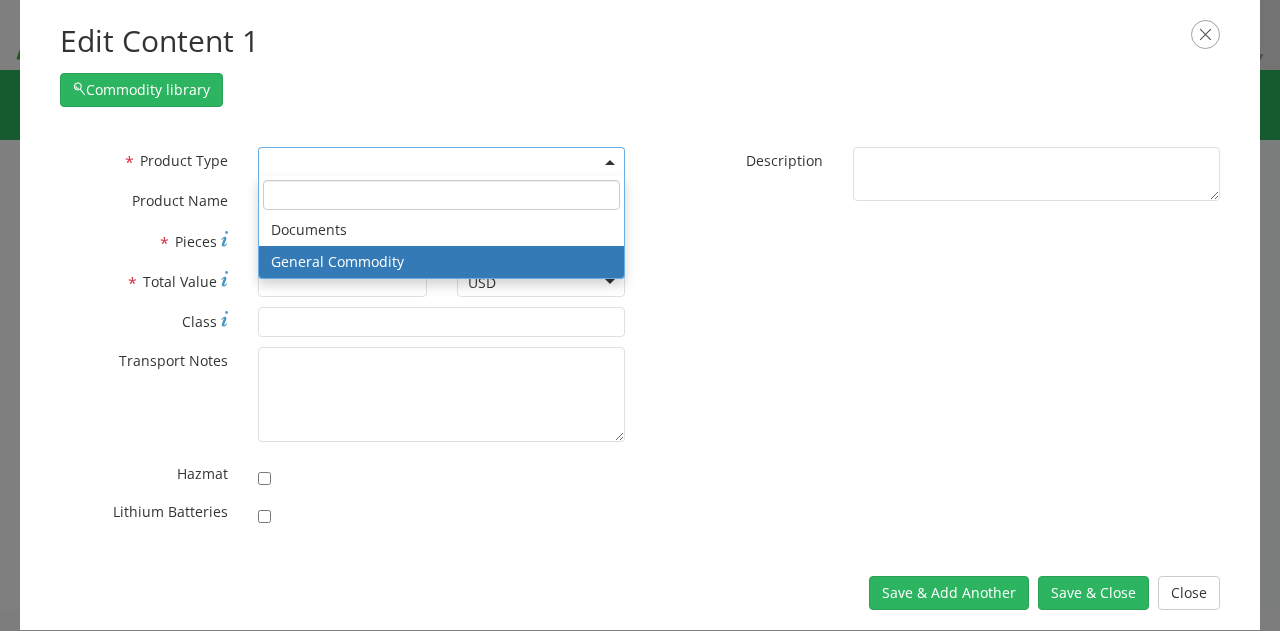 select on "COMMODITY" 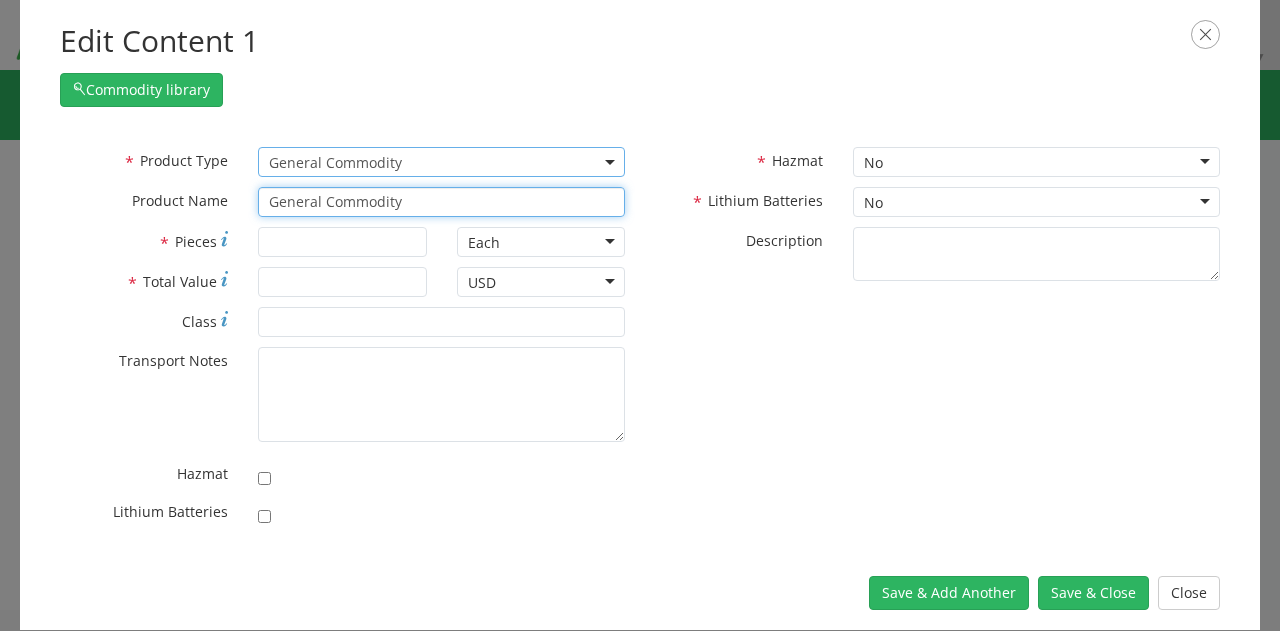 click on "General Commodity" at bounding box center (441, 202) 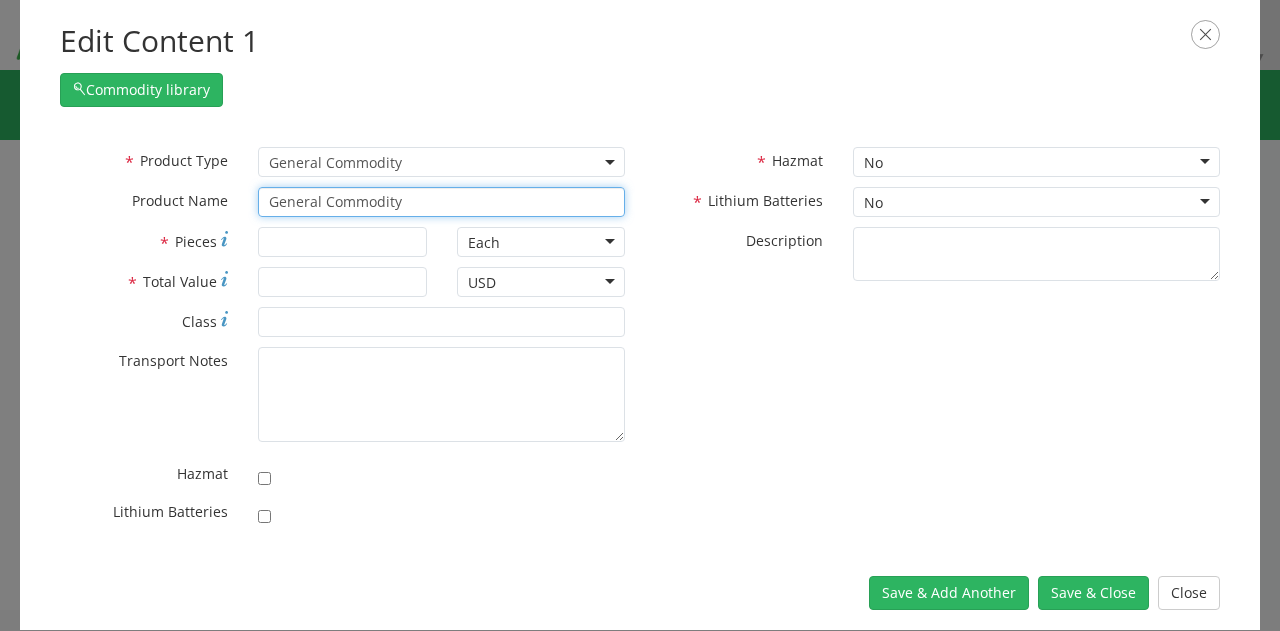 click on "General Commodity" at bounding box center (441, 202) 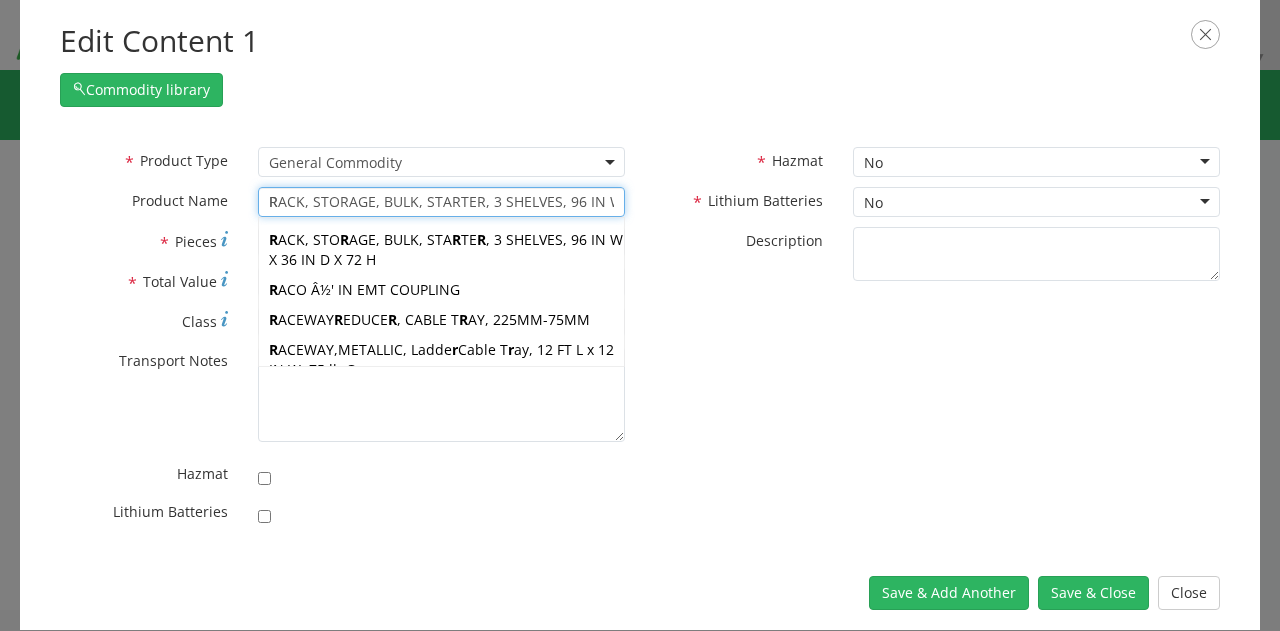 type on "RoD ASSEMBLY, GROUND" 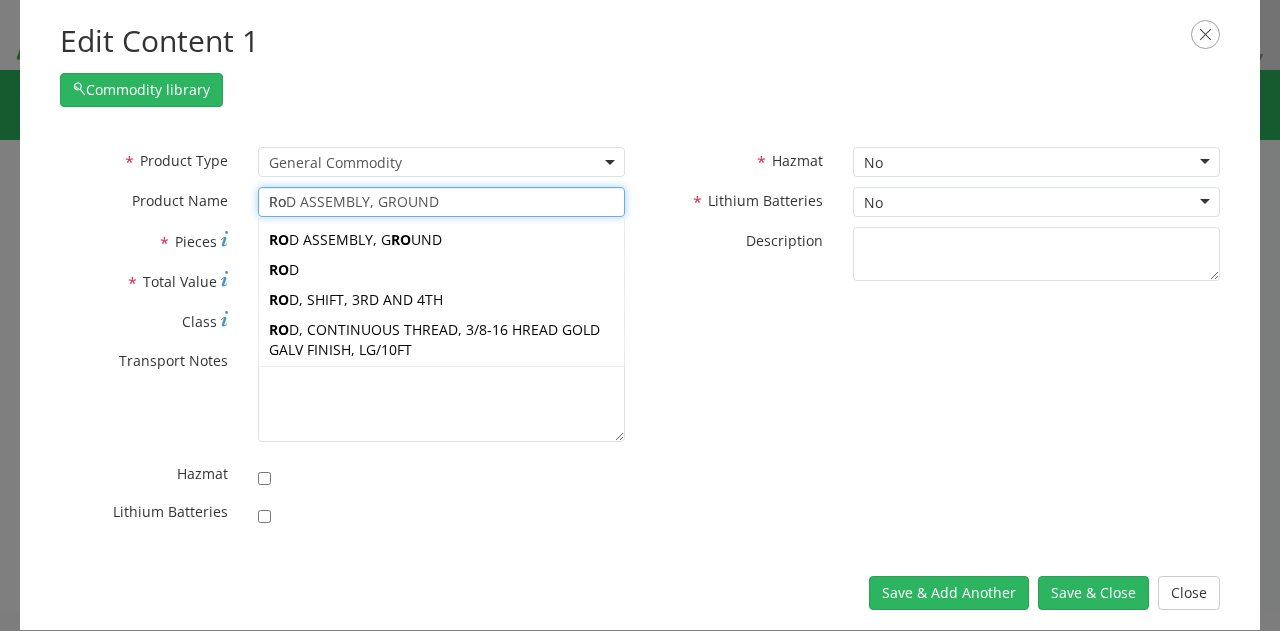 type on "RobO REEL" 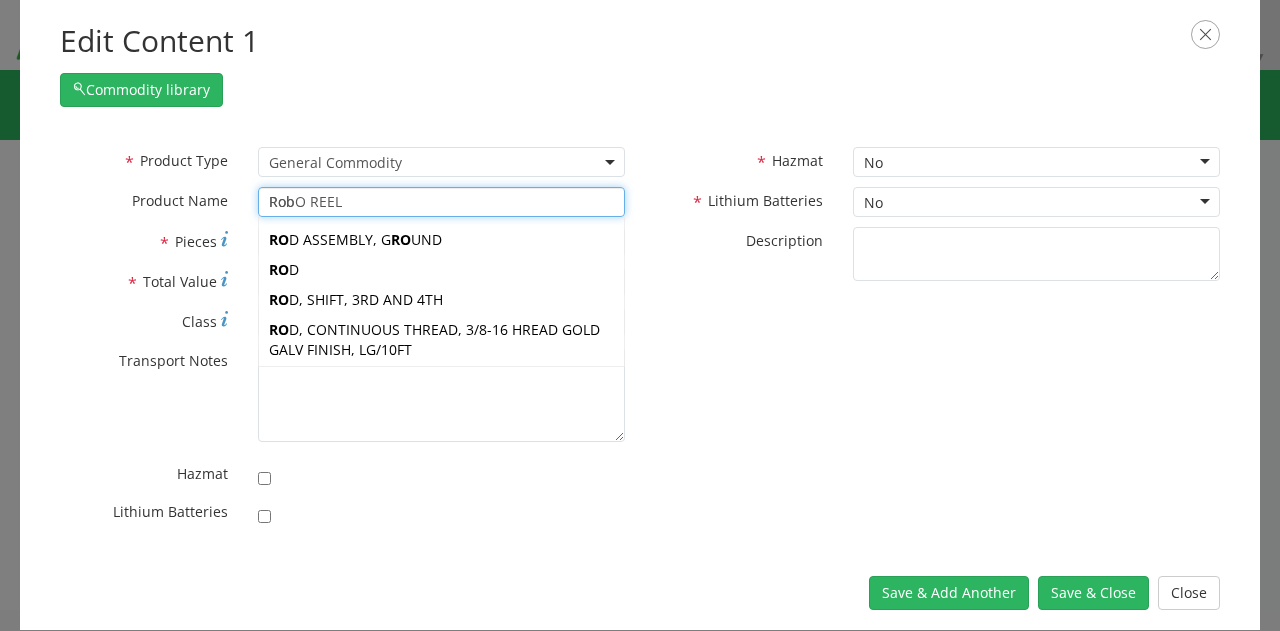 type 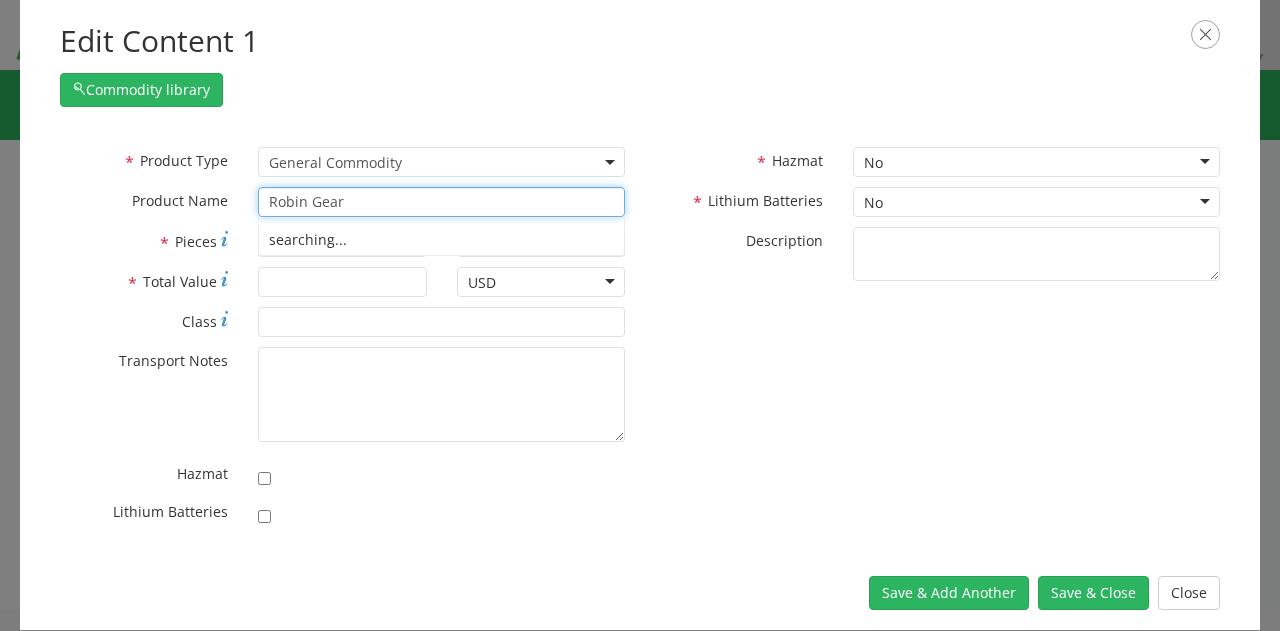 type on "Robin Gear" 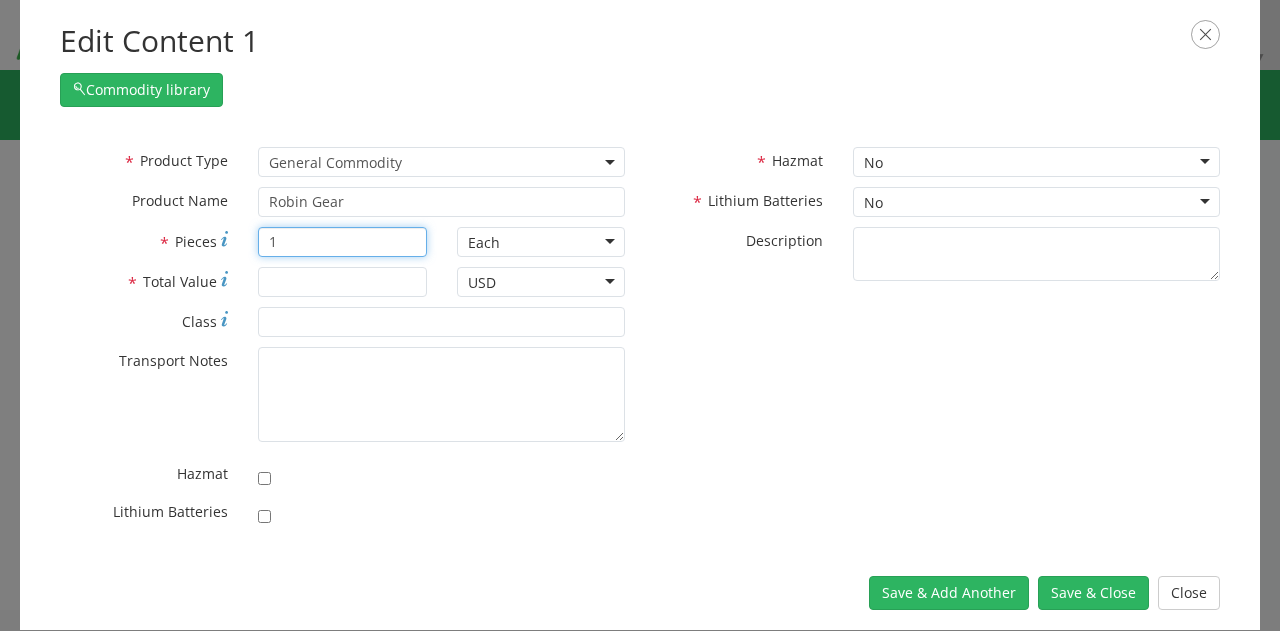 type on "1" 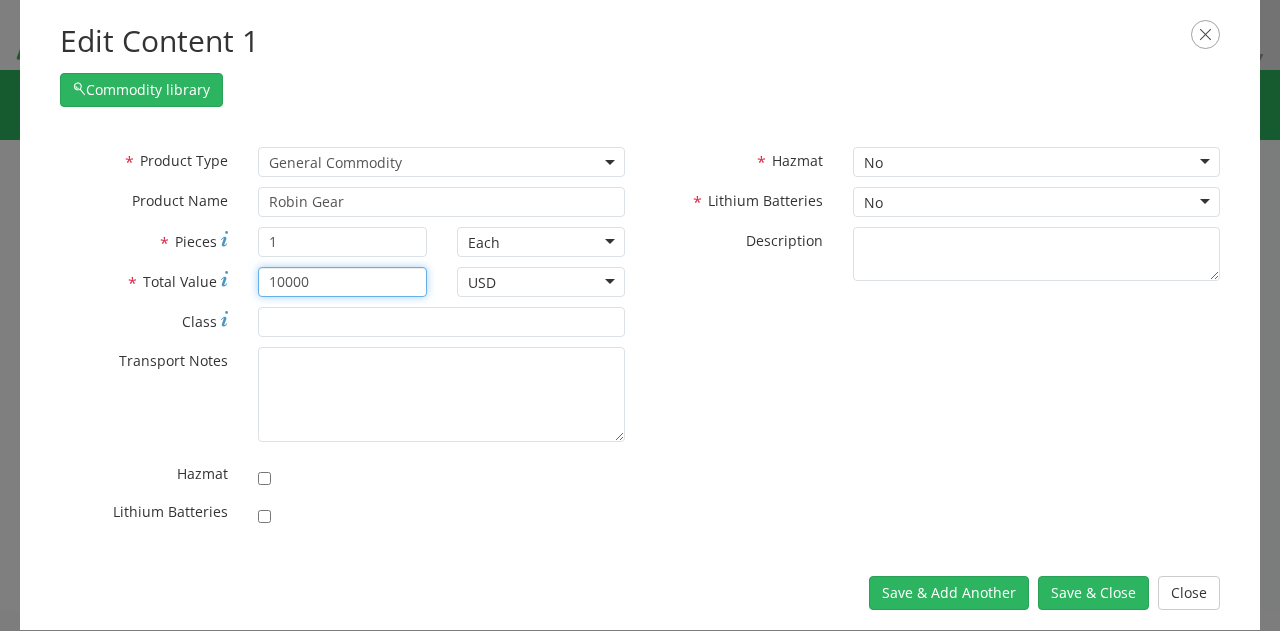 type on "10000" 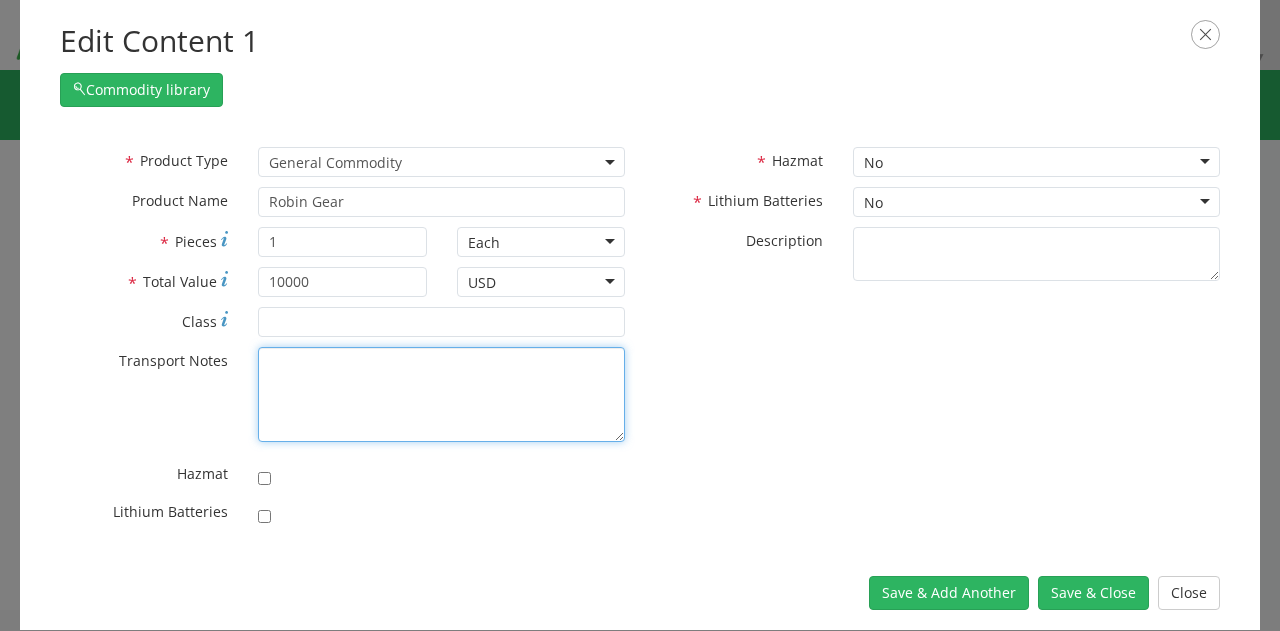 paste on "Please use the following contact information if pickup window exceeds selected pickup window and or if you encounter any issues delivering to this location.
Main POC: [NAME] ([PHONE])
Secondary POC: [NAME] ([PHONE])" 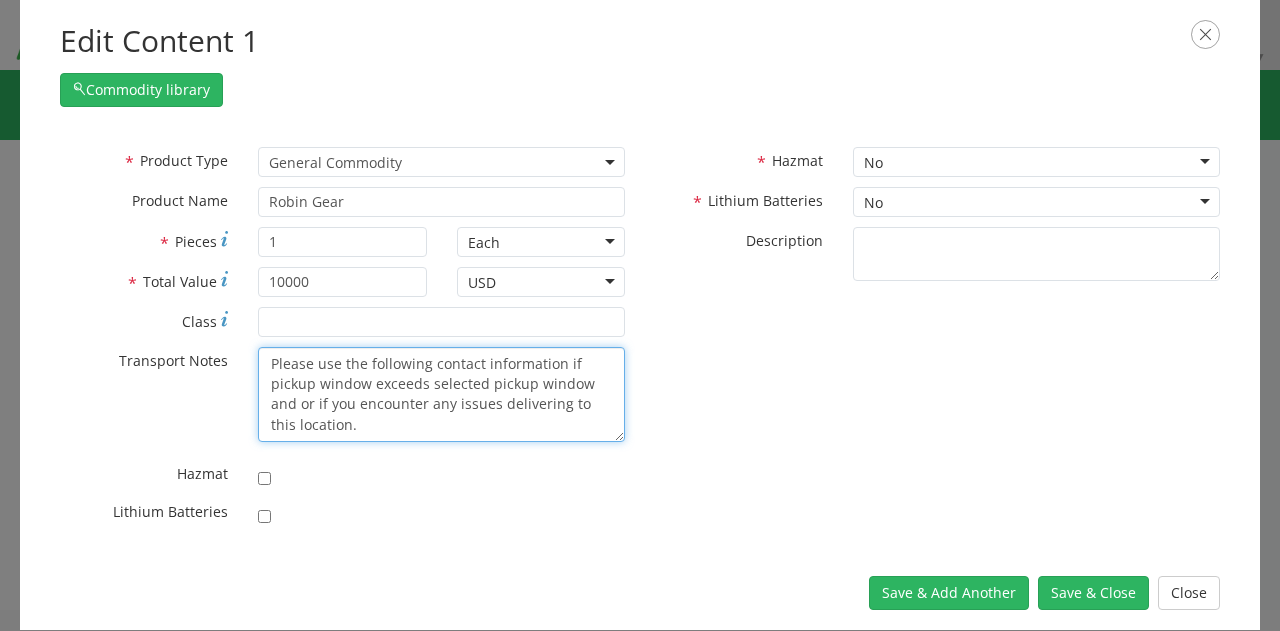 scroll, scrollTop: 74, scrollLeft: 0, axis: vertical 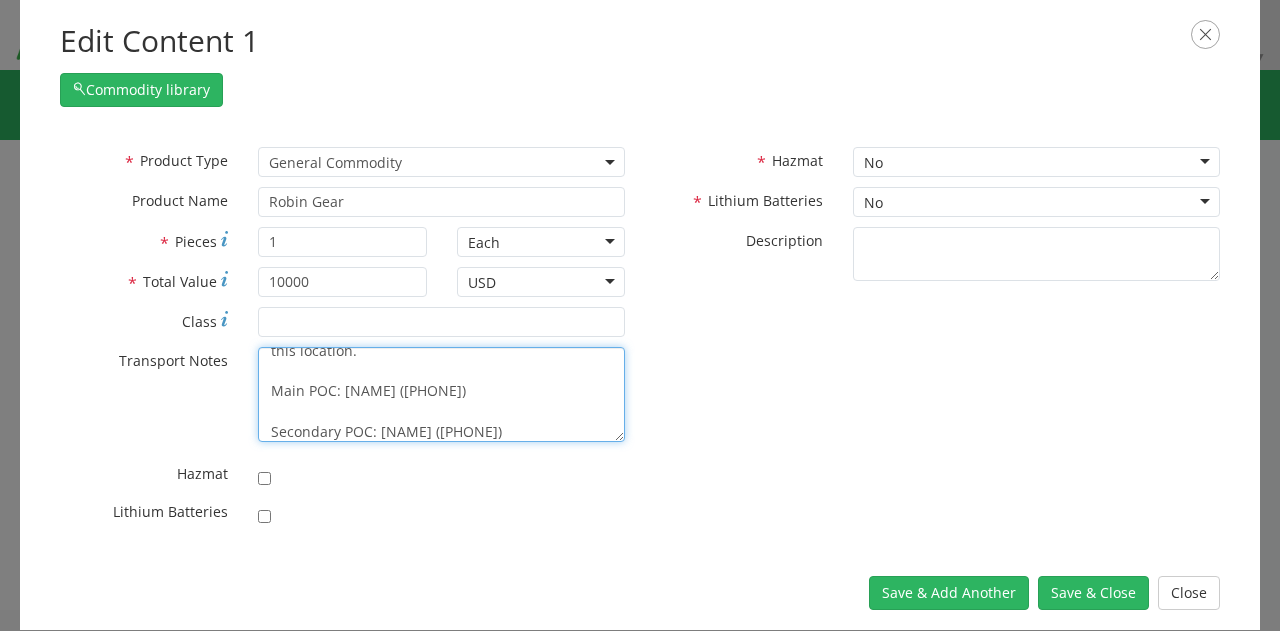 type on "Please use the following contact information if pickup window exceeds selected pickup window and or if you encounter any issues delivering to this location.
Main POC: [NAME] ([PHONE])
Secondary POC: [NAME] ([PHONE])" 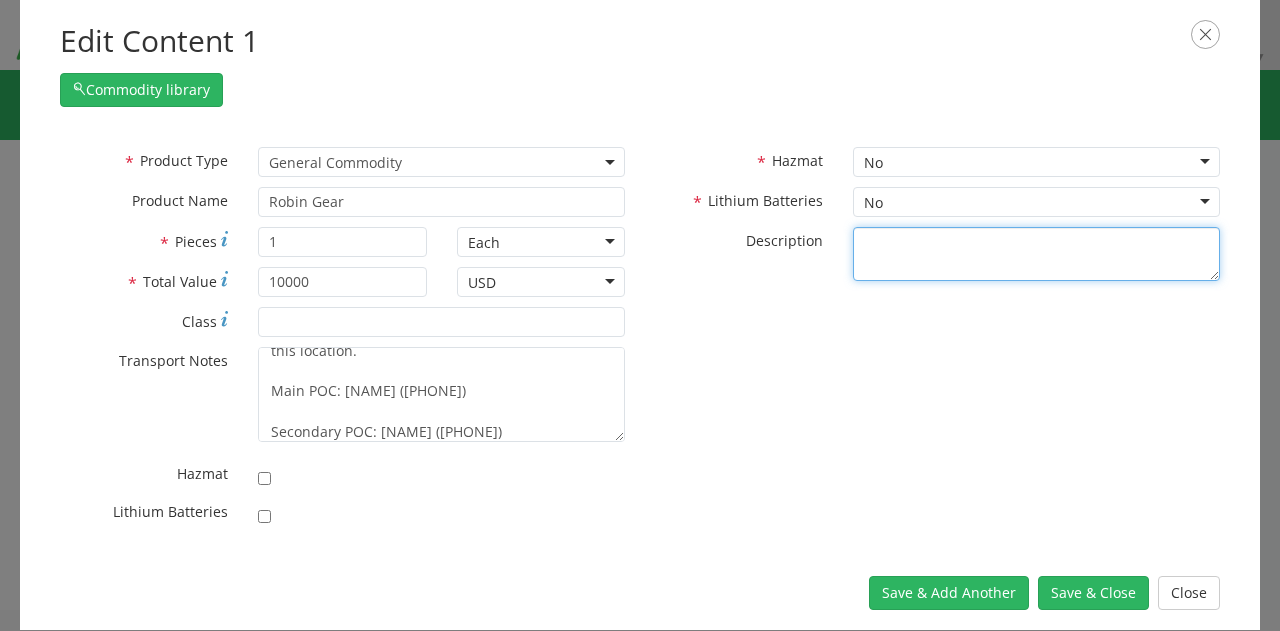 click on "*   Description" at bounding box center [1036, 254] 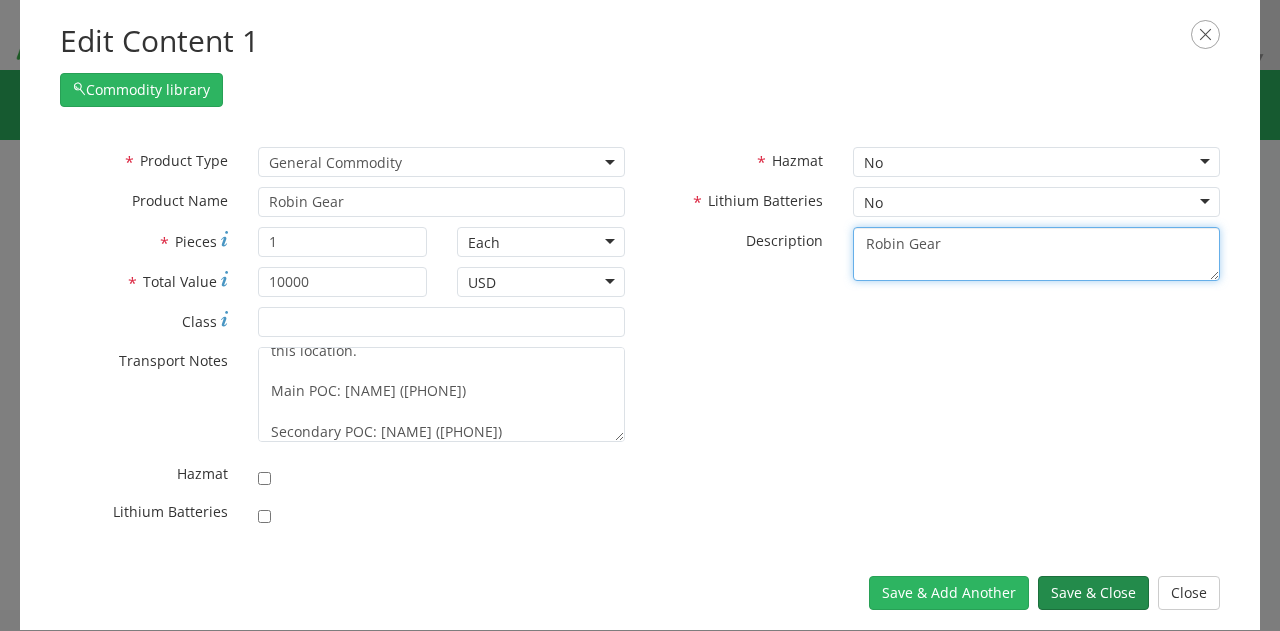 type on "Robin Gear" 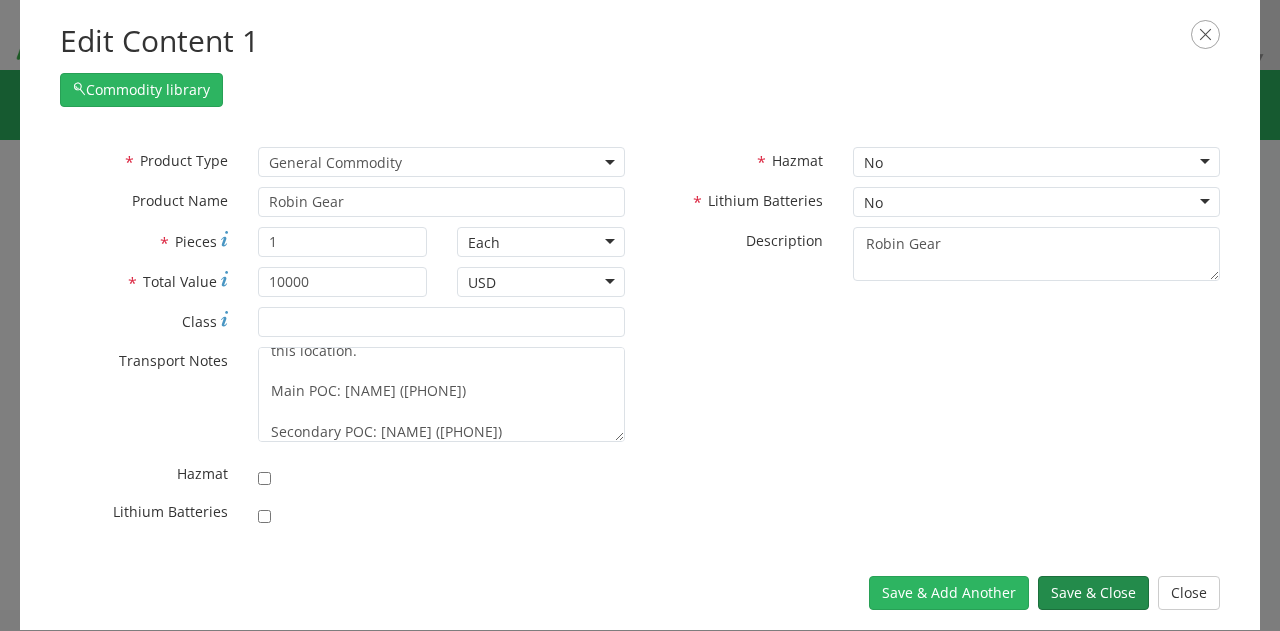 click on "Save & Close" at bounding box center (1093, 593) 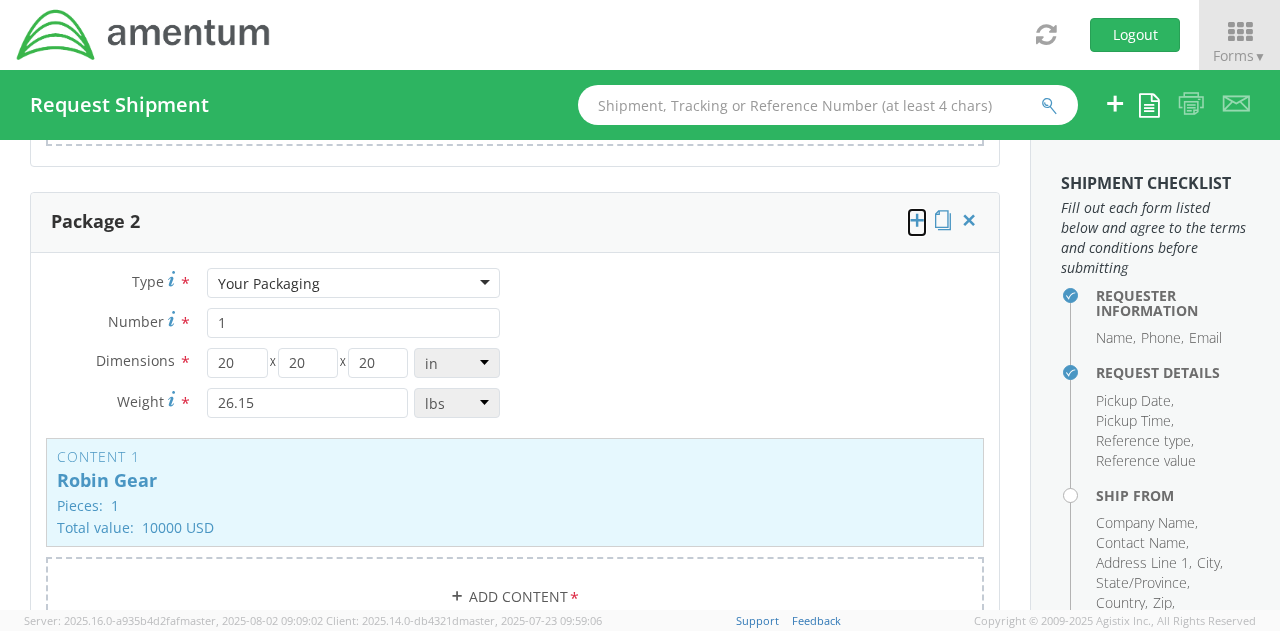 click at bounding box center [917, 220] 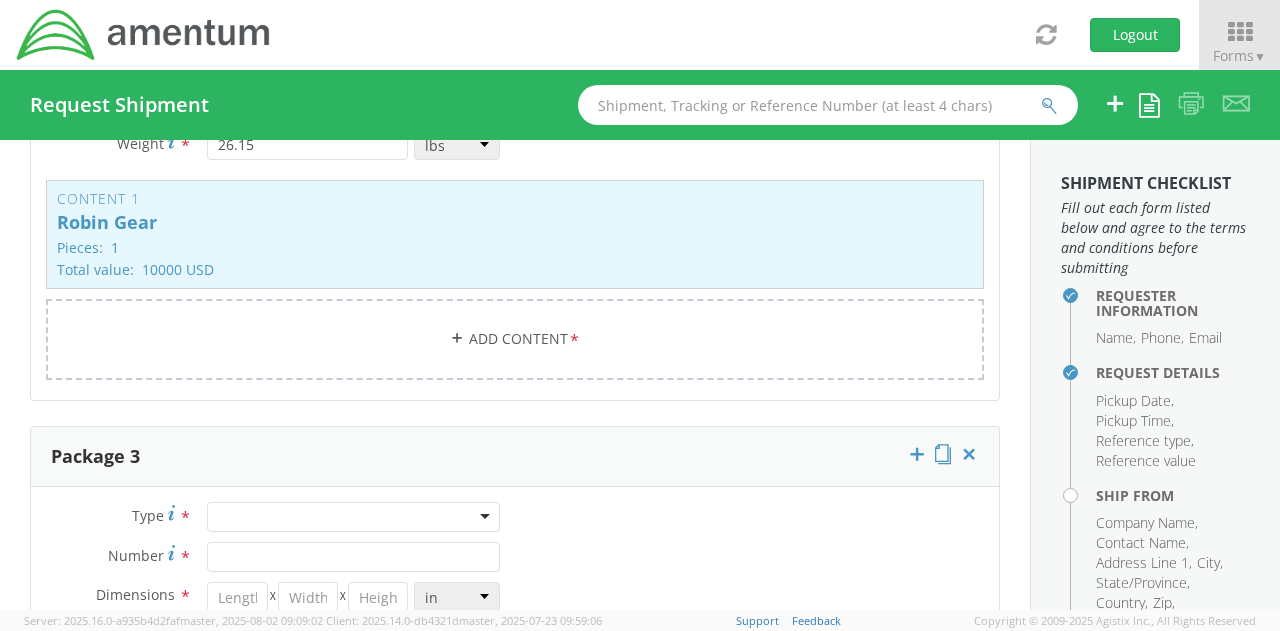 scroll, scrollTop: 2568, scrollLeft: 0, axis: vertical 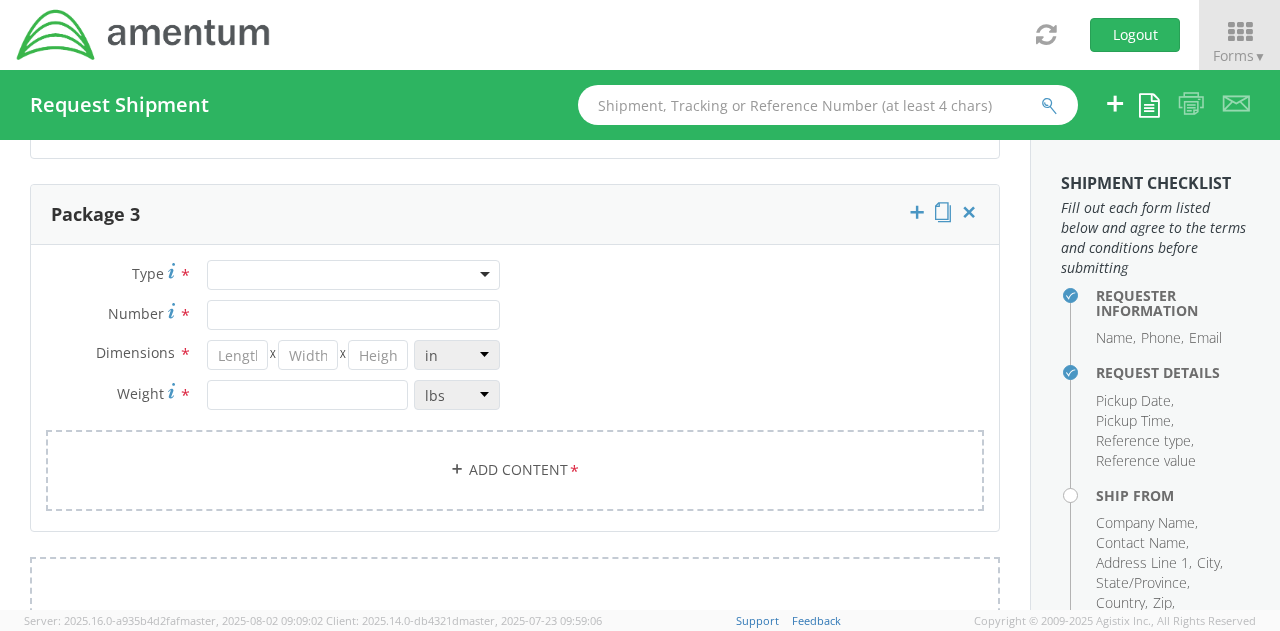 click at bounding box center [353, 275] 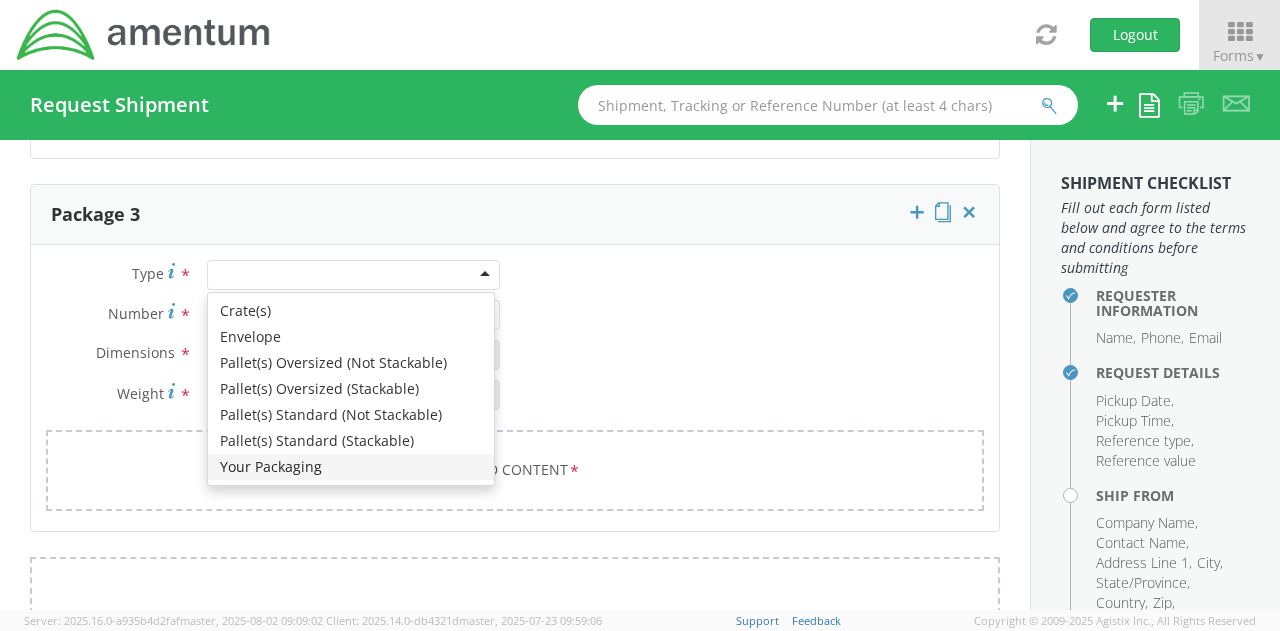 drag, startPoint x: 248, startPoint y: 457, endPoint x: 258, endPoint y: 306, distance: 151.33076 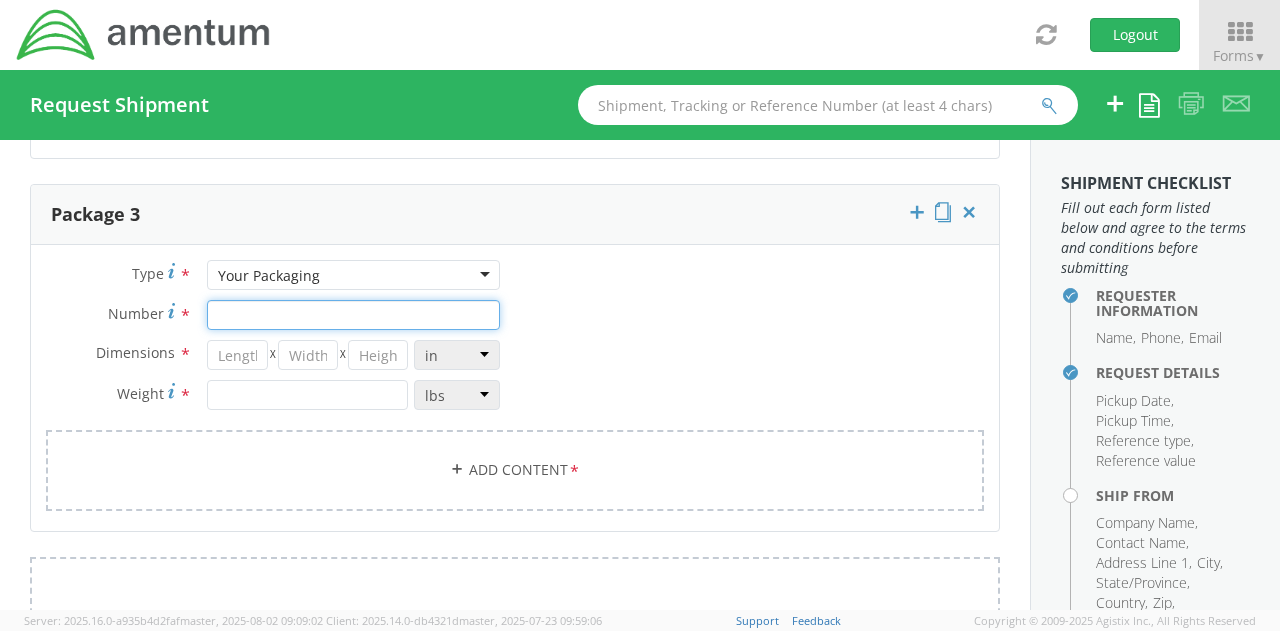 click on "Number        *" at bounding box center [353, 315] 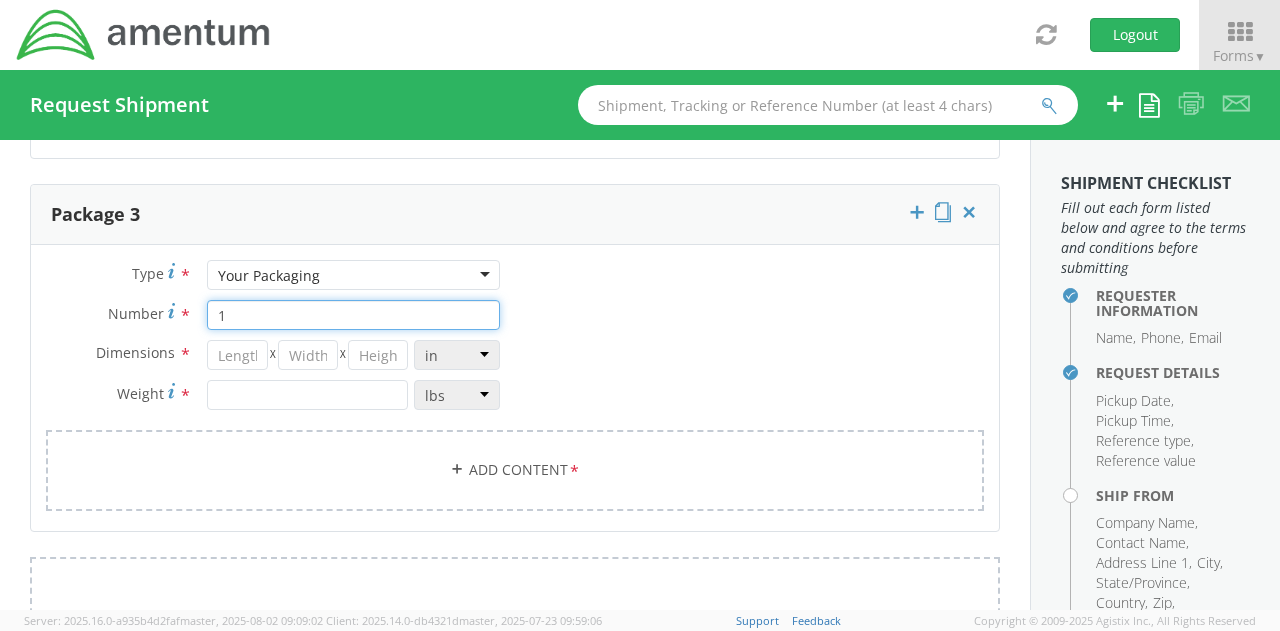 type on "1" 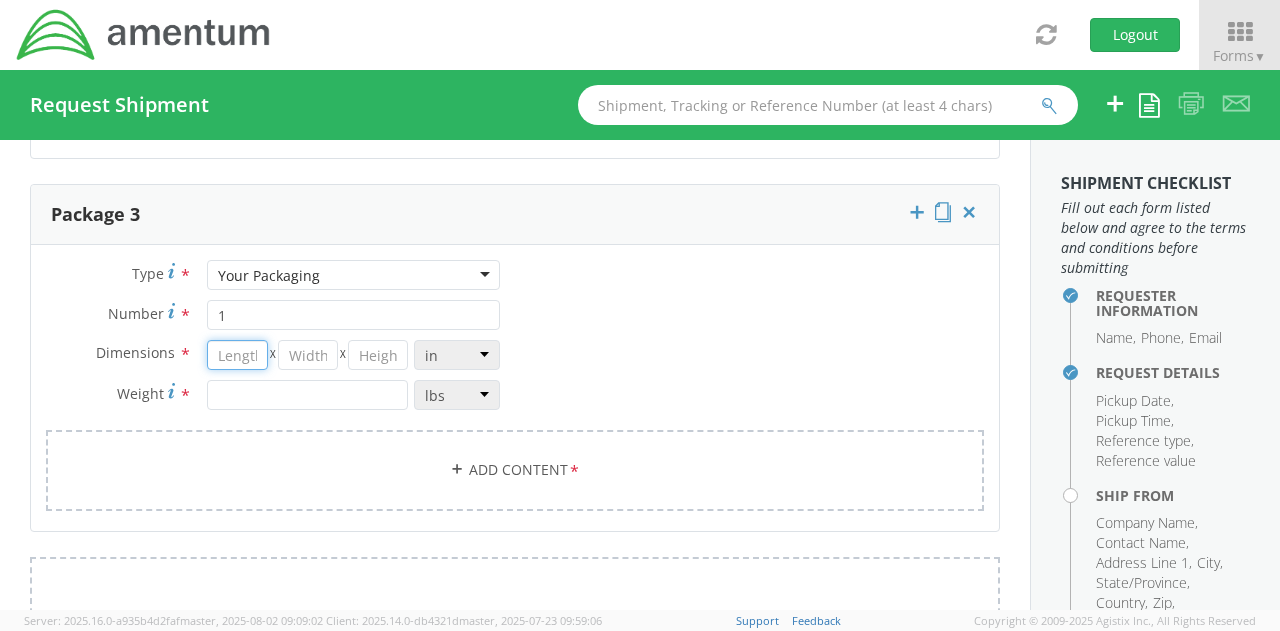 click at bounding box center [237, 355] 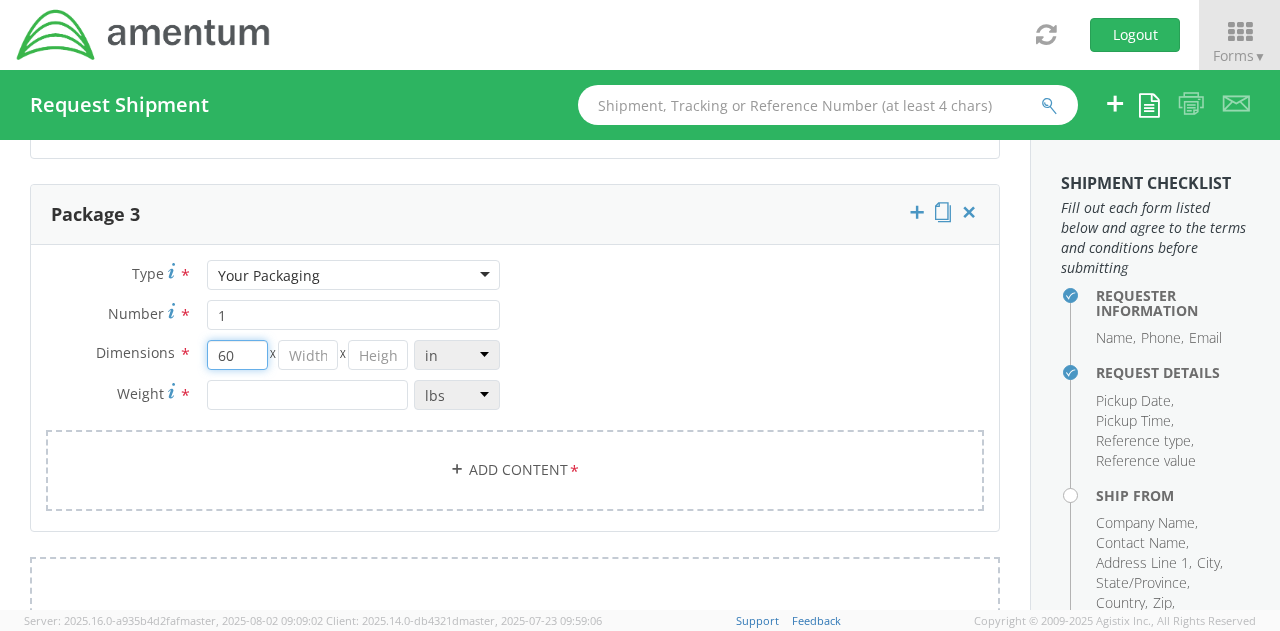 type on "60" 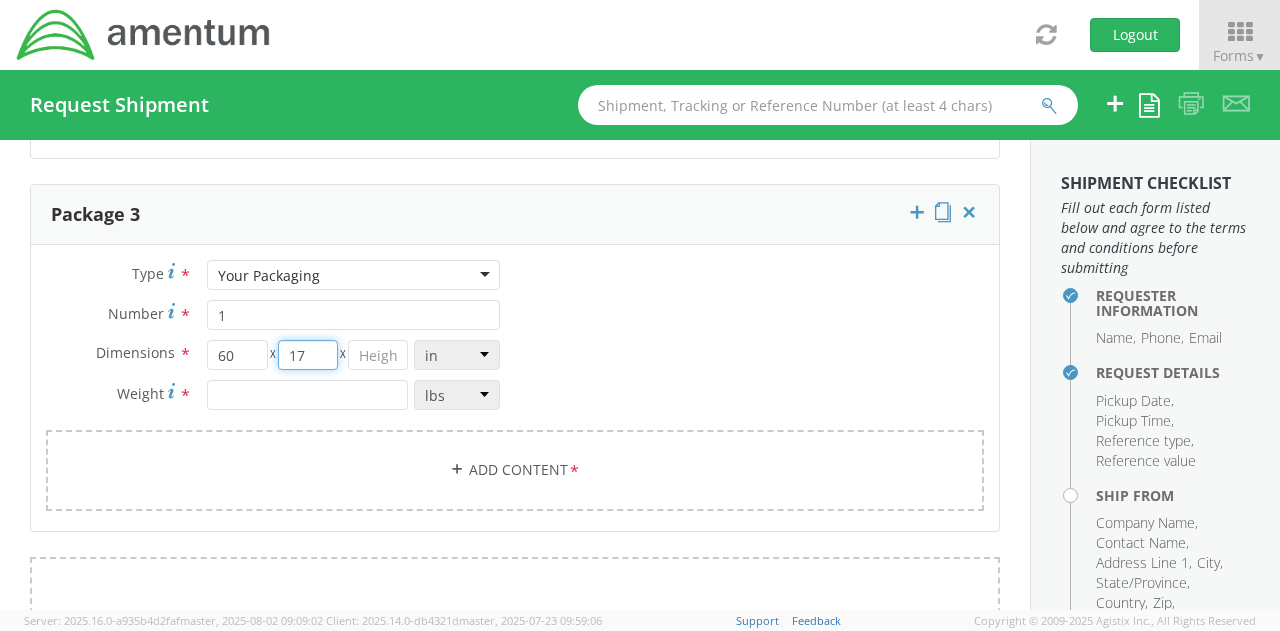 type on "17" 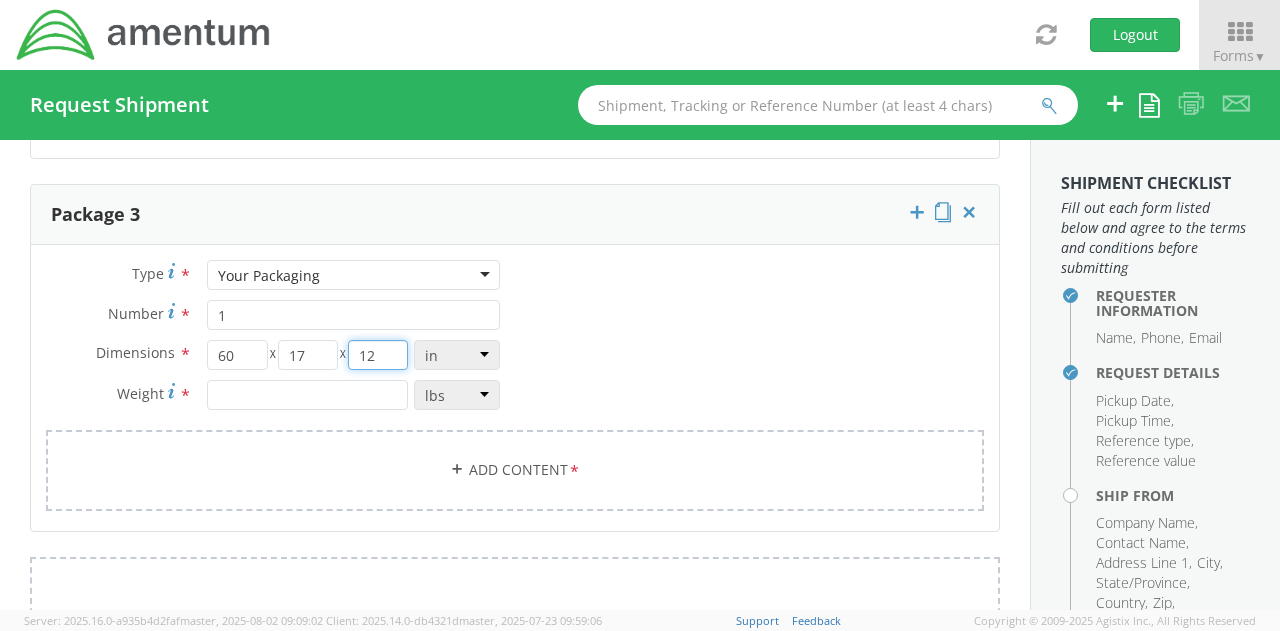 type on "12" 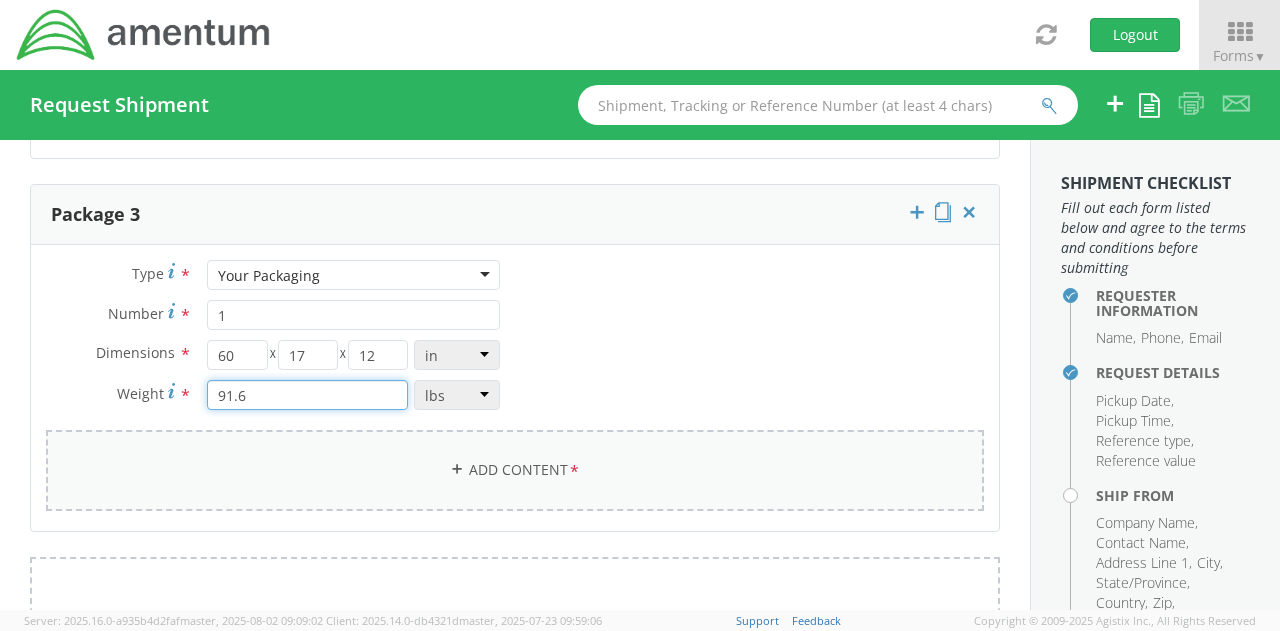 type on "91.6" 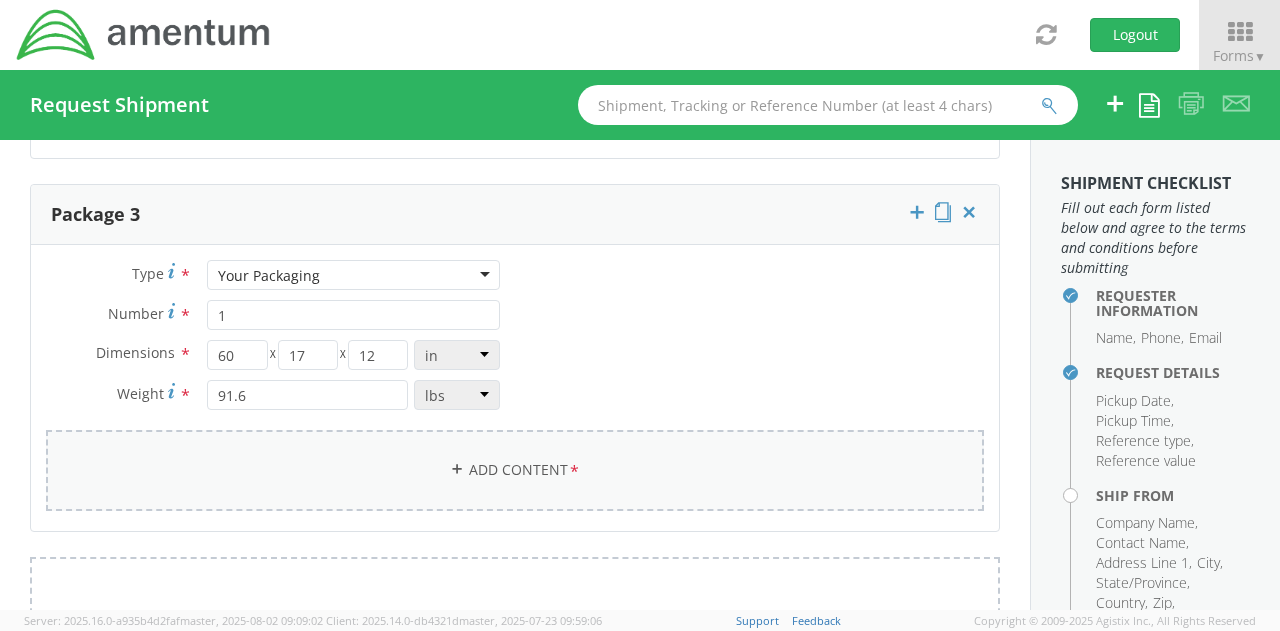 click on "Add Content  *" at bounding box center [515, 470] 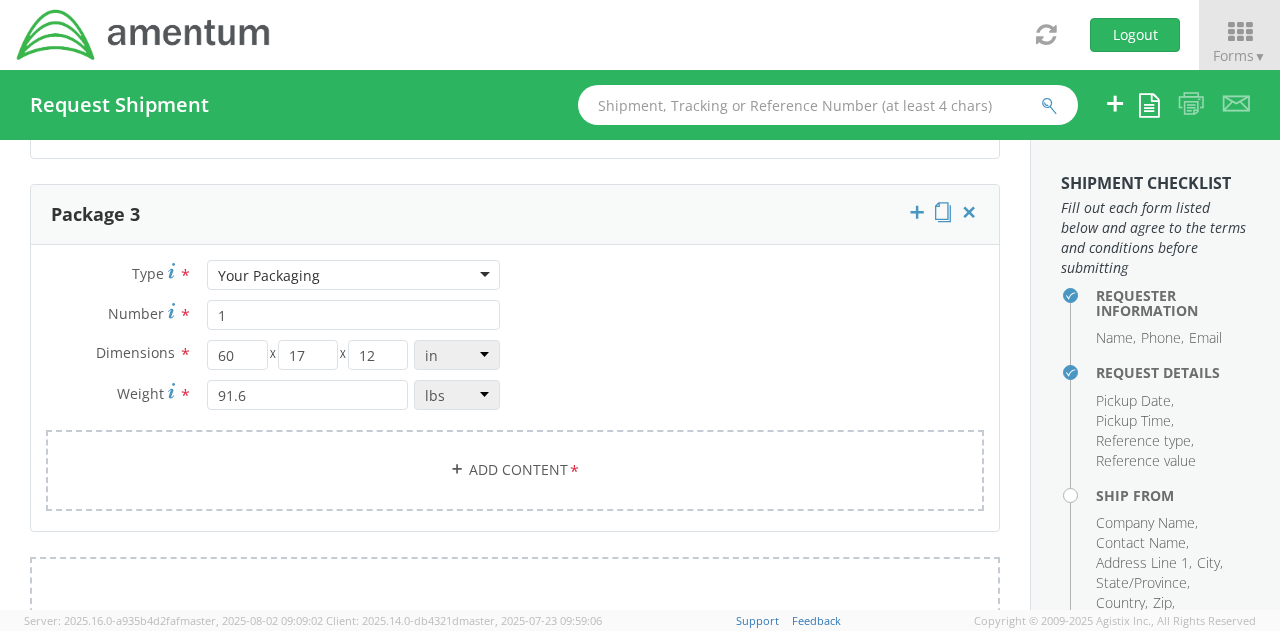 select 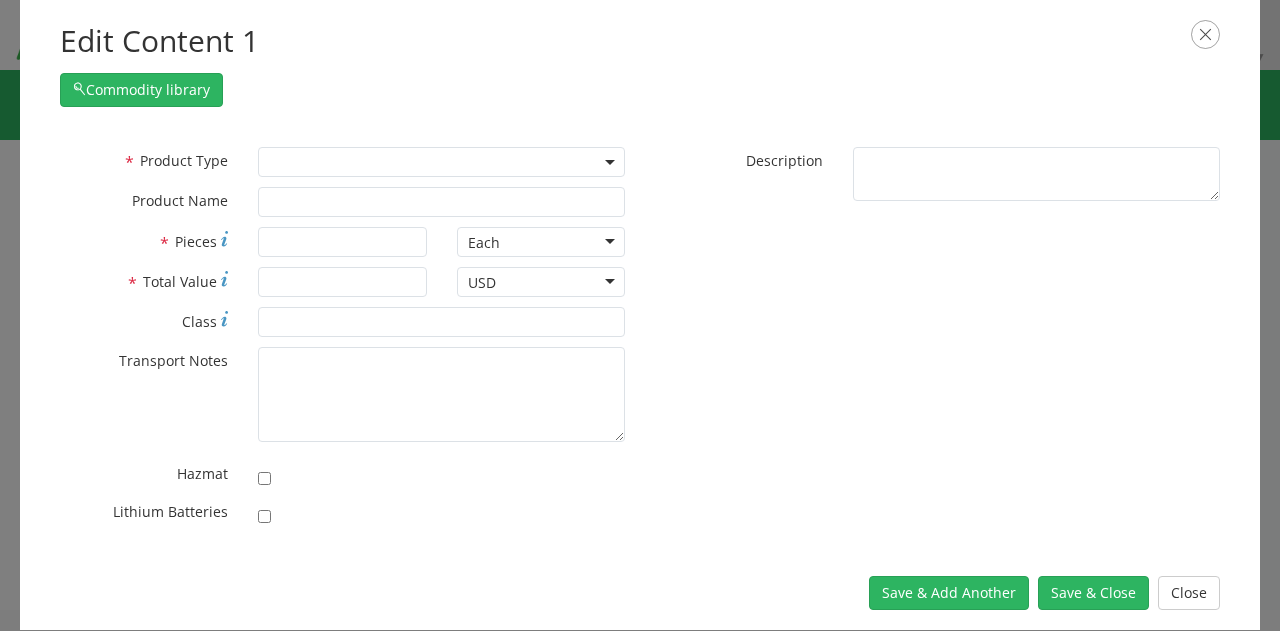 click at bounding box center [441, 162] 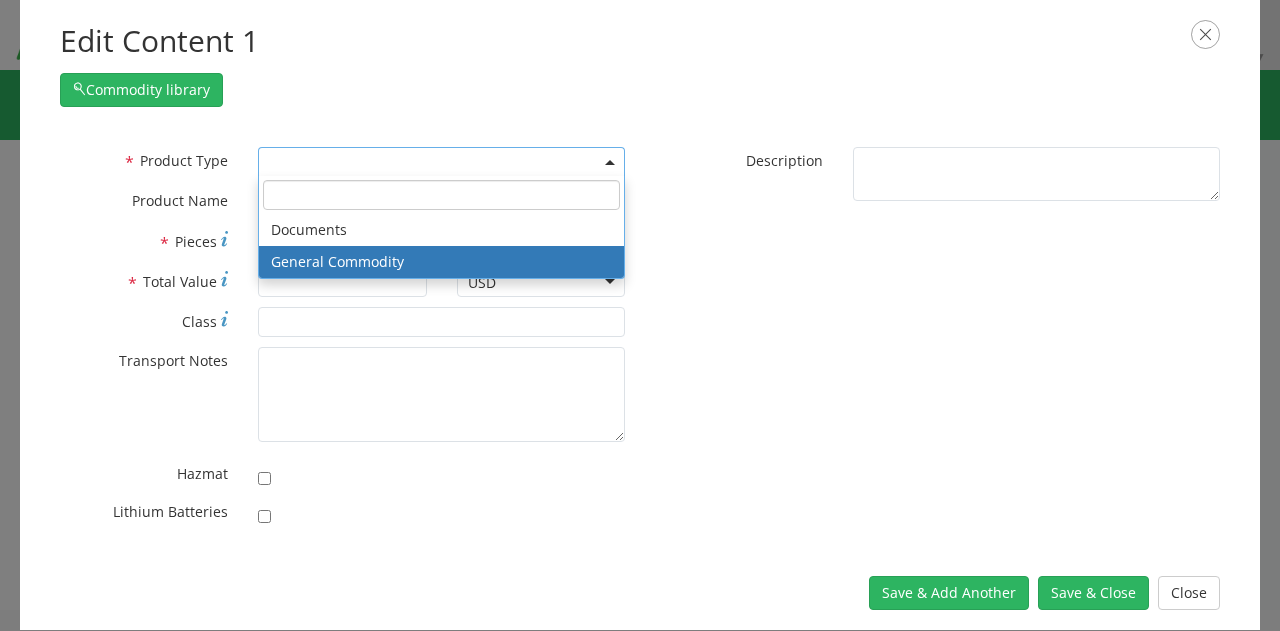 drag, startPoint x: 524, startPoint y: 257, endPoint x: 505, endPoint y: 223, distance: 38.948685 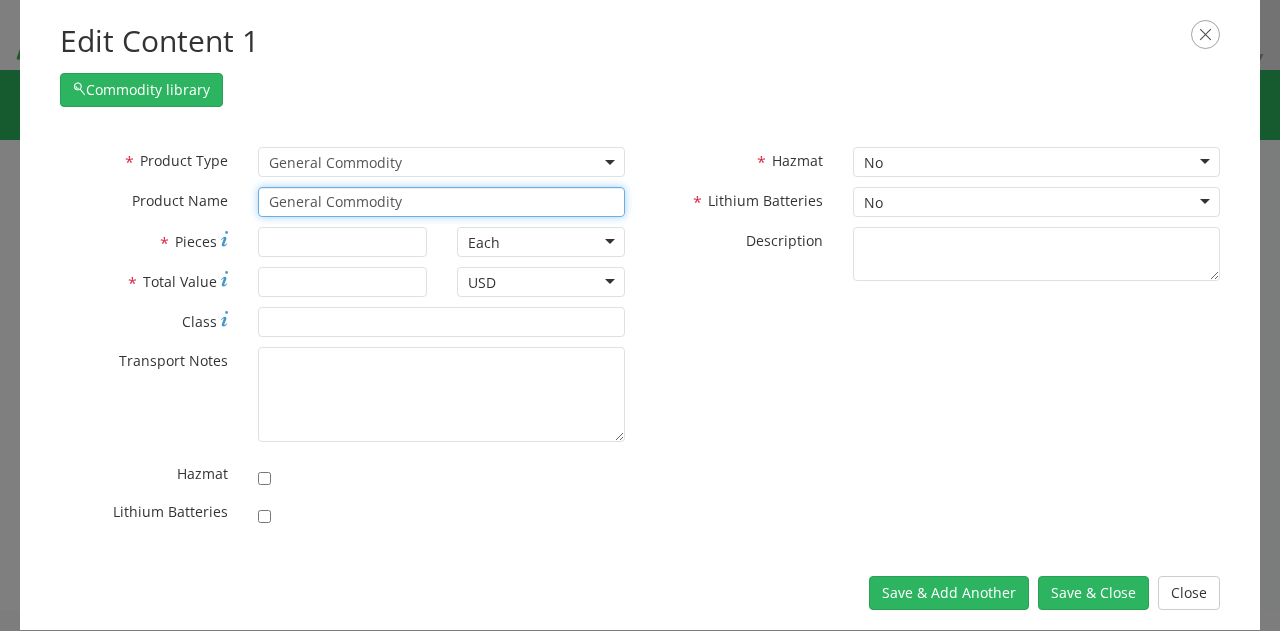 click on "General Commodity" at bounding box center [441, 202] 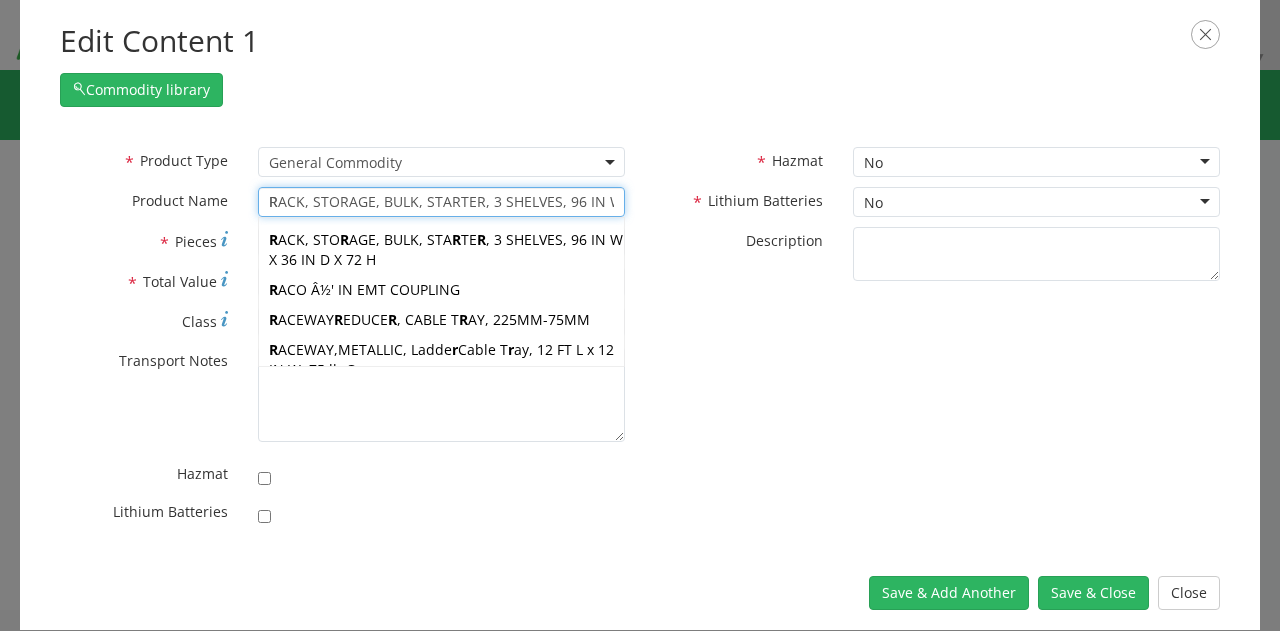 type on "RoD ASSEMBLY, GROUND" 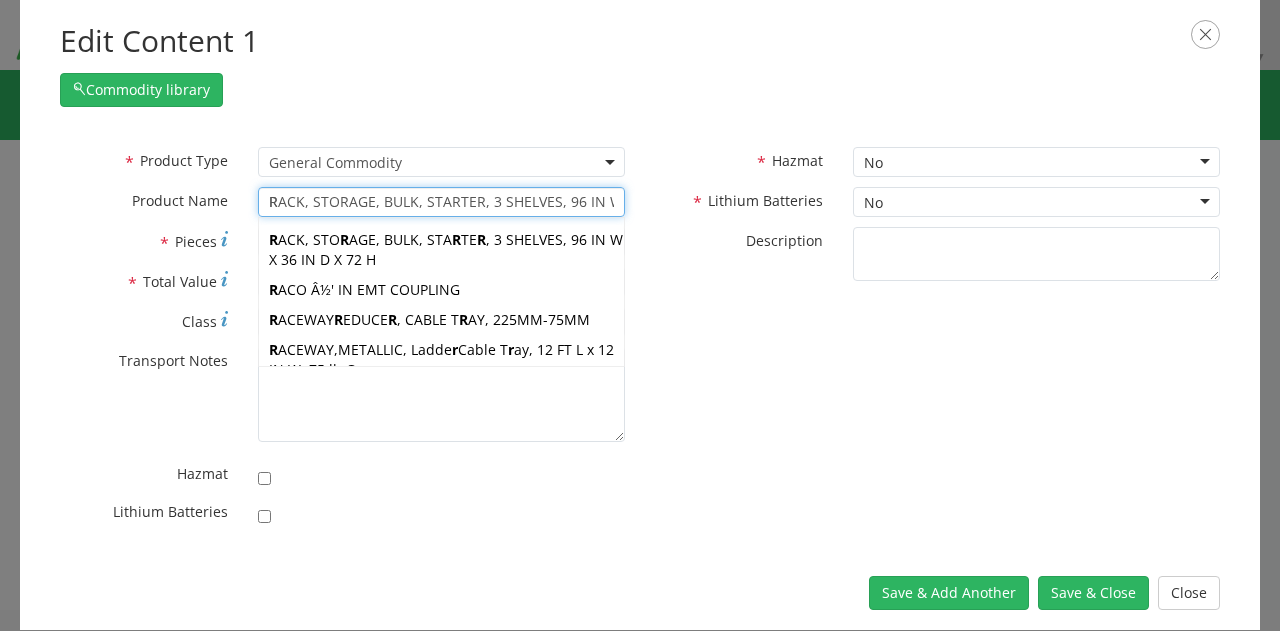 type on "Ro" 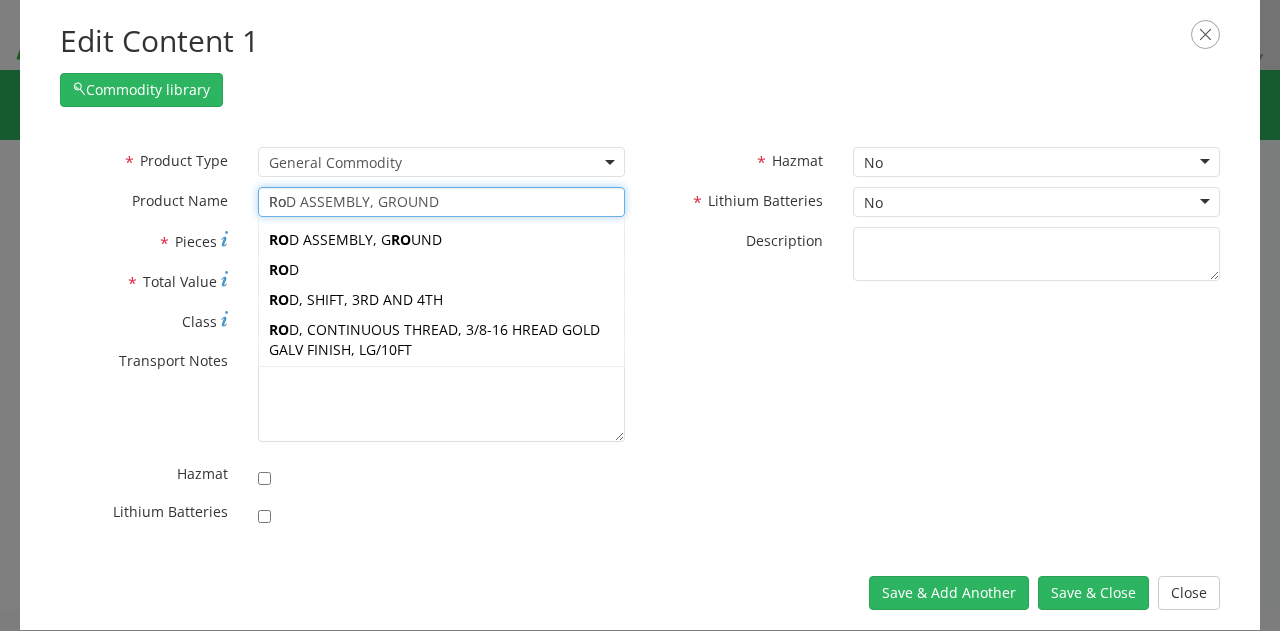 type on "RobO REEL" 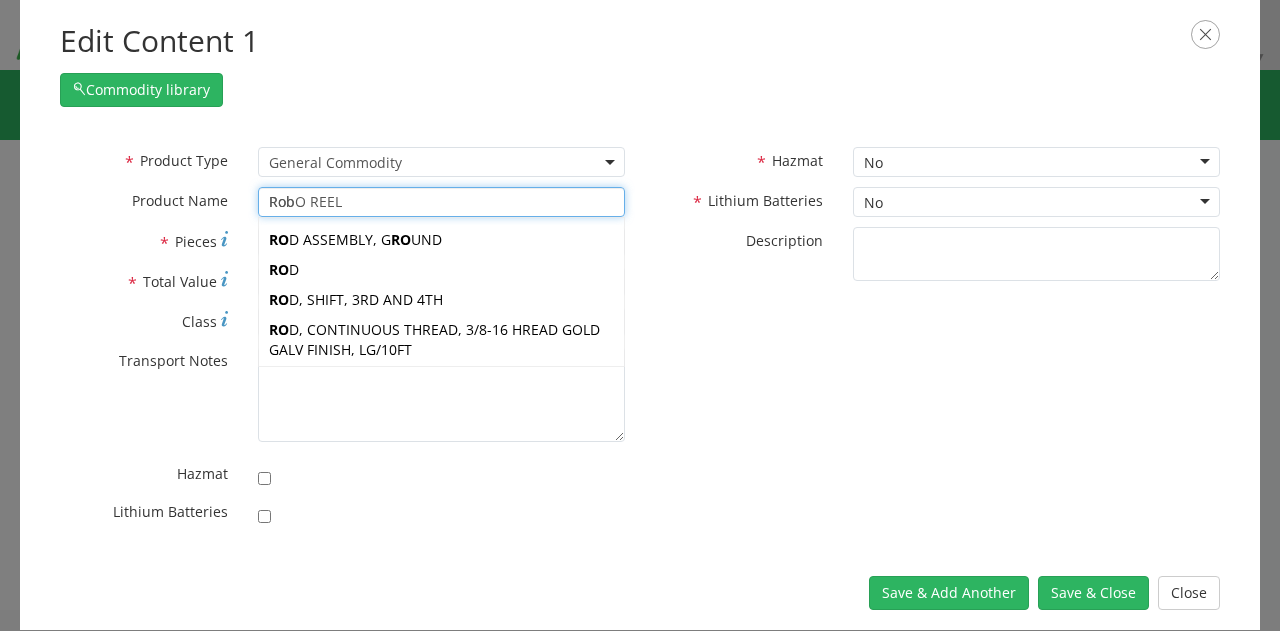 type on "Robi" 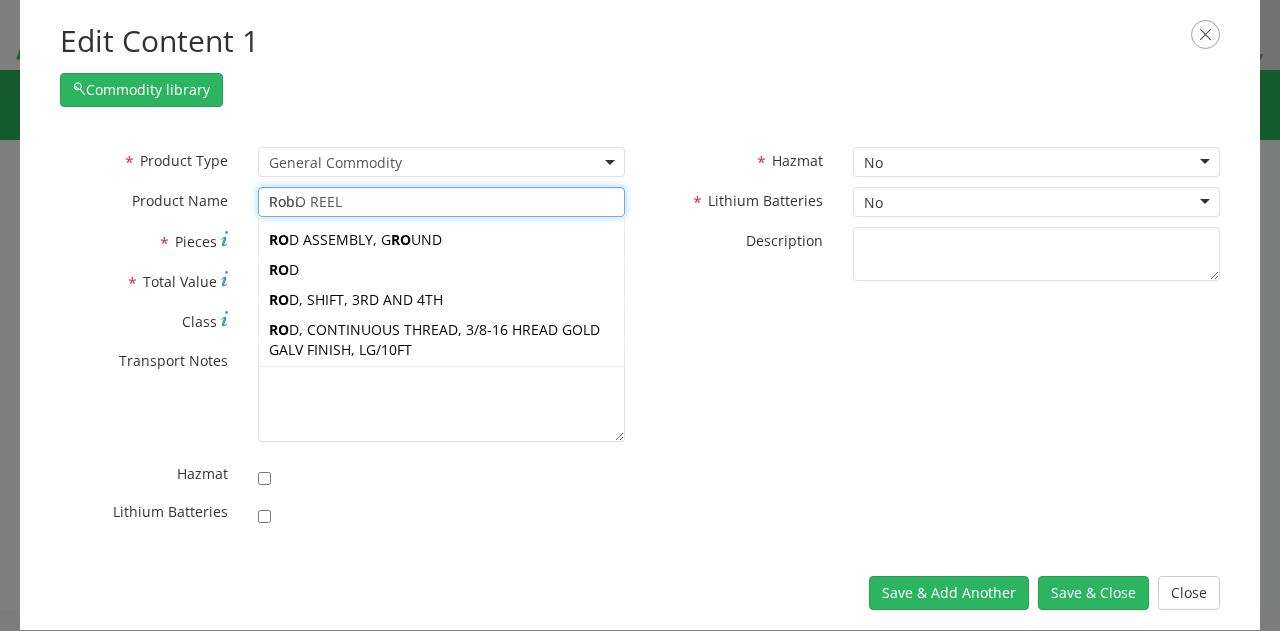 type 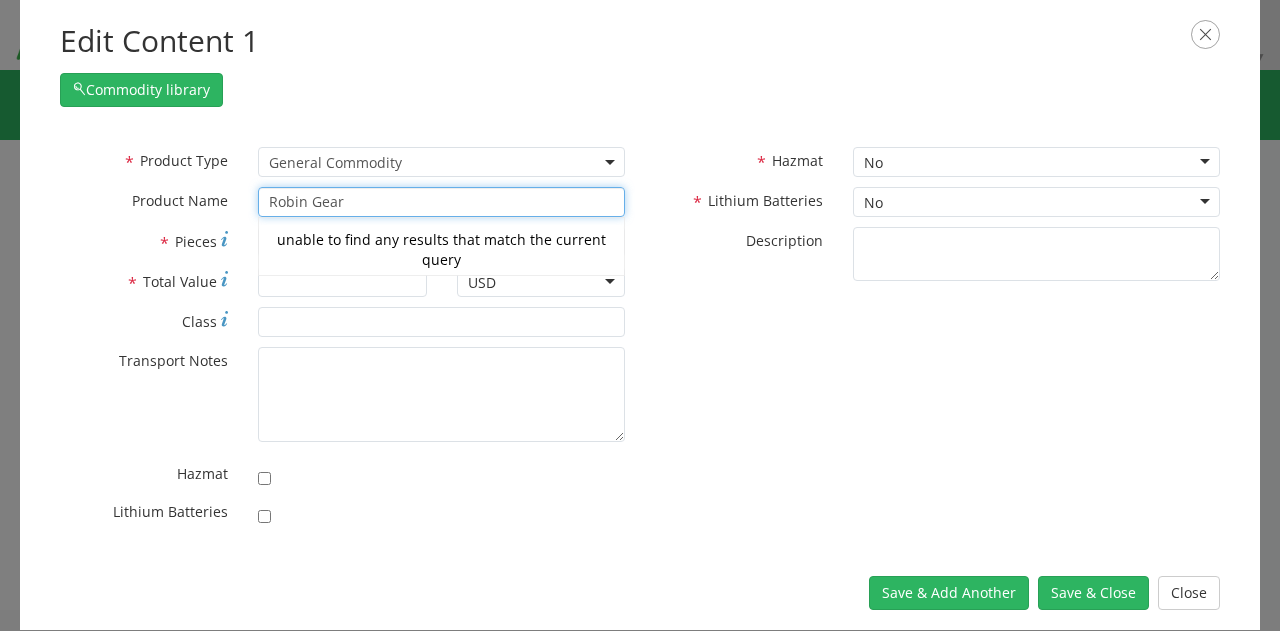 type on "Robin Gear" 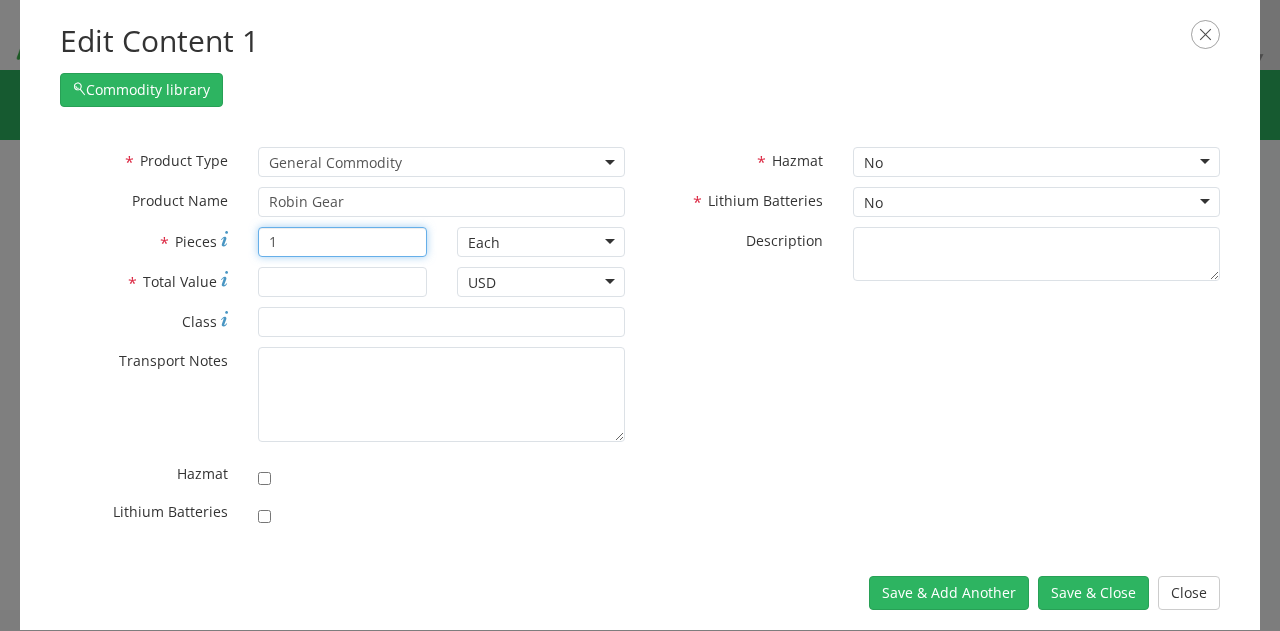 type on "1" 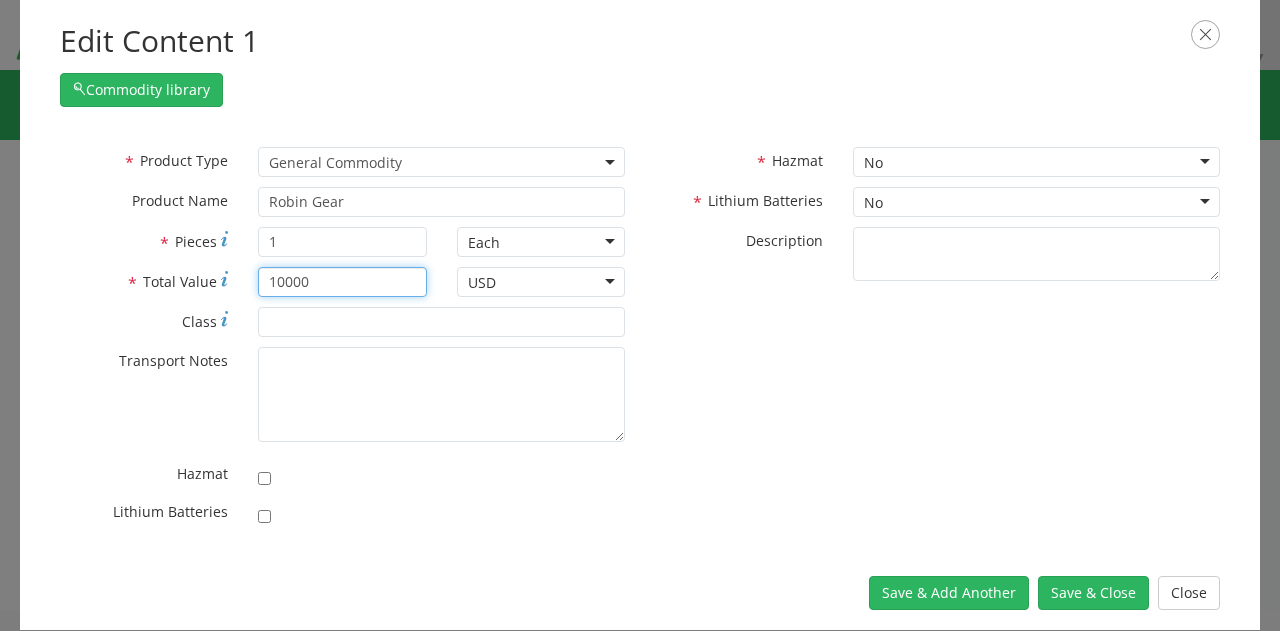 type on "10000" 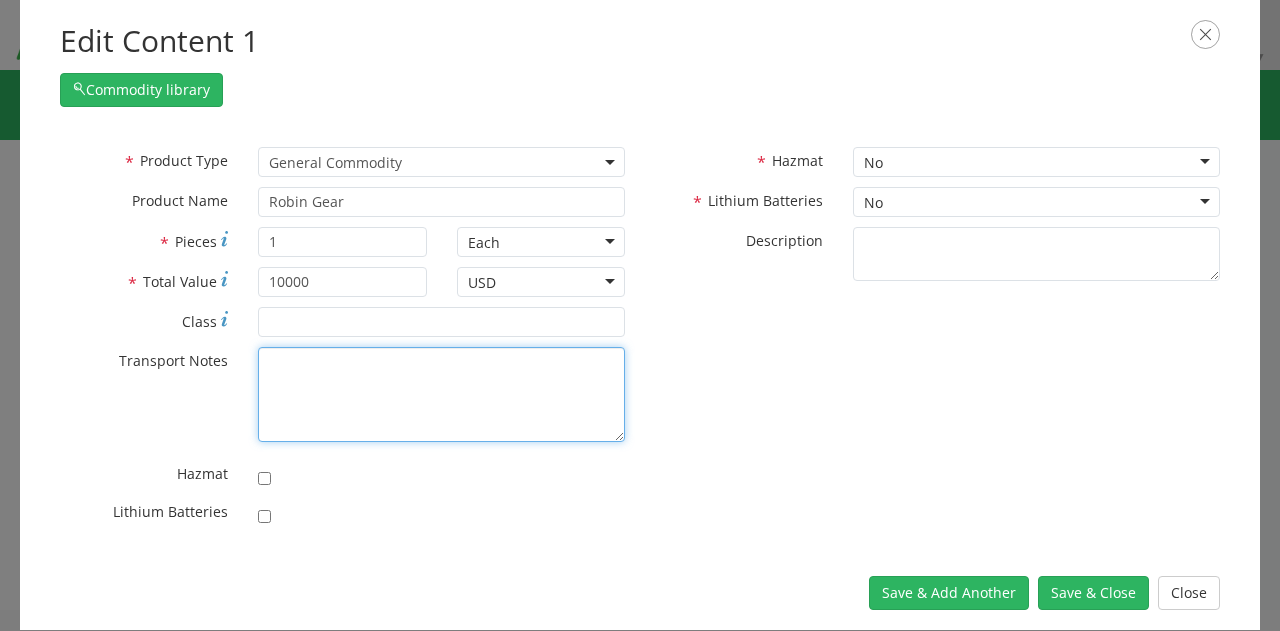 paste on "Please use the following contact information if pickup window exceeds selected pickup window and or if you encounter any issues delivering to this location.
Main POC: [NAME] ([PHONE])
Secondary POC: [NAME] ([PHONE])" 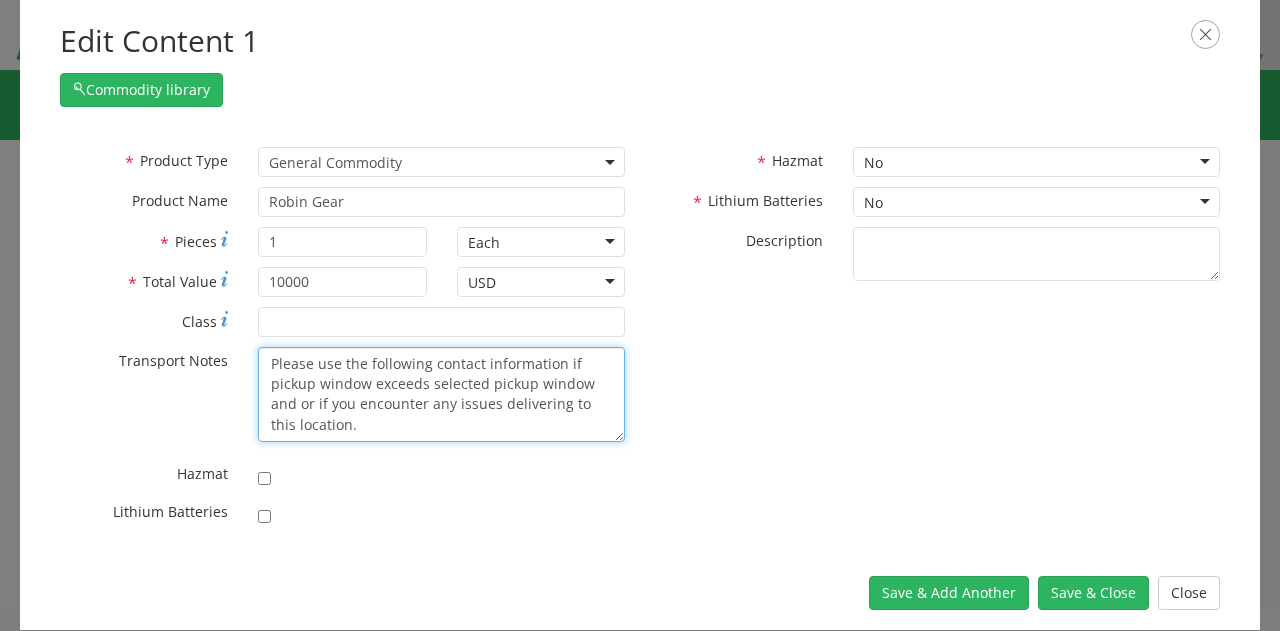 scroll, scrollTop: 74, scrollLeft: 0, axis: vertical 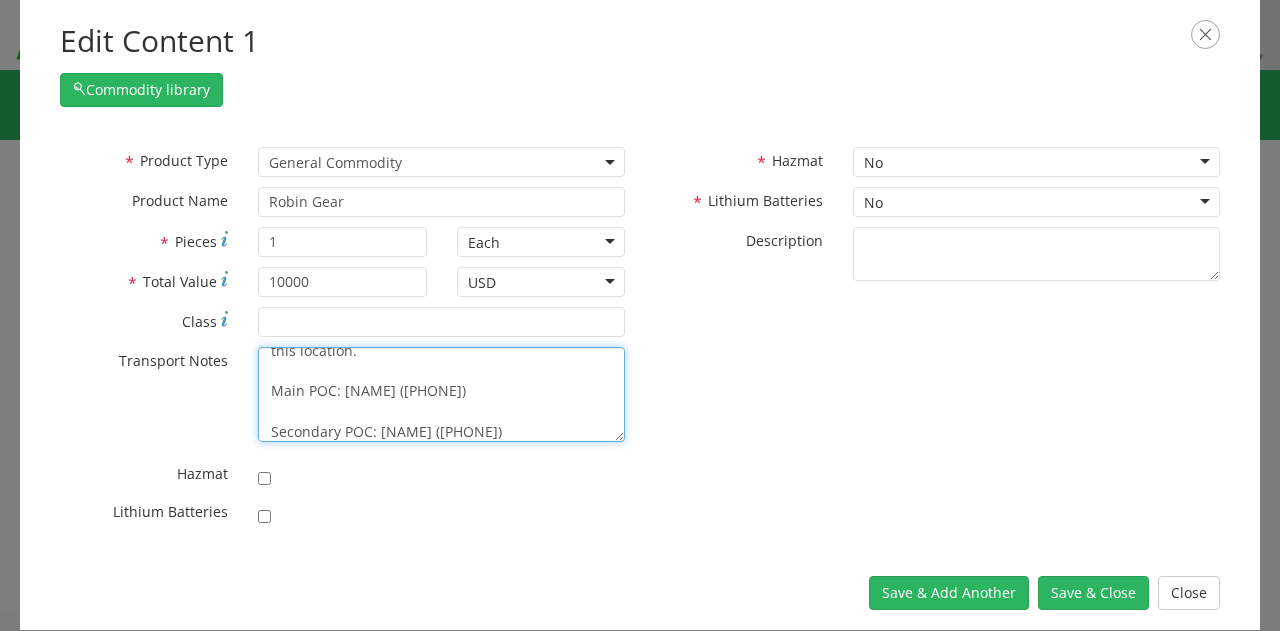 type on "Please use the following contact information if pickup window exceeds selected pickup window and or if you encounter any issues delivering to this location.
Main POC: [NAME] ([PHONE])
Secondary POC: [NAME] ([PHONE])" 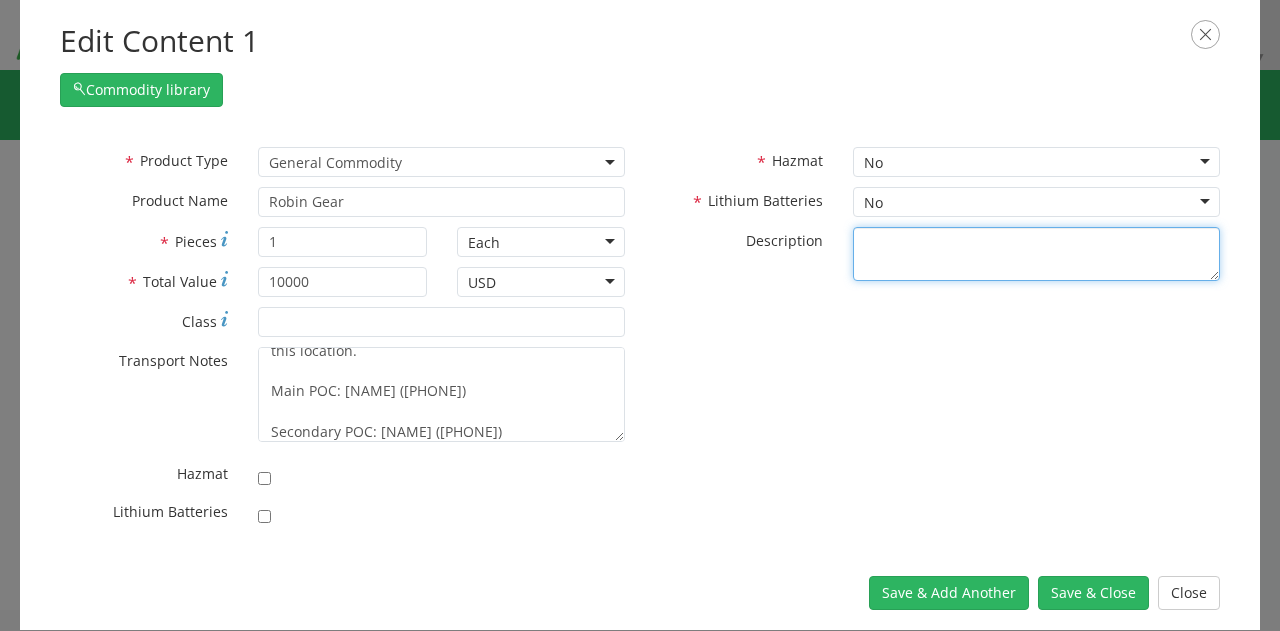 click on "*   Description" at bounding box center (1036, 254) 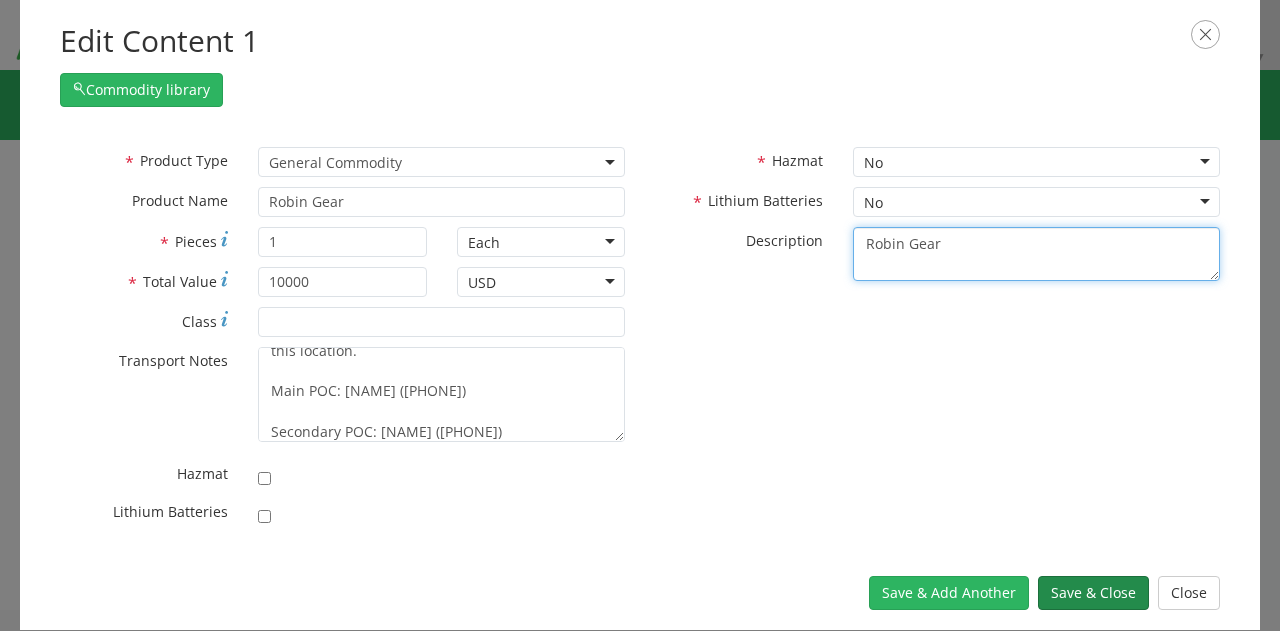 type on "Robin Gear" 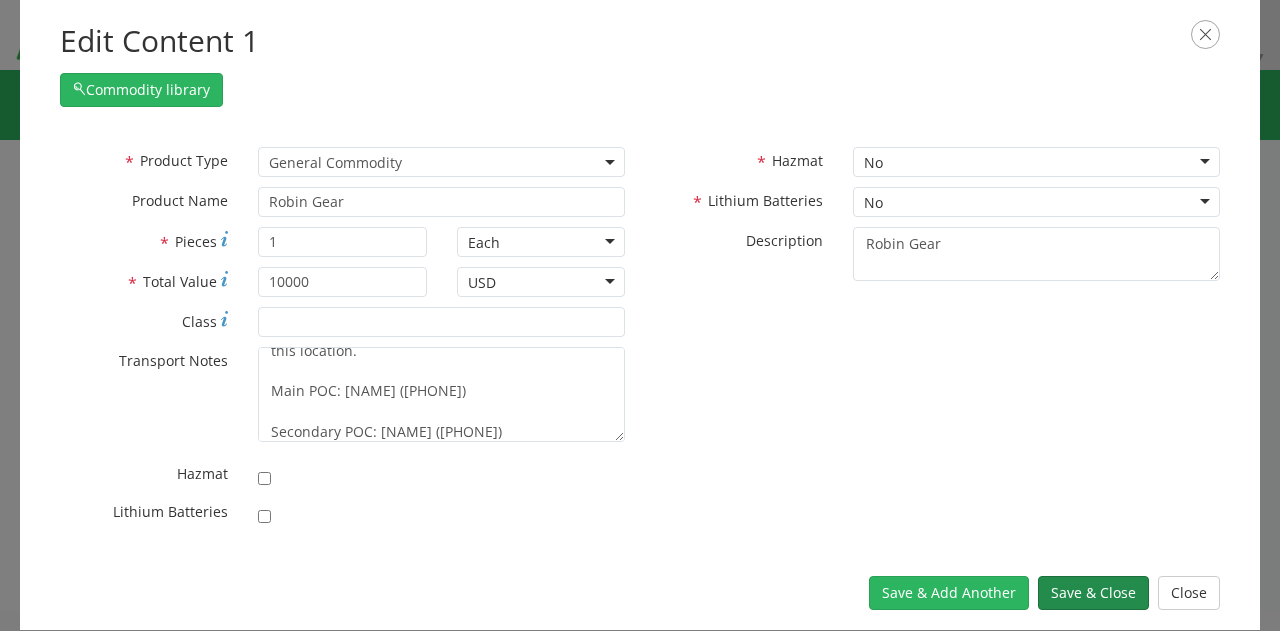 click on "Save & Close" at bounding box center [1093, 593] 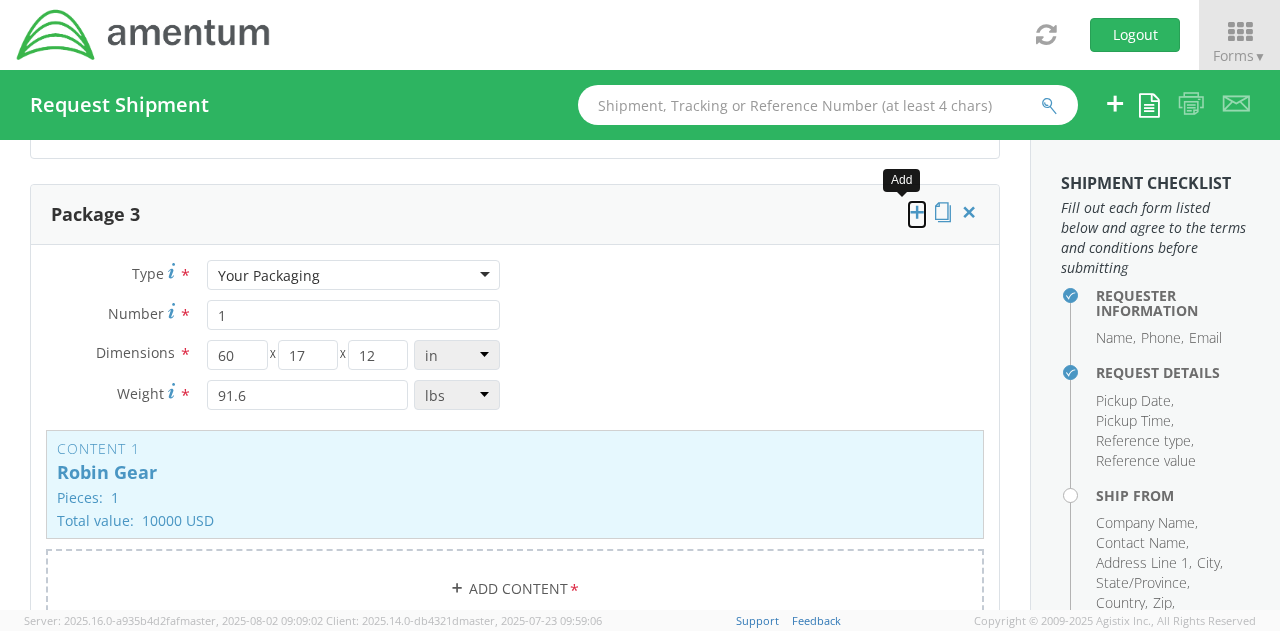 click at bounding box center (917, 212) 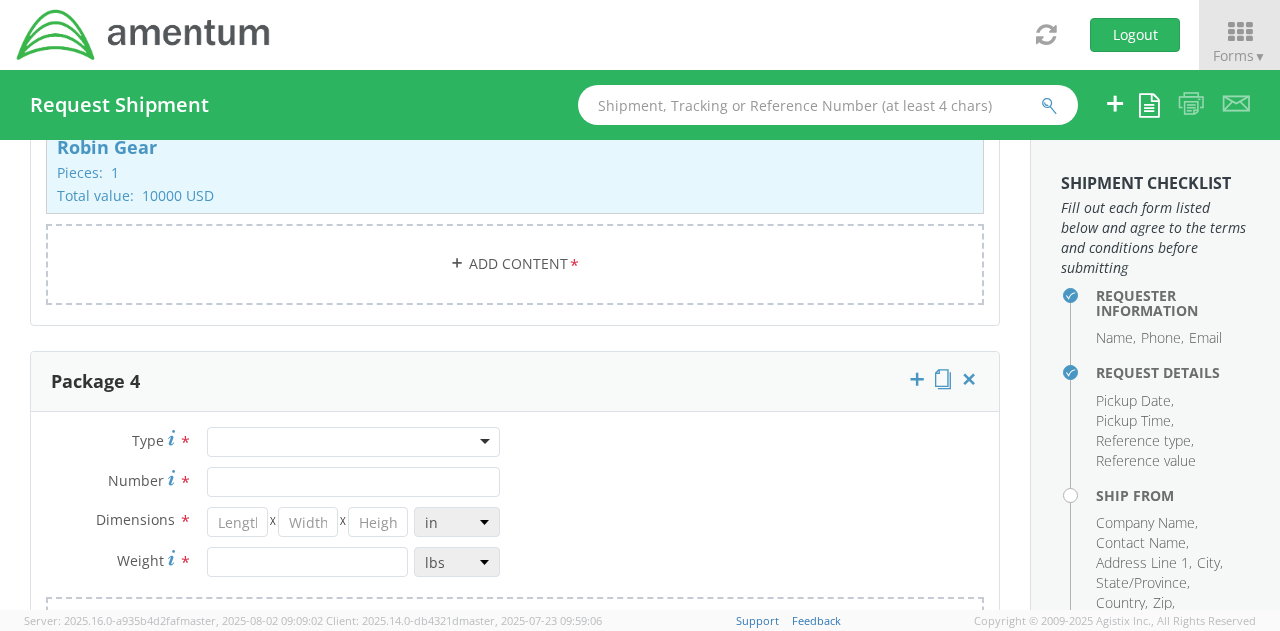 scroll, scrollTop: 3068, scrollLeft: 0, axis: vertical 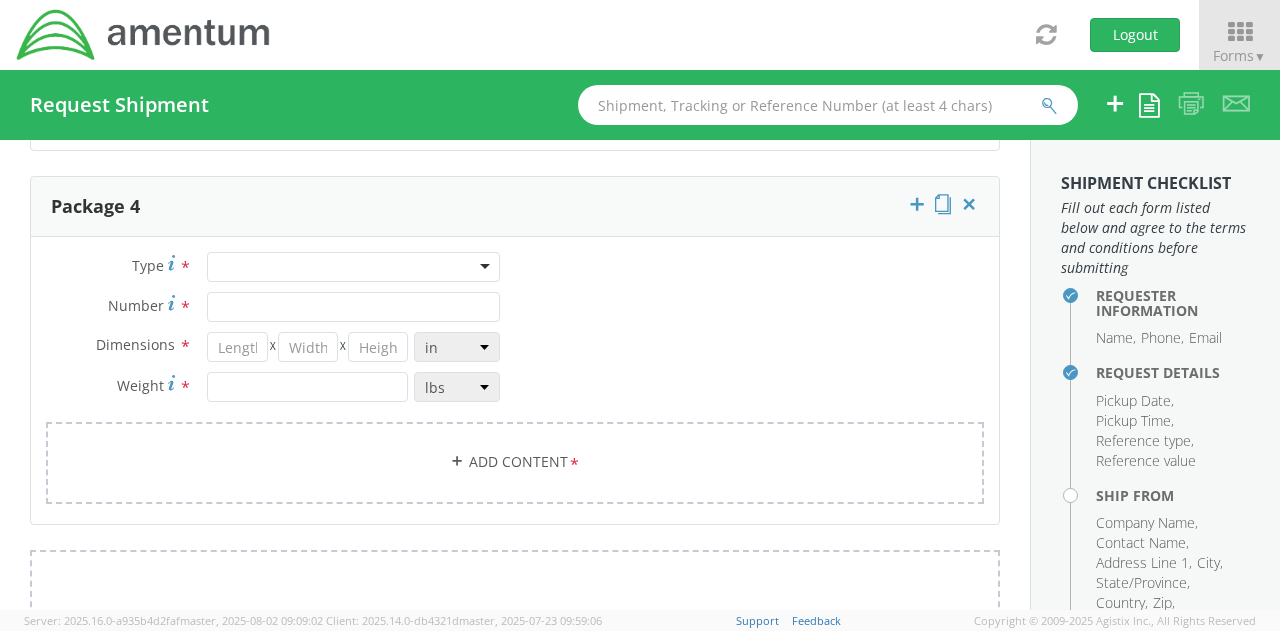 click at bounding box center (353, 267) 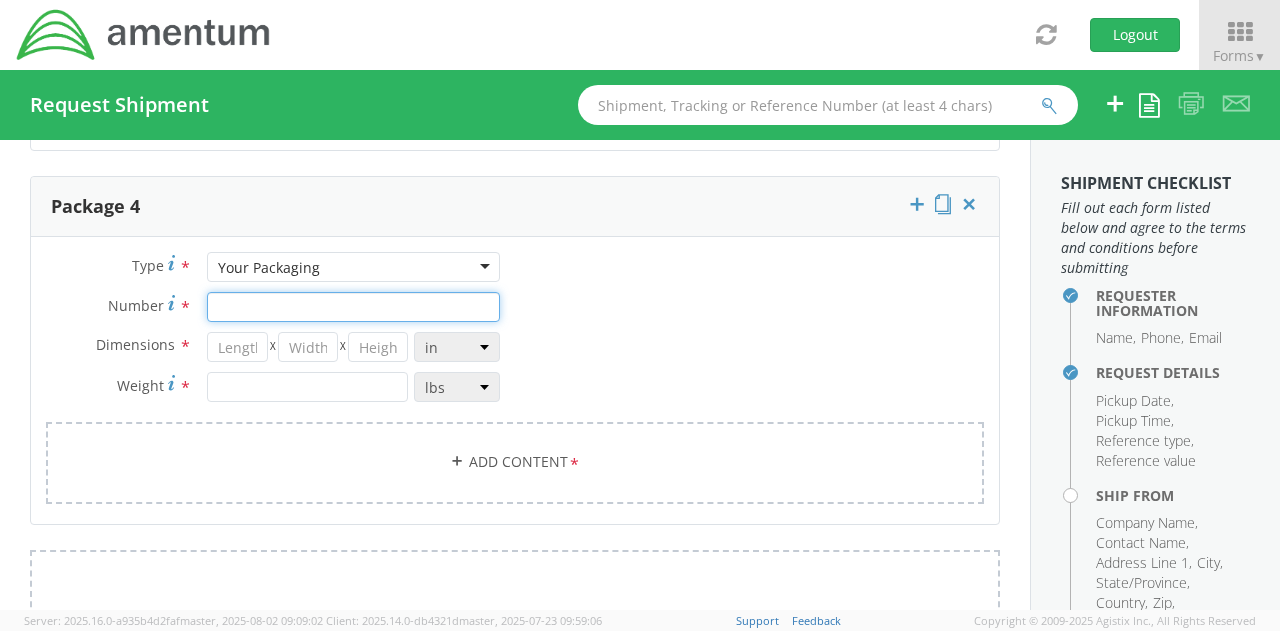 click on "Number        *" at bounding box center (353, 307) 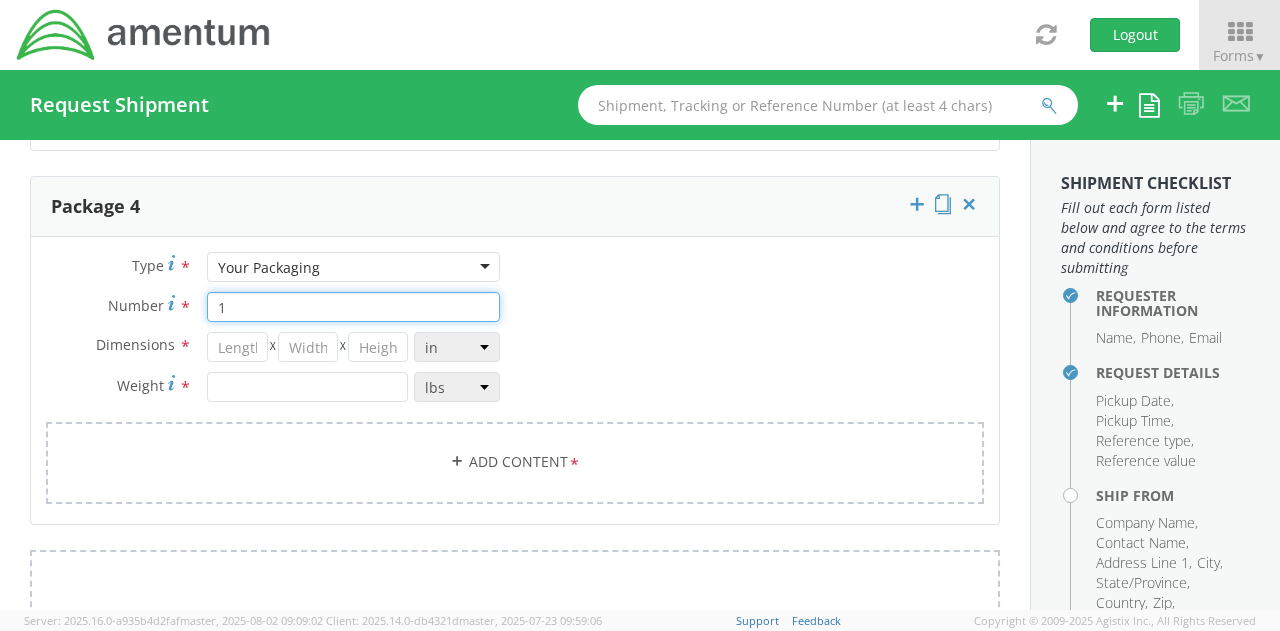 type on "1" 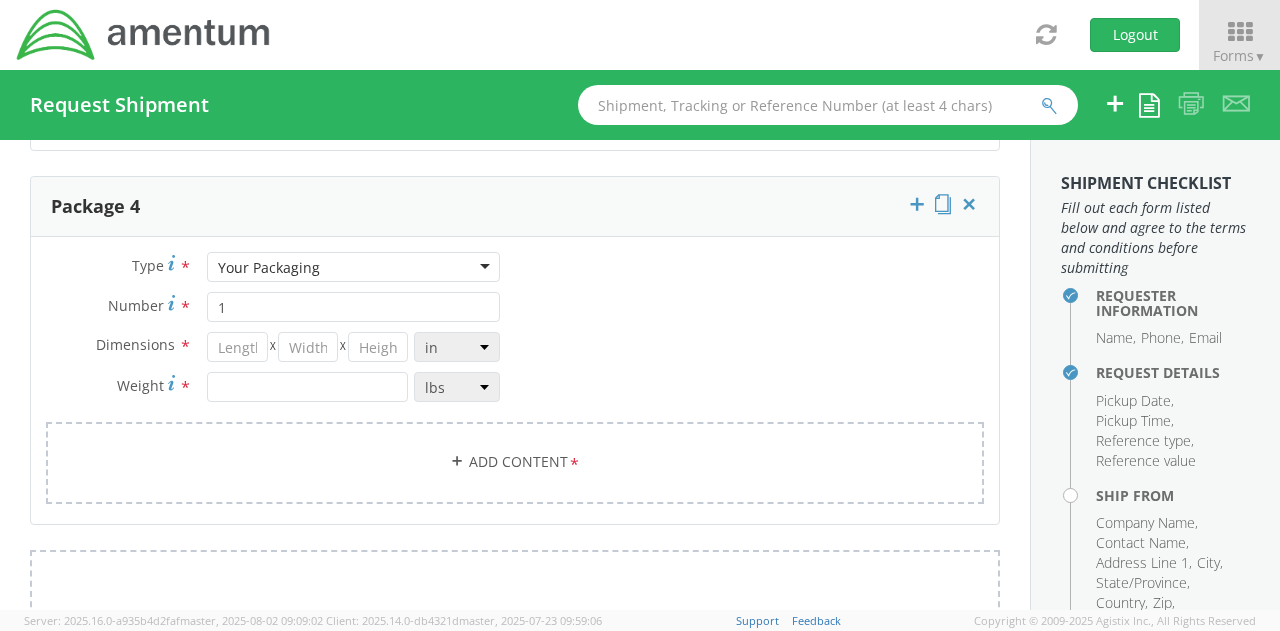 click on "Dimensions        *                       X X       in cm ft                                       Weight        *                             lbs kgs" at bounding box center [273, 372] 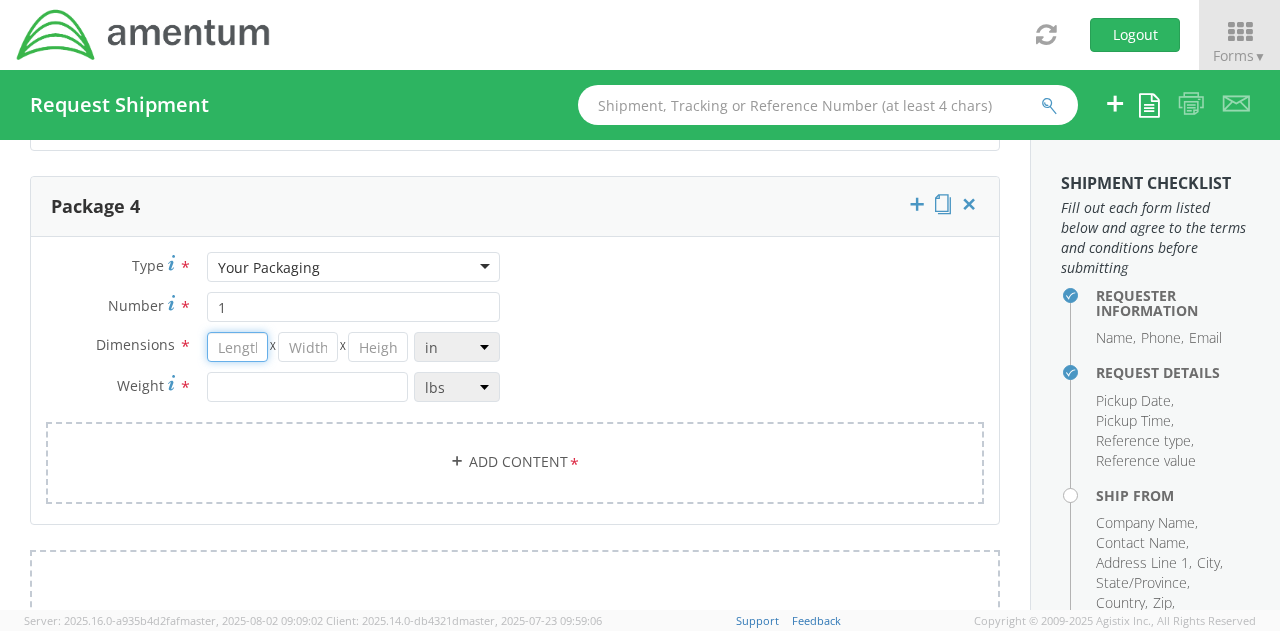 click at bounding box center (237, 347) 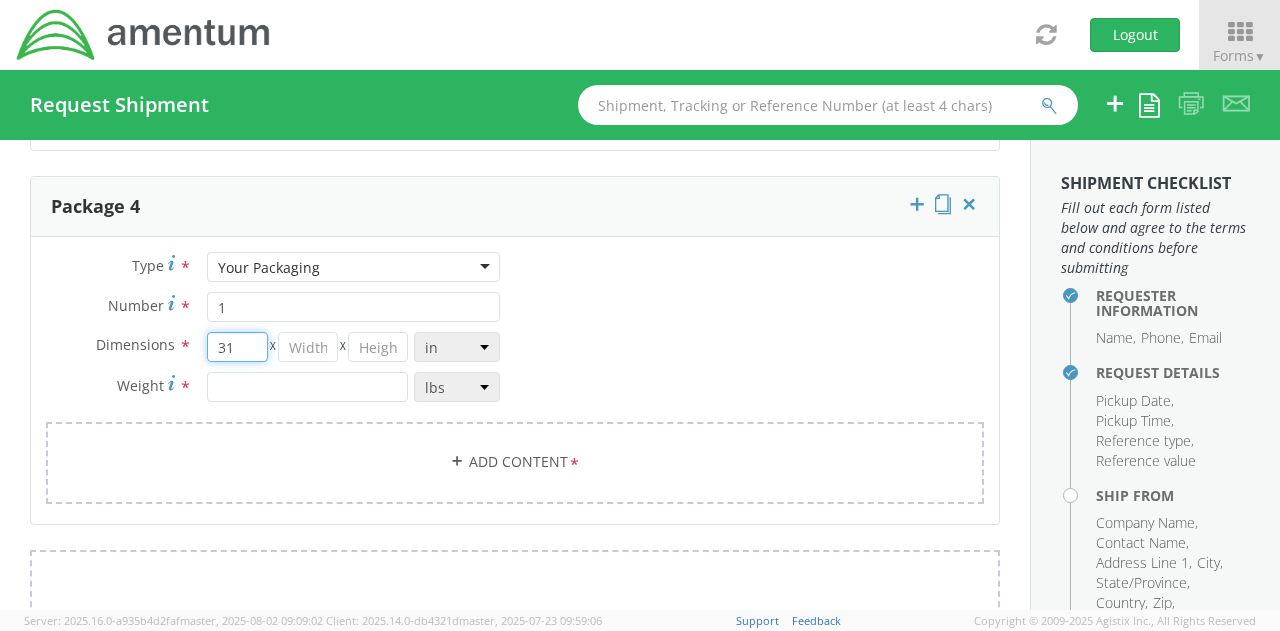 type on "31" 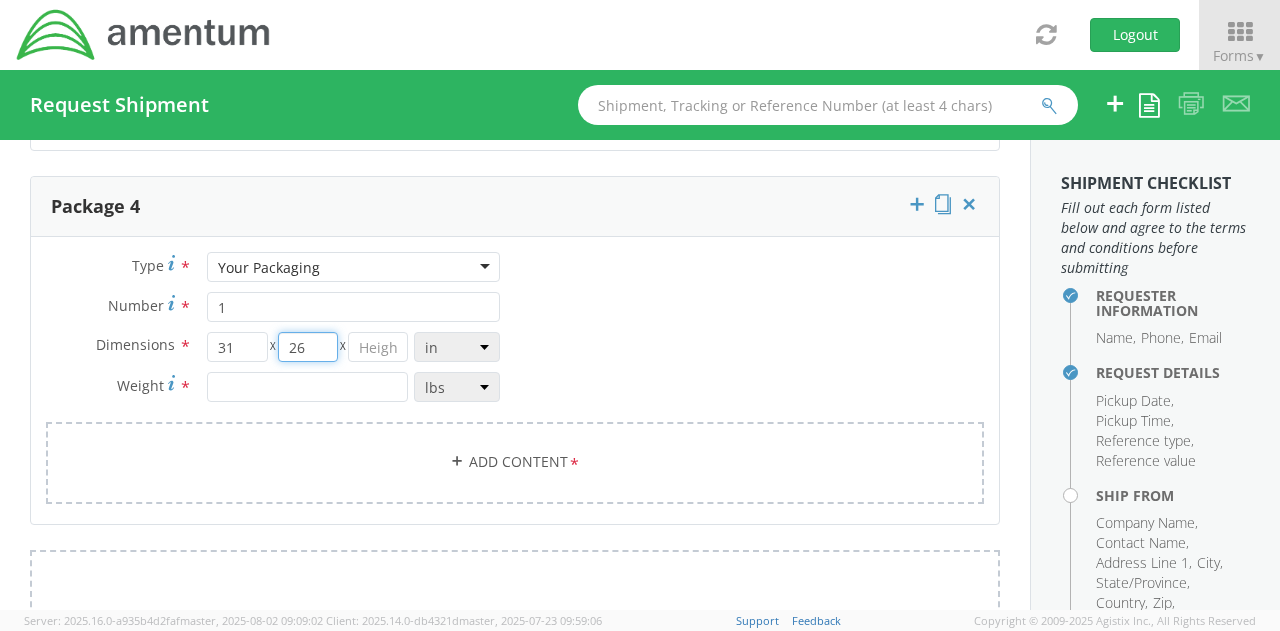 type on "26" 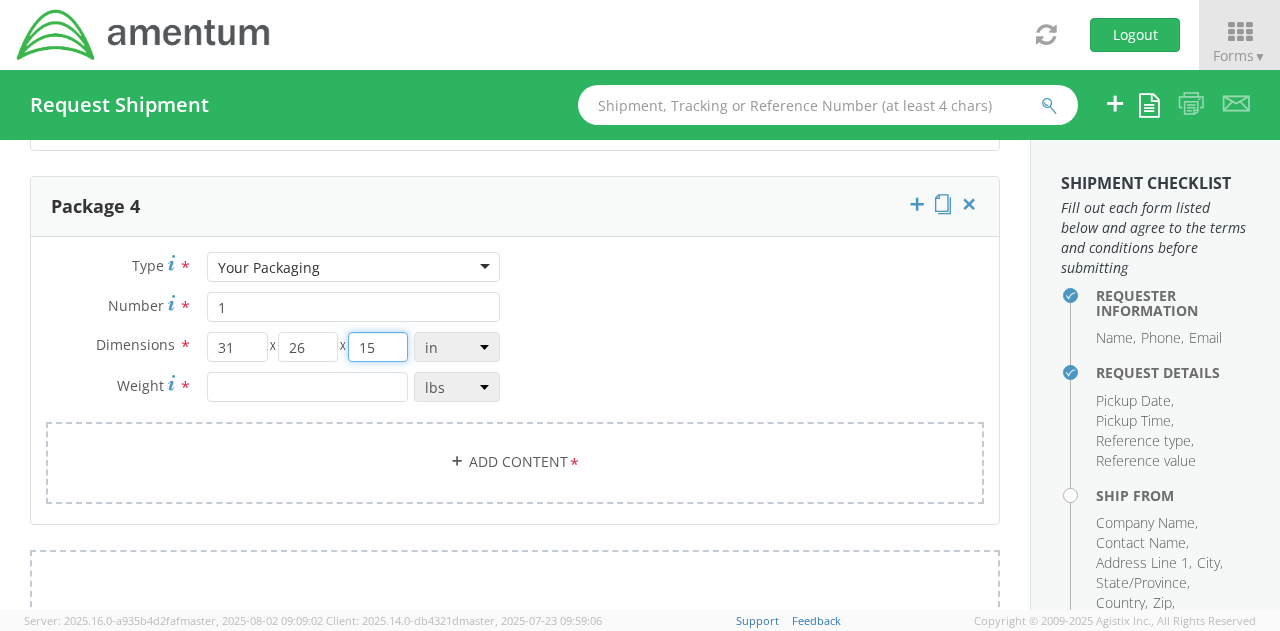 type on "15" 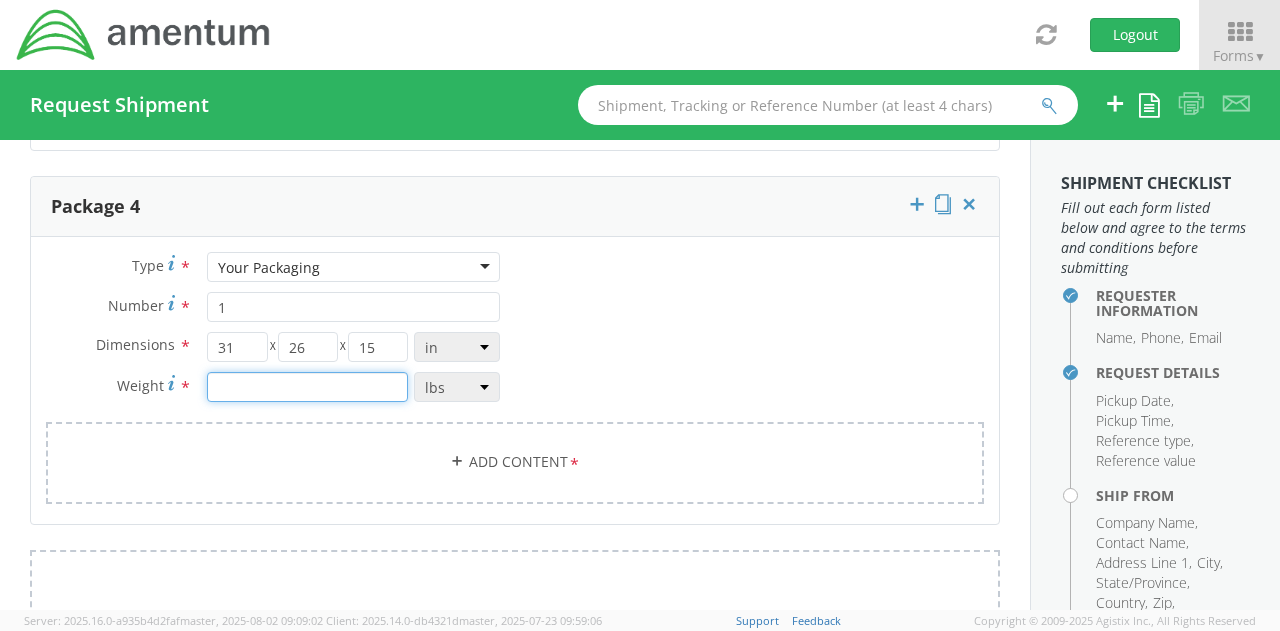 click at bounding box center [307, 387] 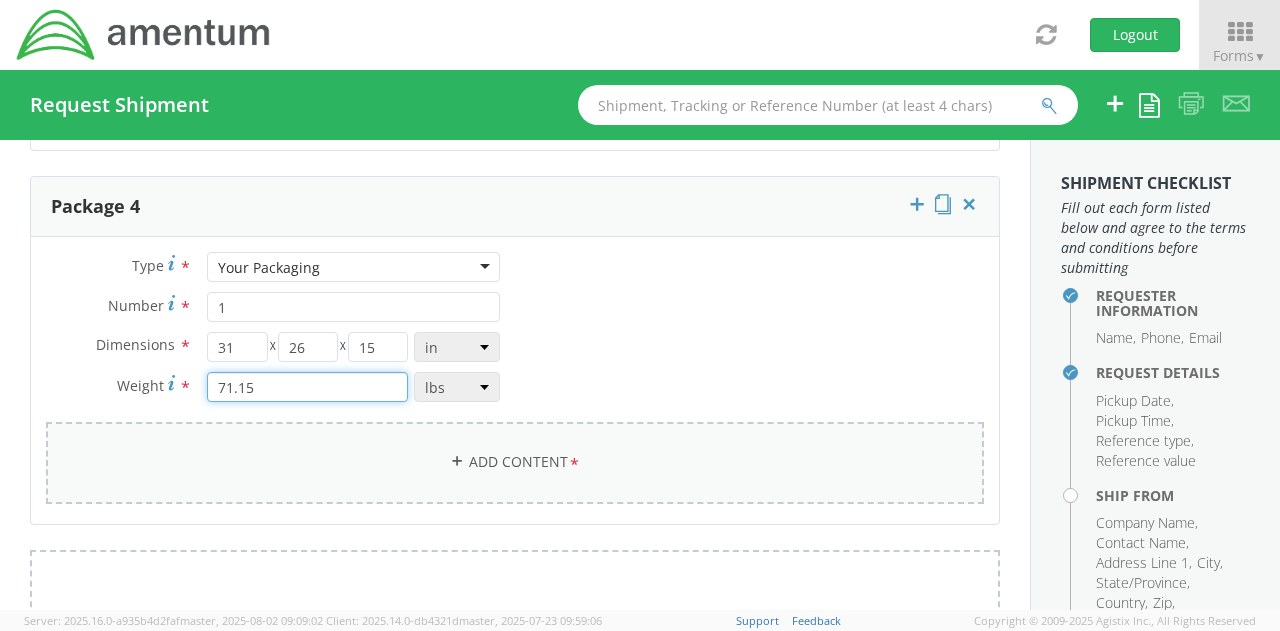 type on "71.15" 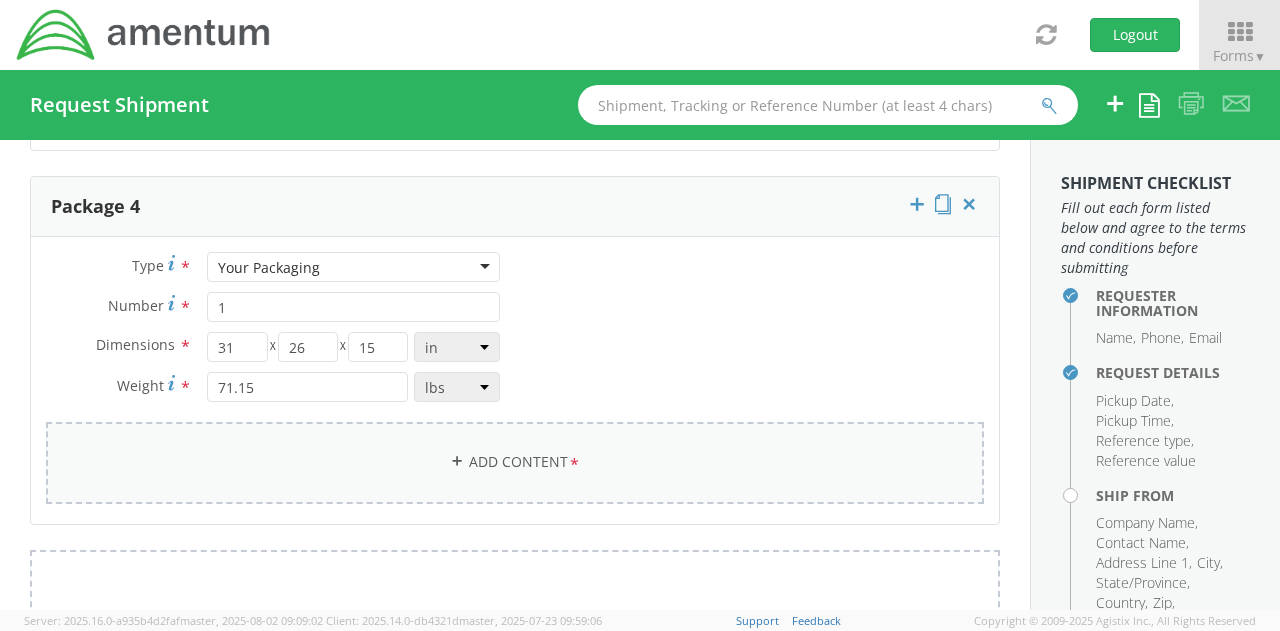 click on "Add Content  *" at bounding box center [515, 462] 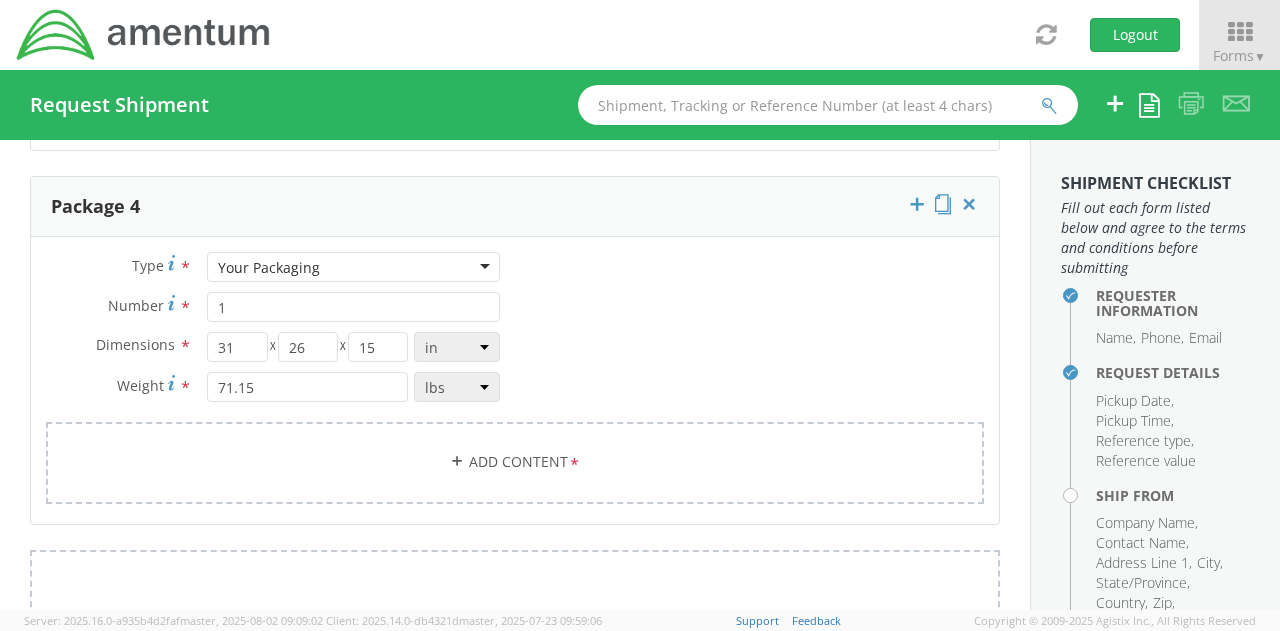 select 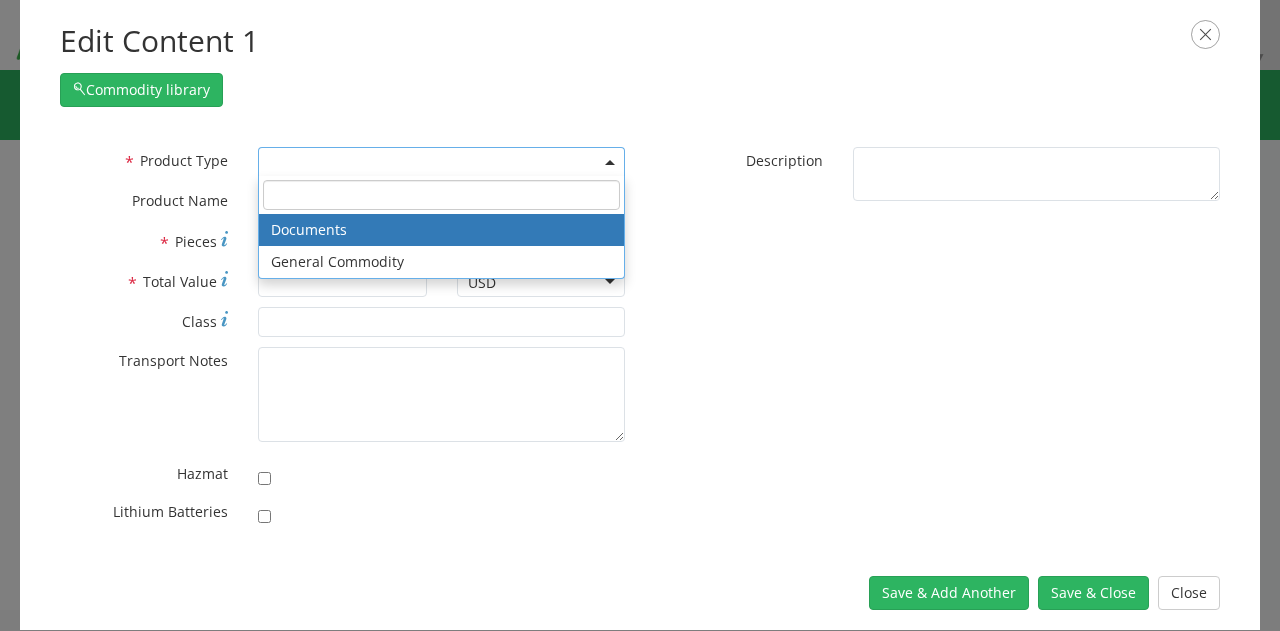 click at bounding box center (441, 162) 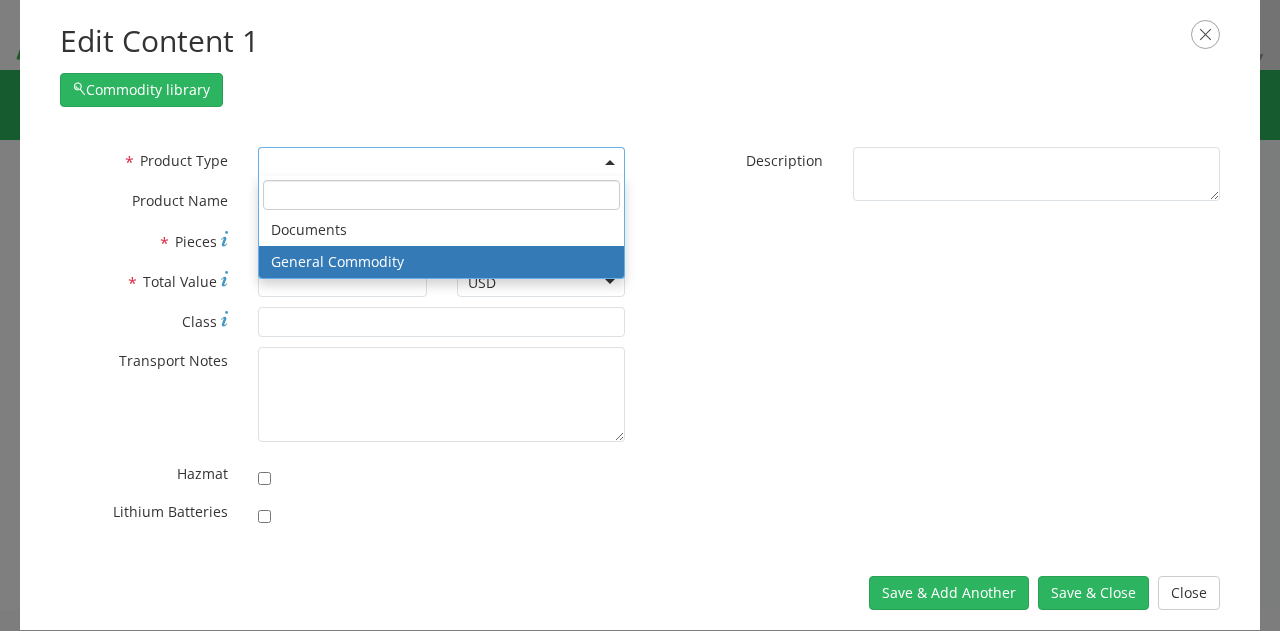 select on "COMMODITY" 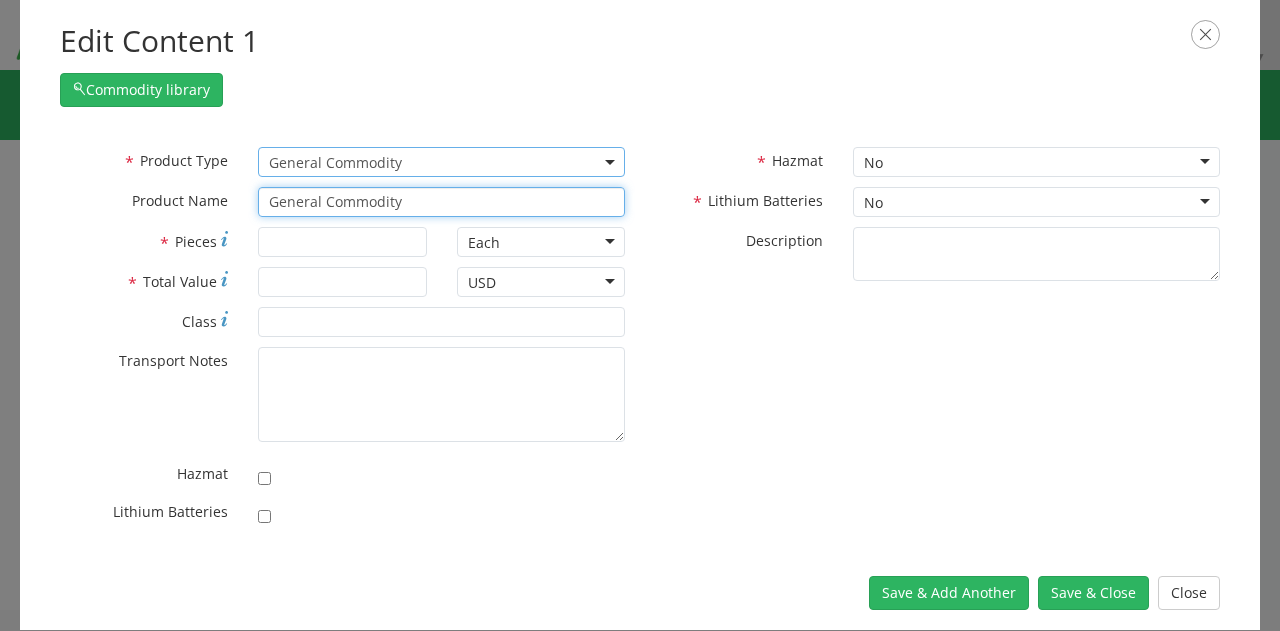 click on "General Commodity" at bounding box center (441, 202) 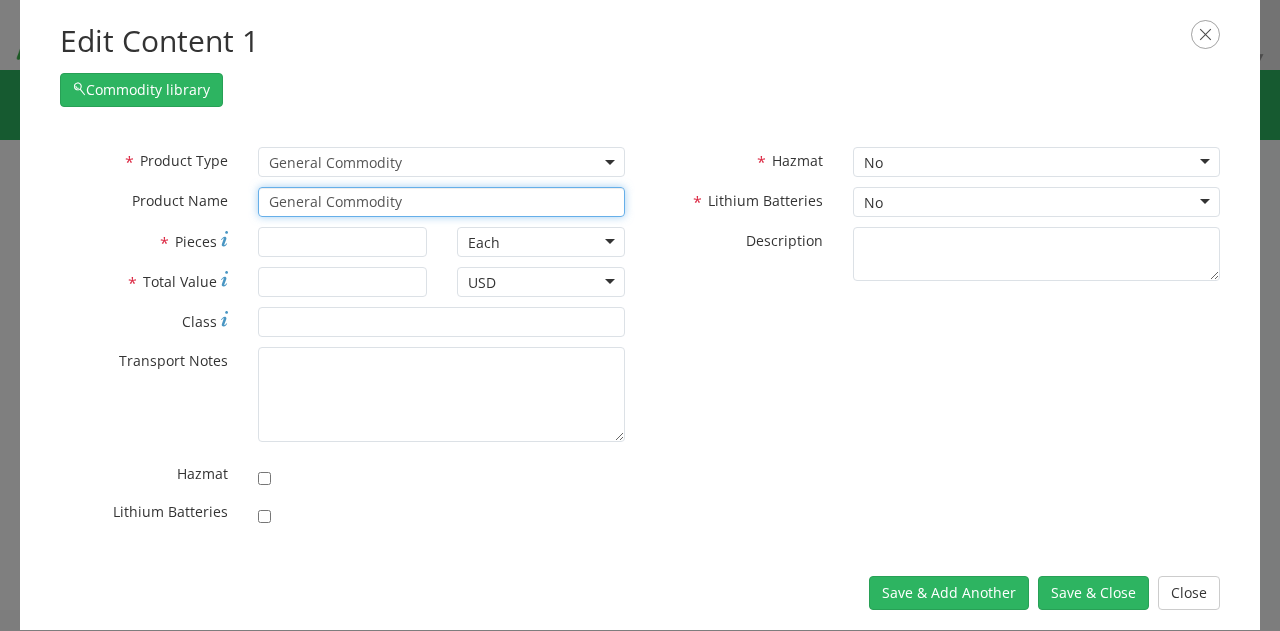 click on "General Commodity" at bounding box center (441, 202) 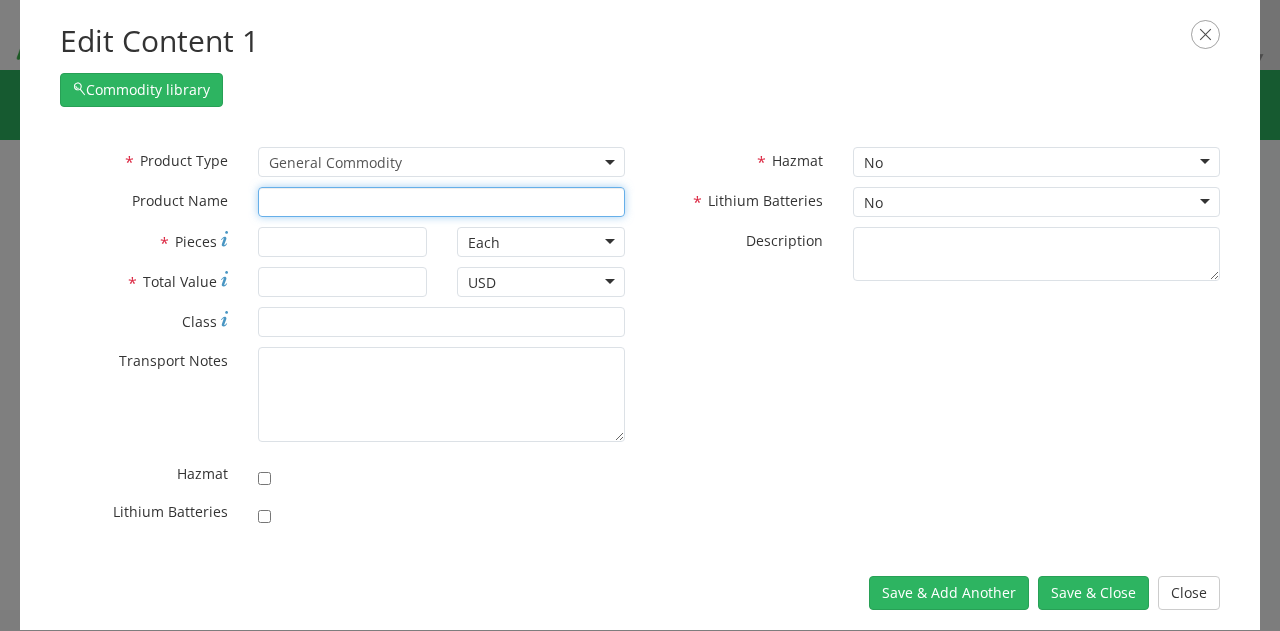 type on "R" 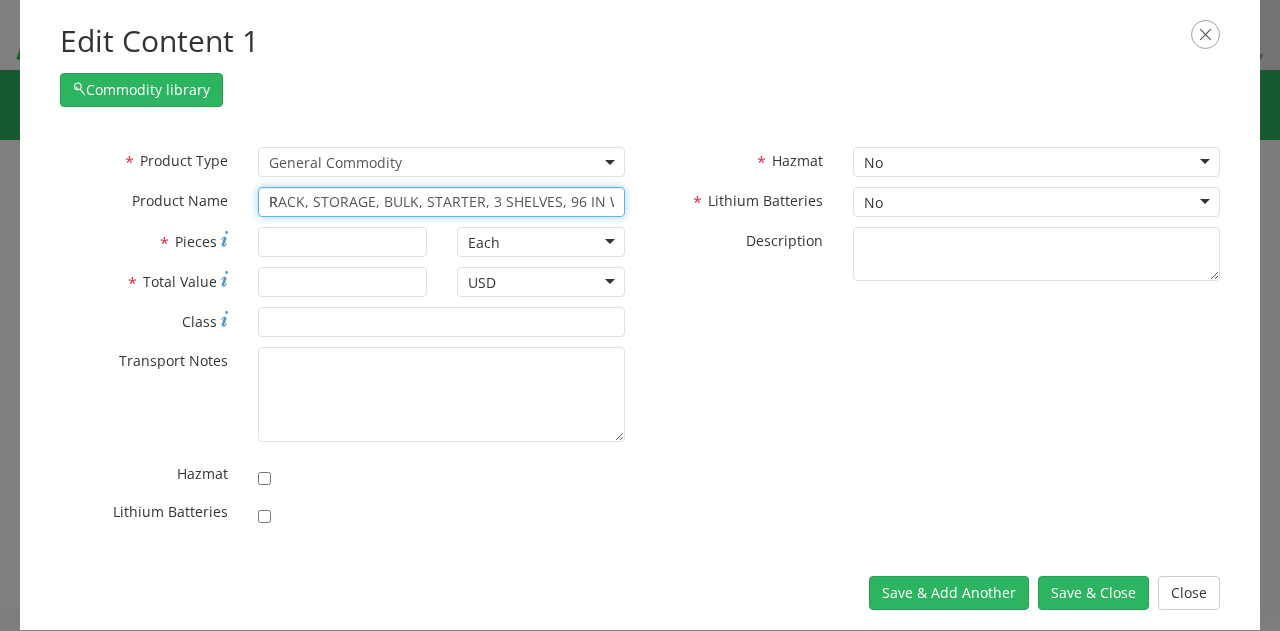 type on "RoD ASSEMBLY, GROUND" 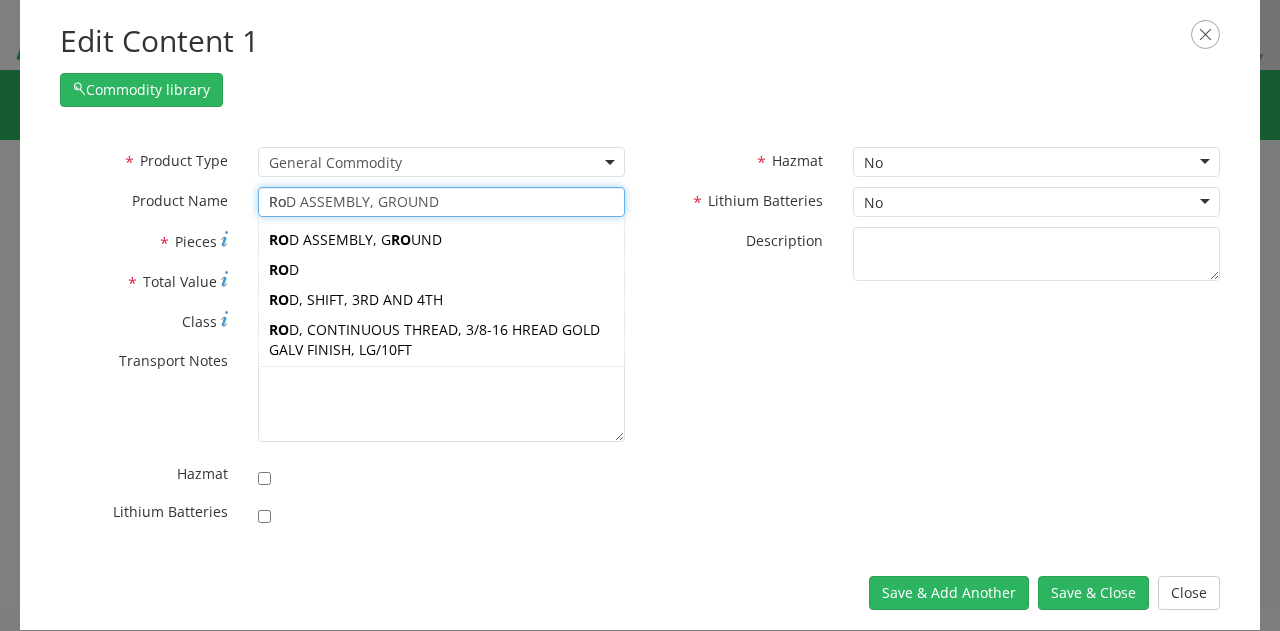 type on "RobO REEL" 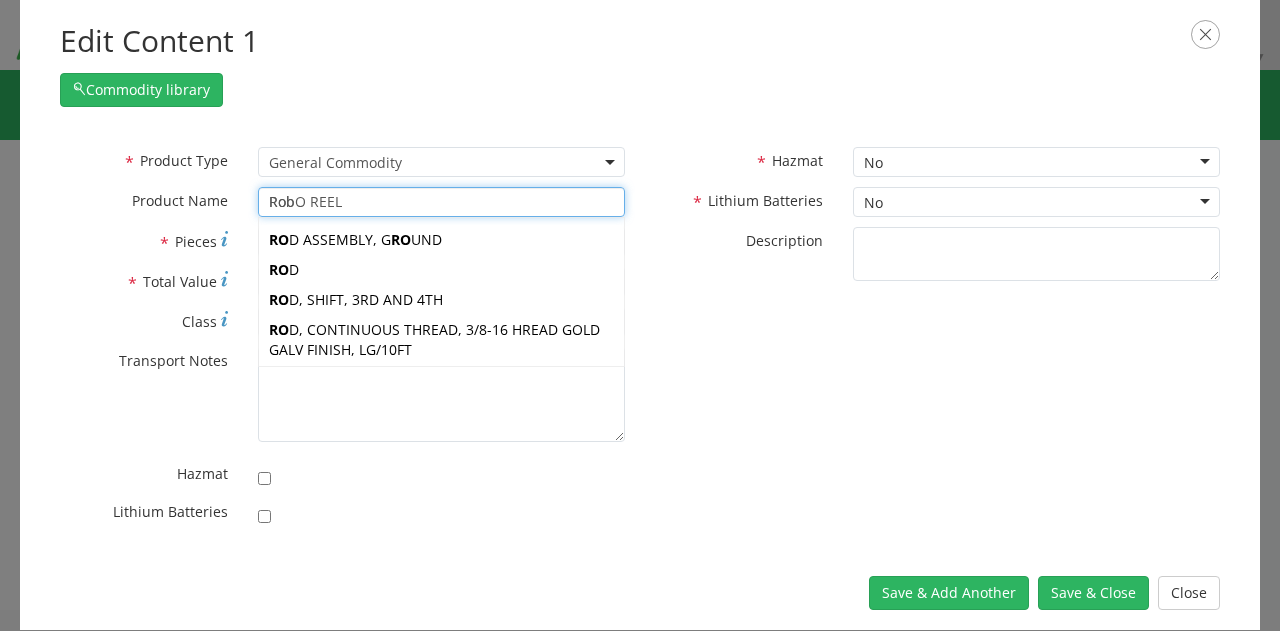 type on "Robi" 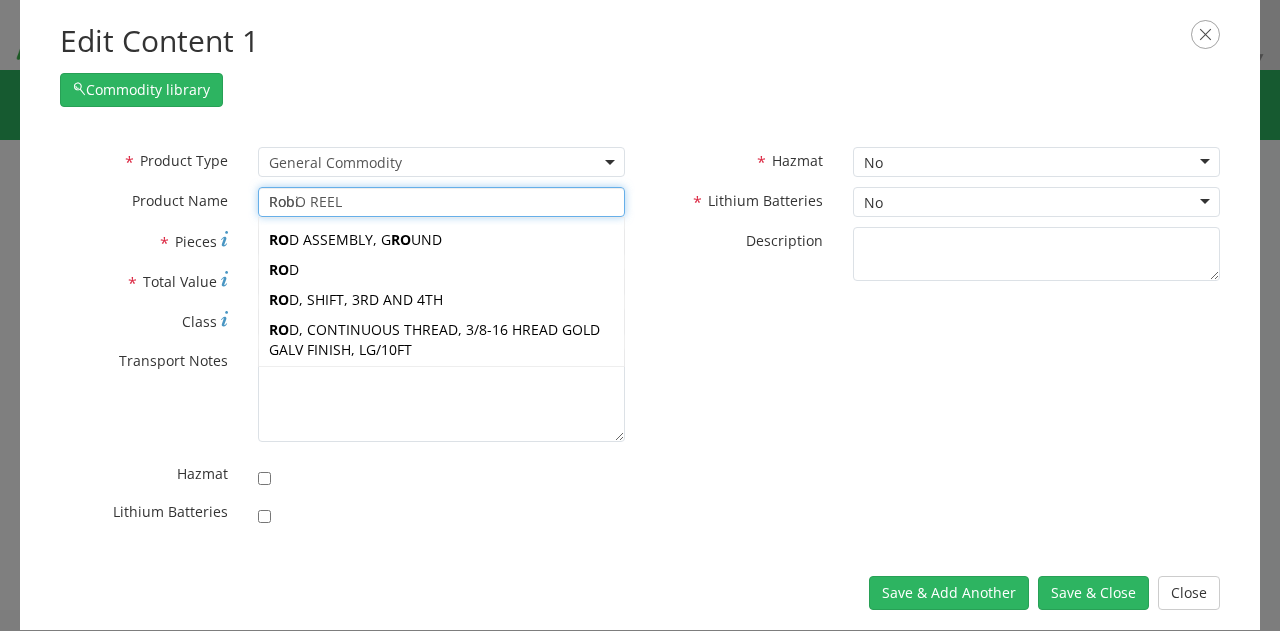 type 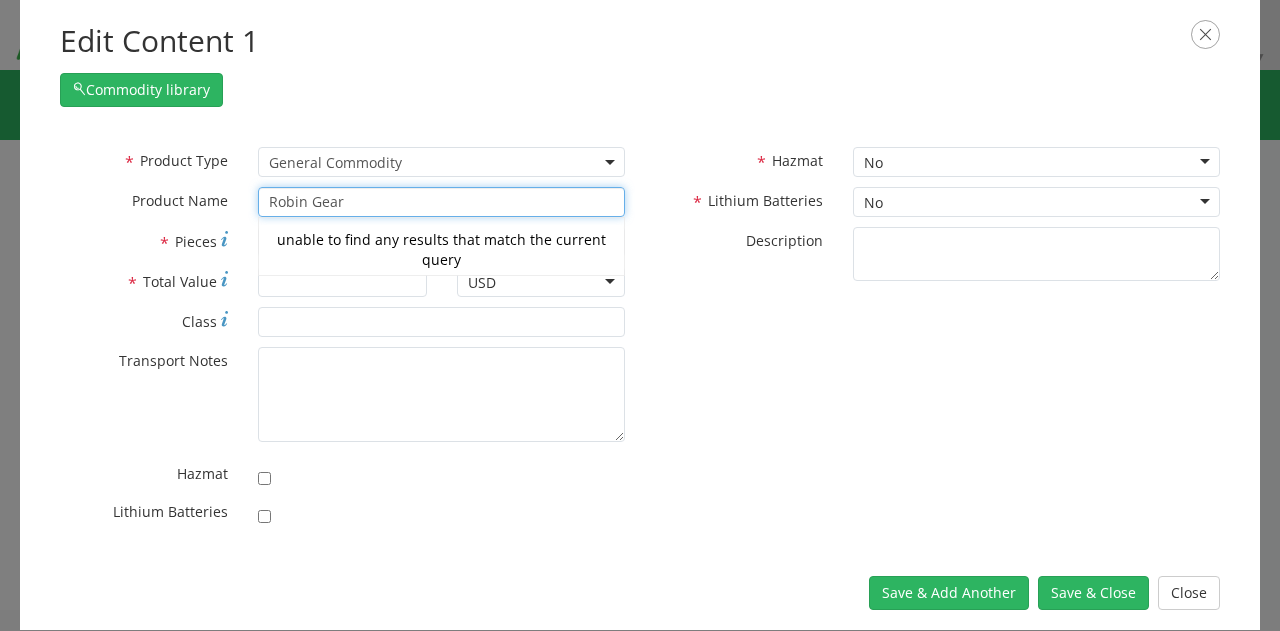 type on "Robin Gear" 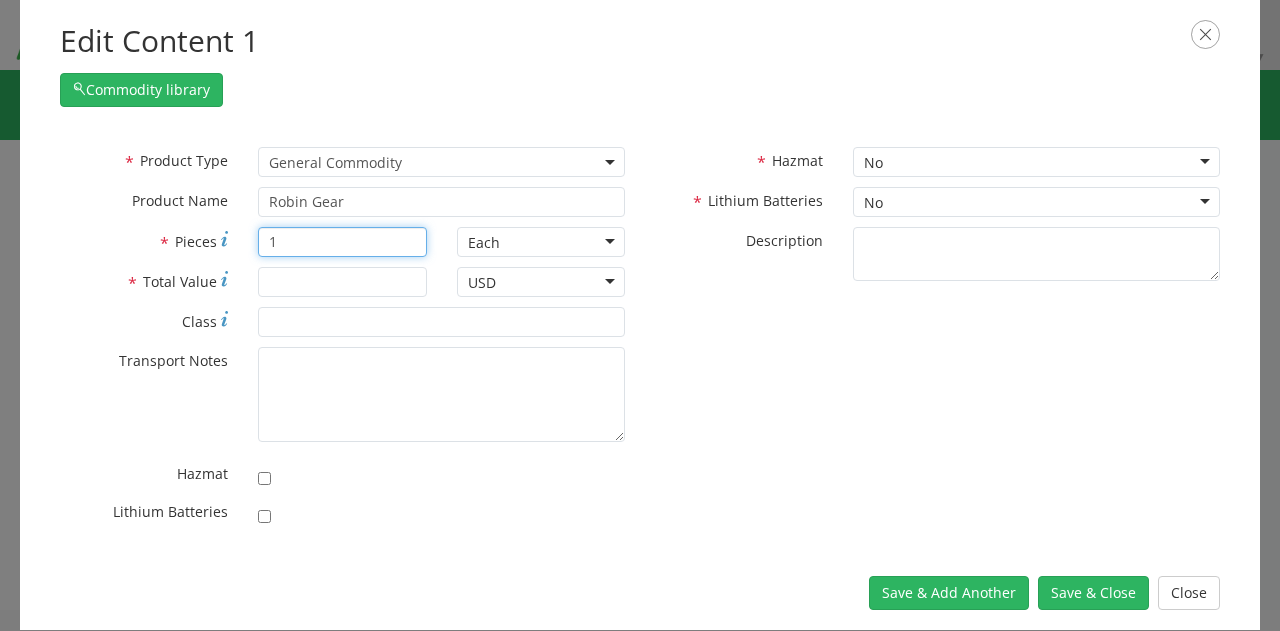 type on "1" 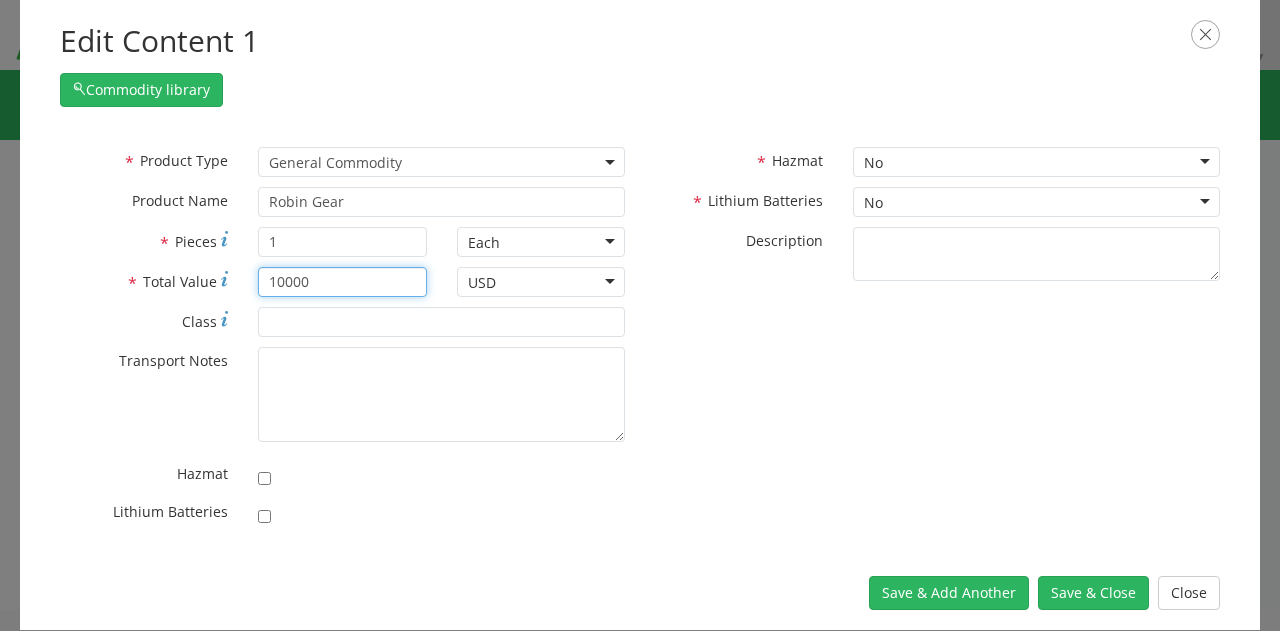 type on "10000" 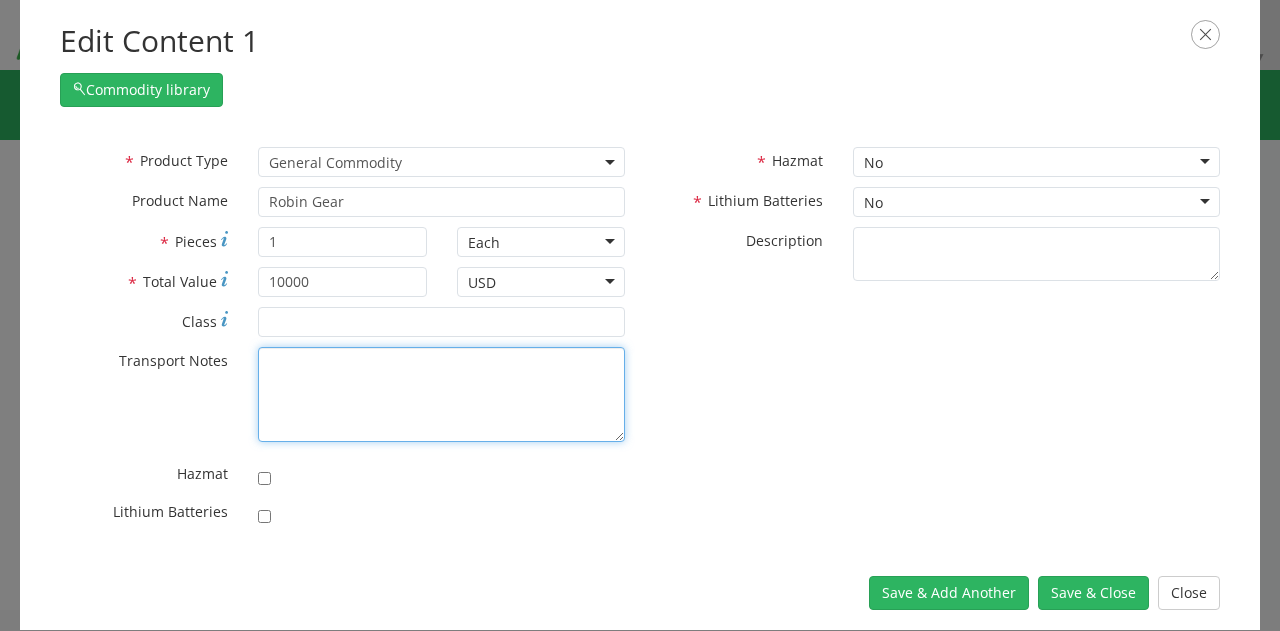paste on "Please use the following contact information if pickup window exceeds selected pickup window and or if you encounter any issues delivering to this location.
Main POC: [NAME] ([PHONE])
Secondary POC: [NAME] ([PHONE])" 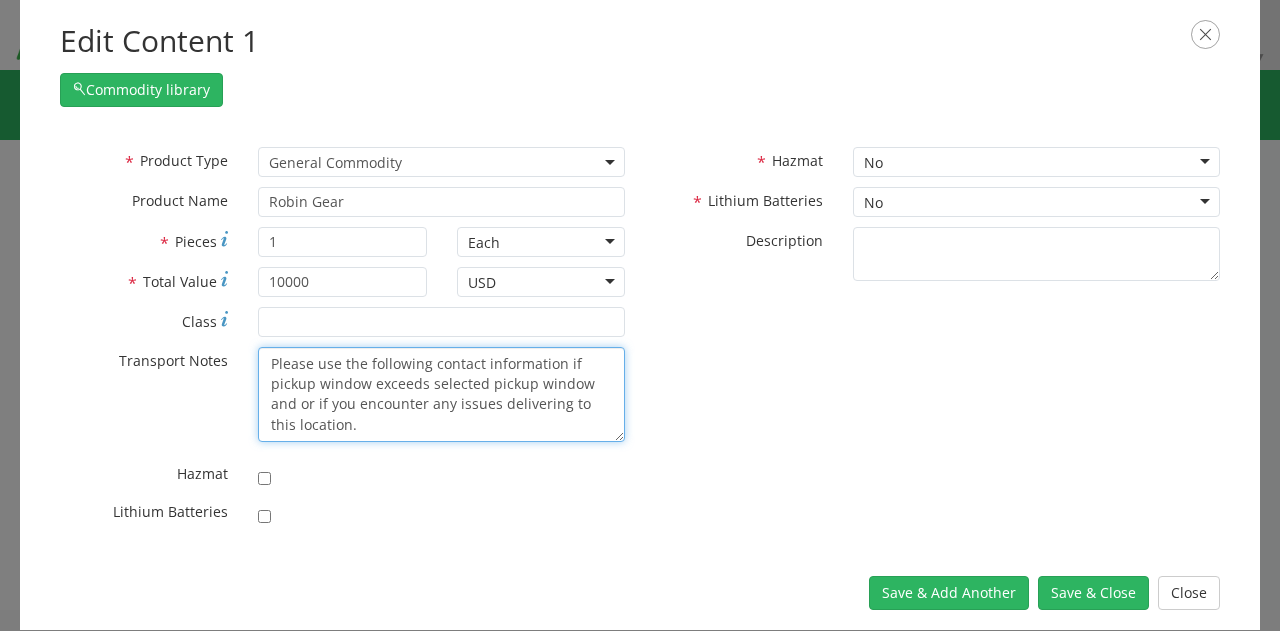 scroll, scrollTop: 74, scrollLeft: 0, axis: vertical 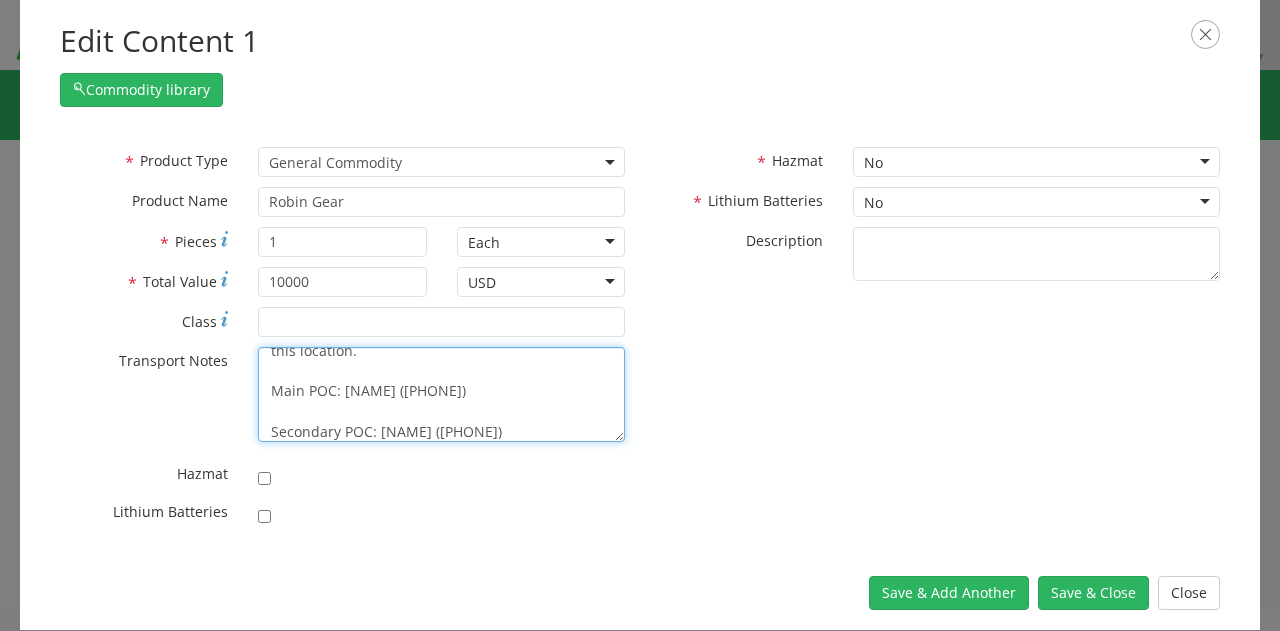 type on "Please use the following contact information if pickup window exceeds selected pickup window and or if you encounter any issues delivering to this location.
Main POC: [NAME] ([PHONE])
Secondary POC: [NAME] ([PHONE])" 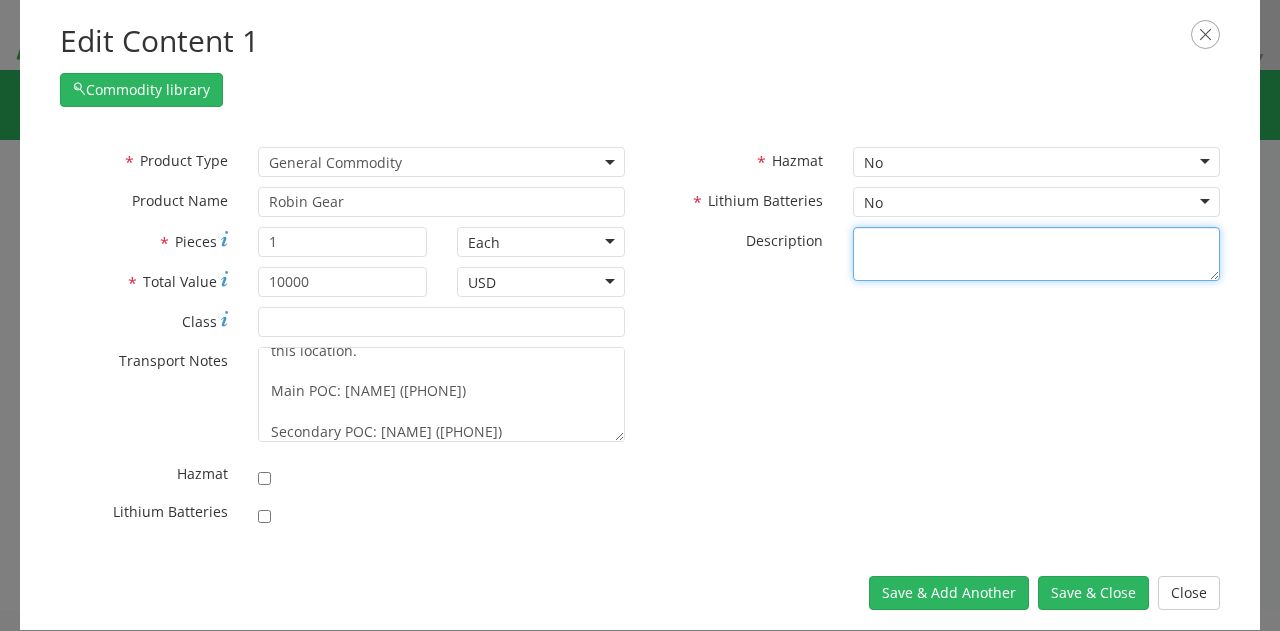 click on "*   Description" at bounding box center (1036, 254) 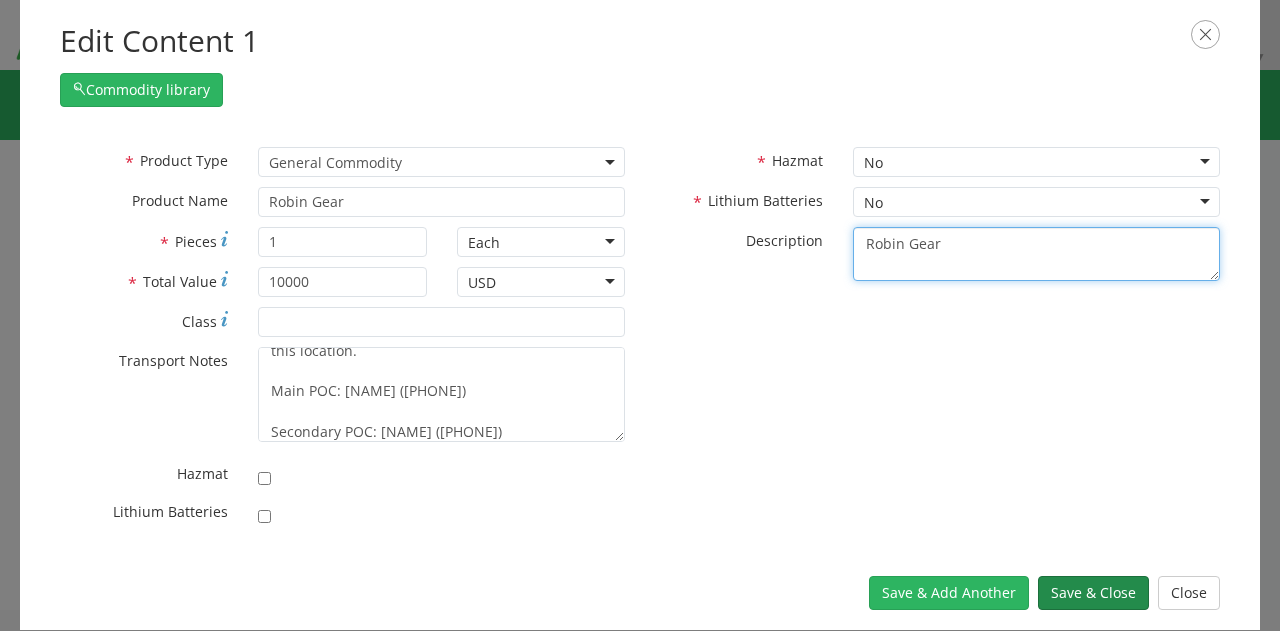 type on "Robin Gear" 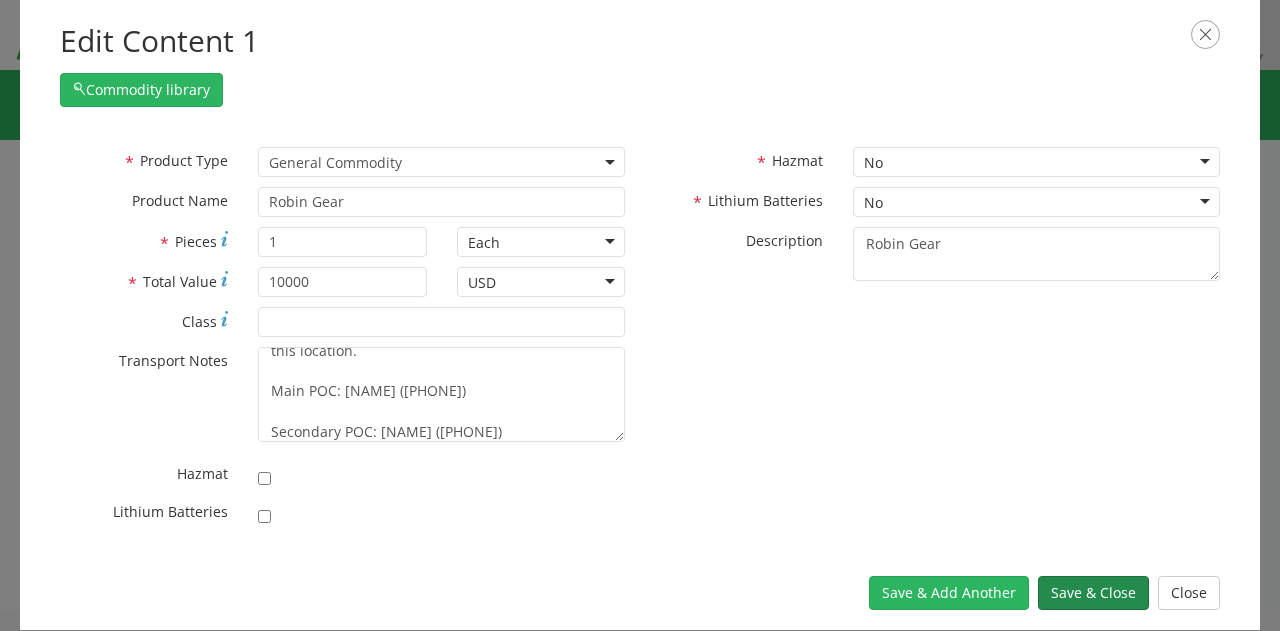 click on "Save & Close" at bounding box center (1093, 593) 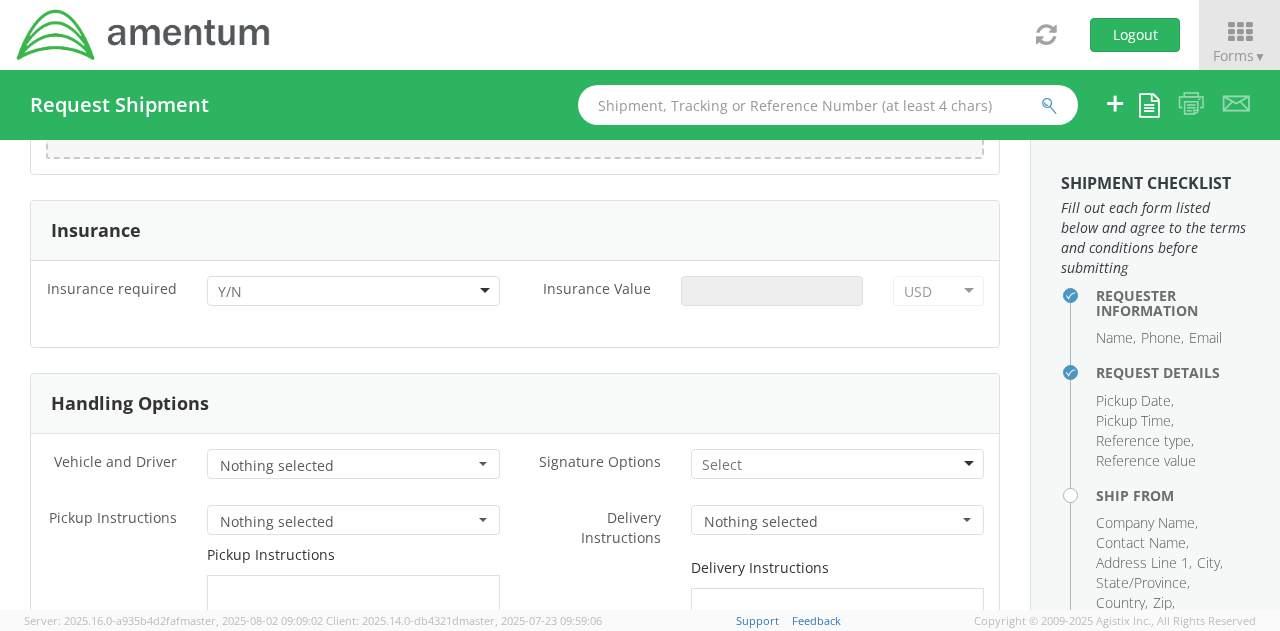 scroll, scrollTop: 4068, scrollLeft: 0, axis: vertical 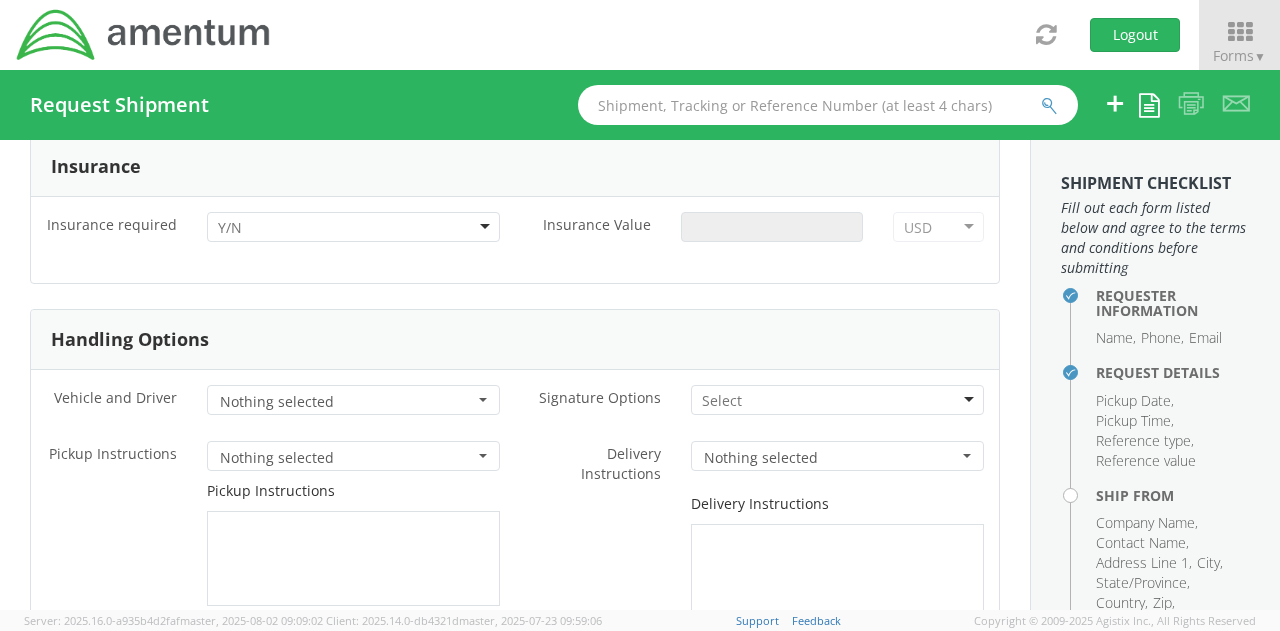 click on "Insurance required        *             No Yes                                                   Insurance Value        *                                                                 USD USD ADP AED AFN ALL AMD AOA ARS ATS AUD AWG AZN BAM BBD BDT BGL BGN BHD BIF BMD BND BOB BRL BSD BTN BWP BYN BZD CAD CDF CHF CLP CNY COP CRC CUC CUP CVE CYP CZK DJF DKK DOP DZD EGP ERN ETB EUR FJD FKP GBP GEL GHS GIP GMD GNF GTQ GWP GYD HKD HNL HRK HTG HUF IDR ILS INR IQD IRR ISK JMD JOD JPY KES KGS KHR KMF KPW KRW KWD KYD KZT LAK LBP LKR LRD LSL LYD MAD MDL MGA MGF MKD MMK MNT MOP MRU MUR MVR MWK MXN MYR MZN NAD NGN NIO NOK NPR NZD OMR PAB PEN PGK PHP PKR PLN PYG QAR RON RSD RUB RWF SAR SBD SCR SDG SEK SGD SHP SLE SLL SOS SRD SRG SSP STN SVC SYP SZL THB TJS TMT TND TOP TPE TRY TTD TWD TZS UAH UGX USD UYU UZS VED VEF VES VND VUV WST XAF XCD XCG XDR XOF XPF XSU YER ZAR ZMW ZWG" at bounding box center (515, 240) 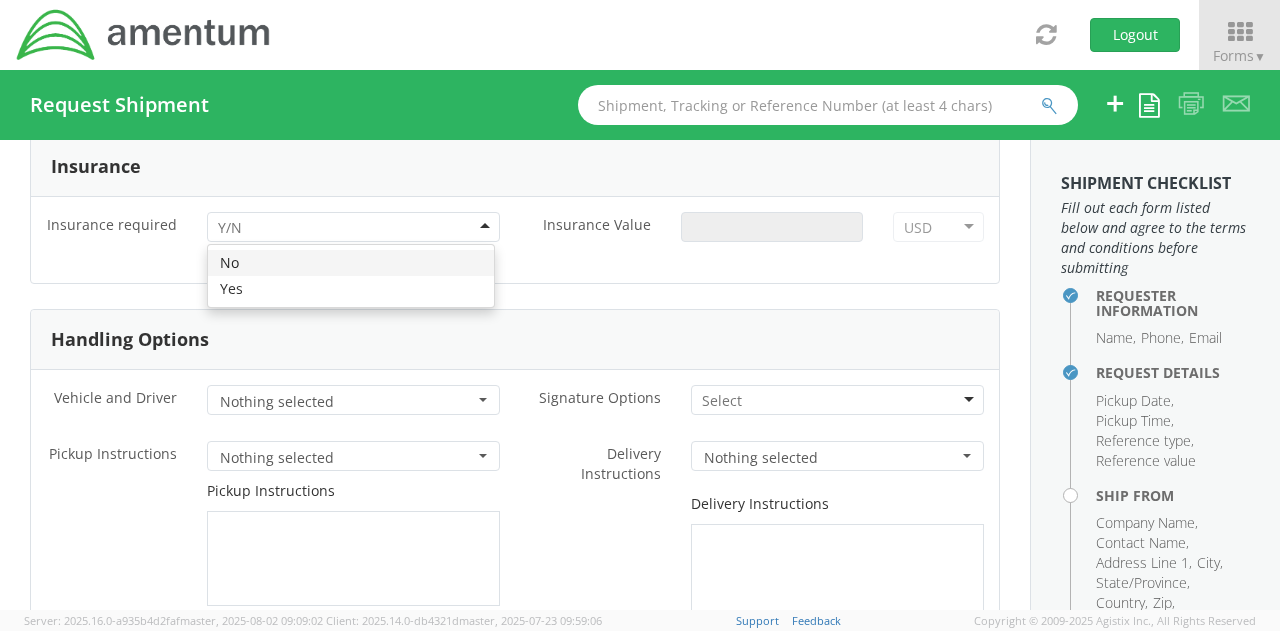 click at bounding box center [353, 227] 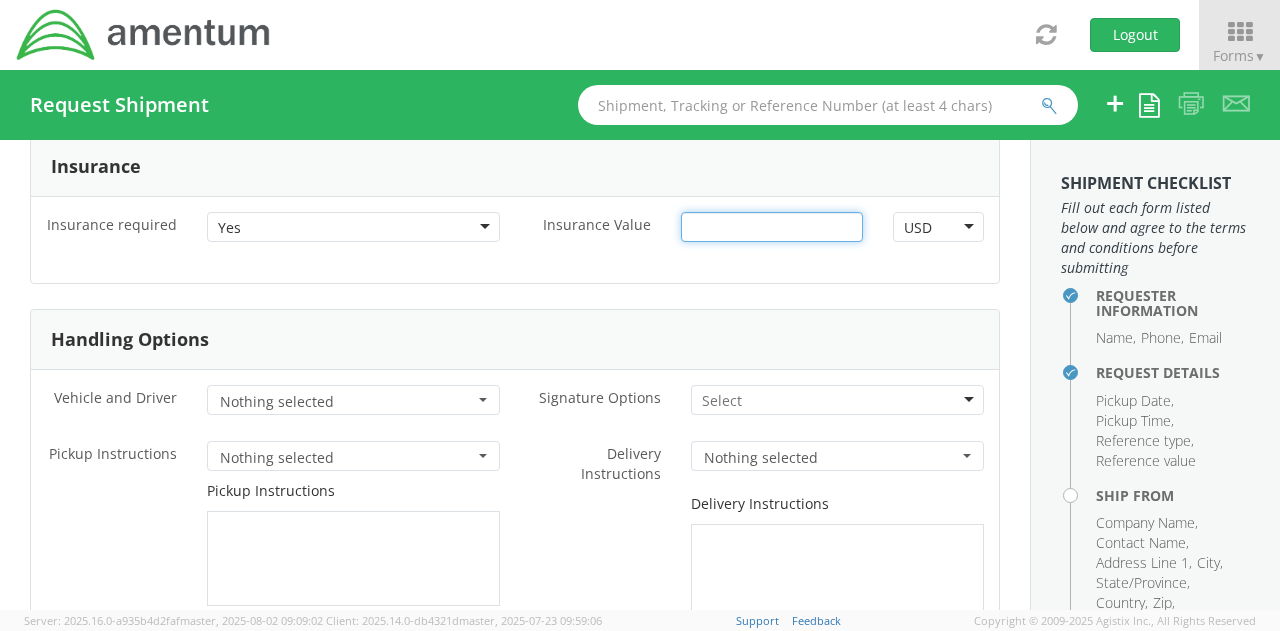 click on "Insurance Value        *" at bounding box center [772, 227] 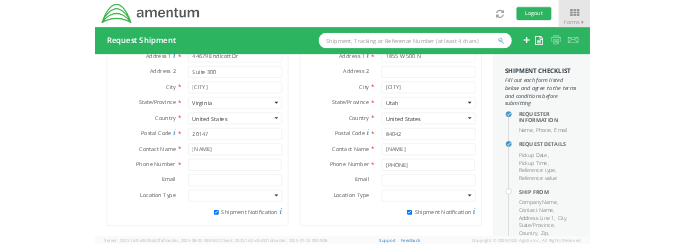 scroll, scrollTop: 1094, scrollLeft: 0, axis: vertical 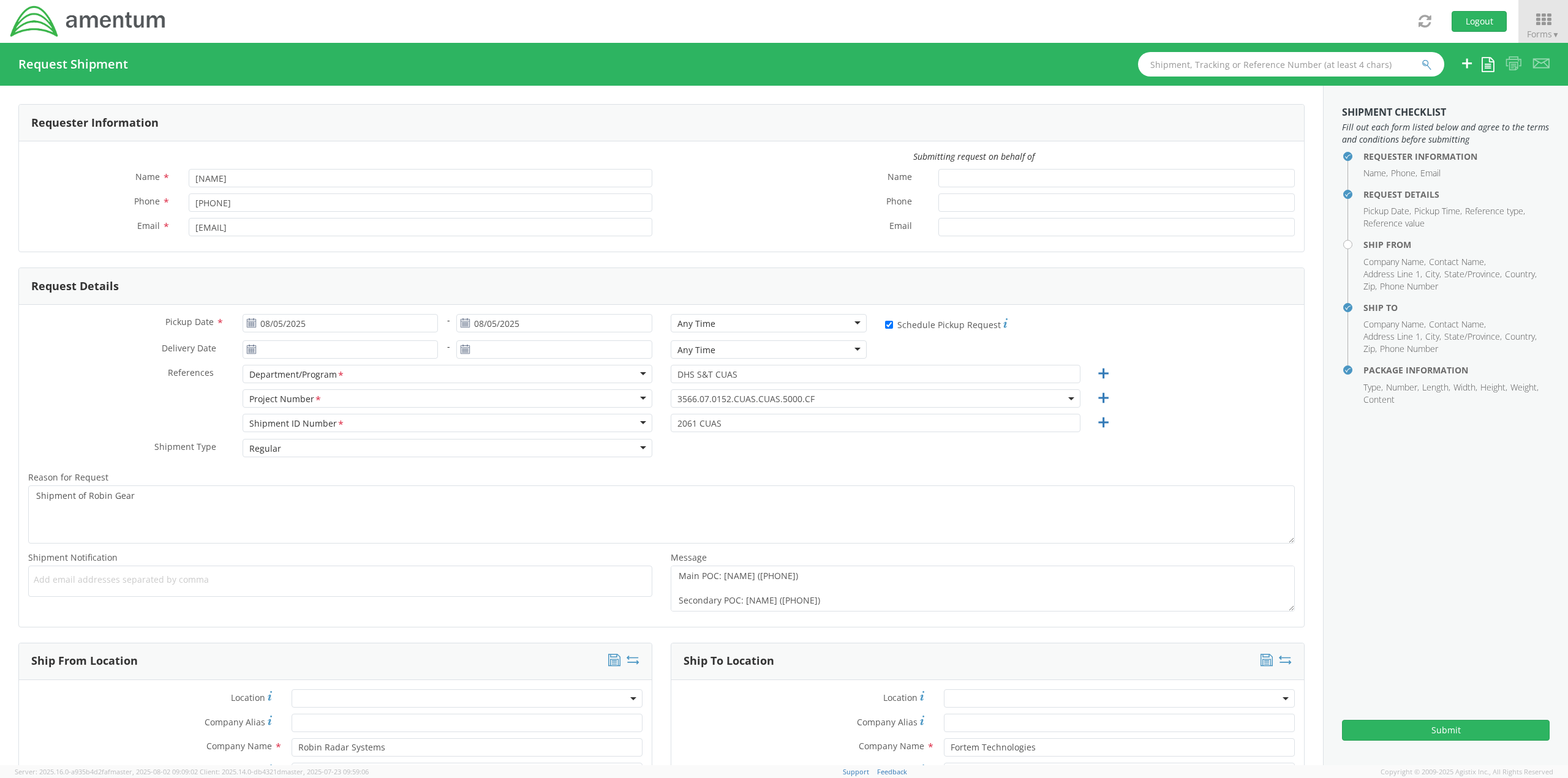 type on "999" 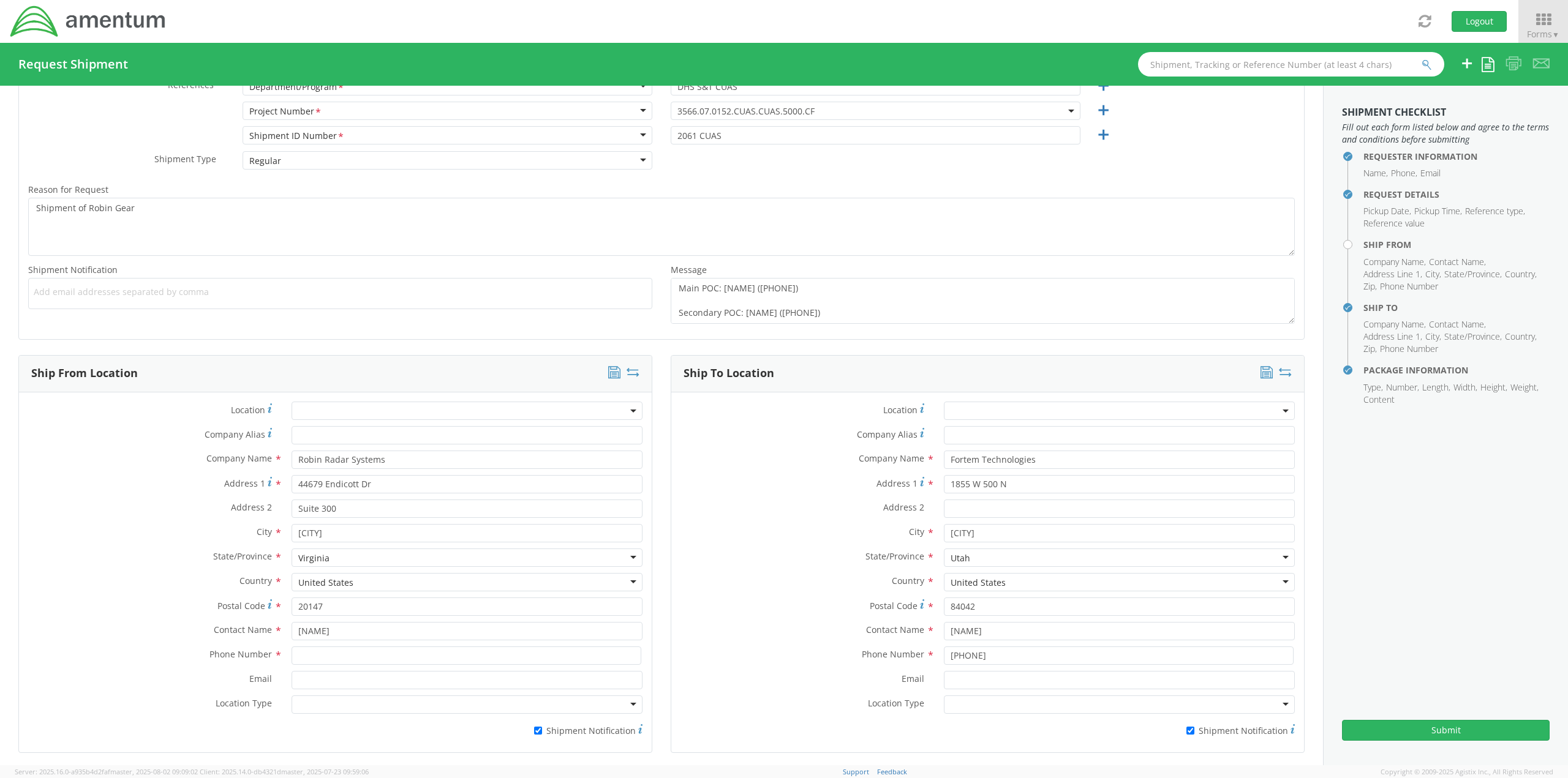 scroll, scrollTop: 306, scrollLeft: 0, axis: vertical 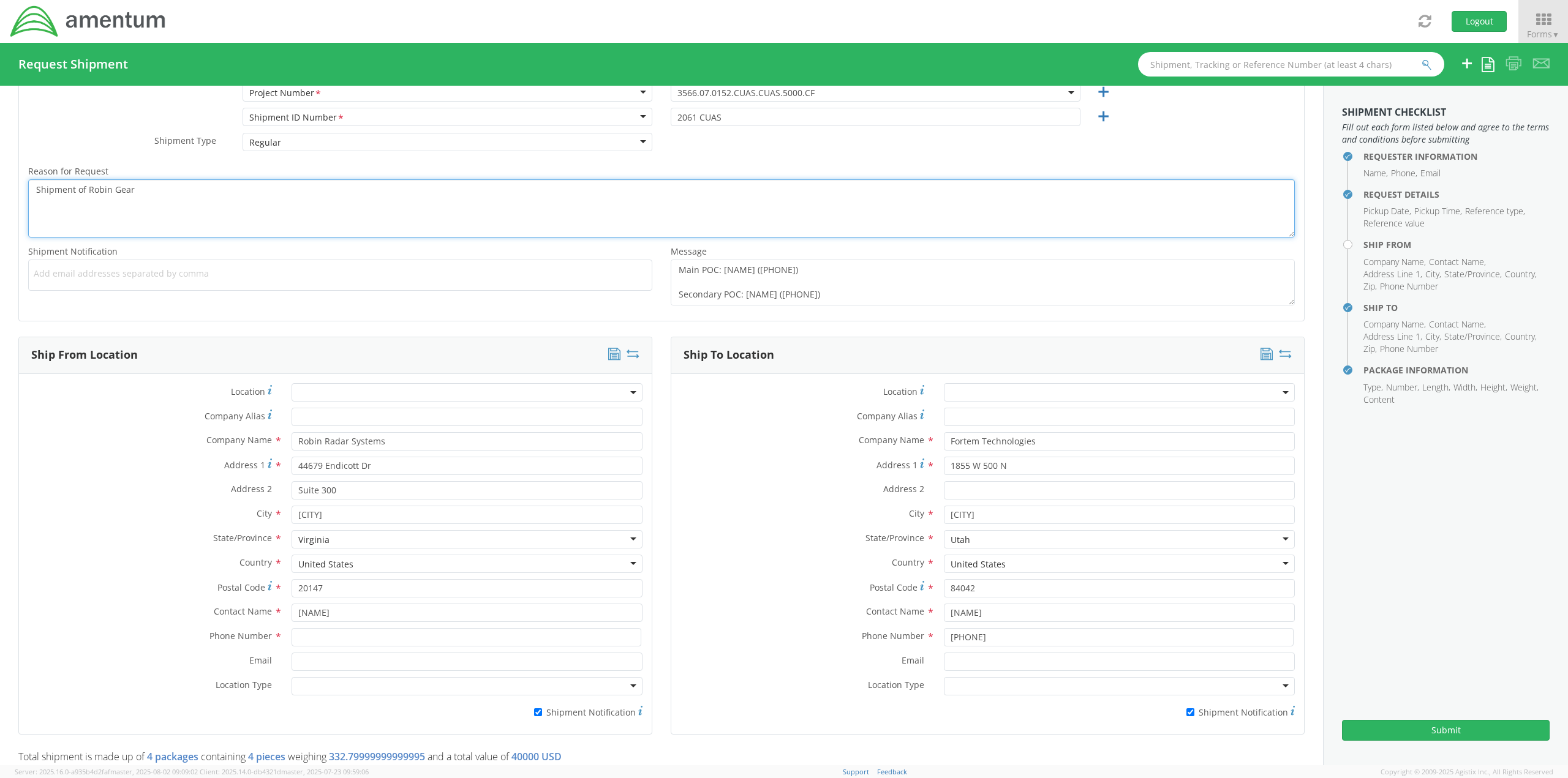 click on "Shipment of Robin Gear" at bounding box center (662, 208) 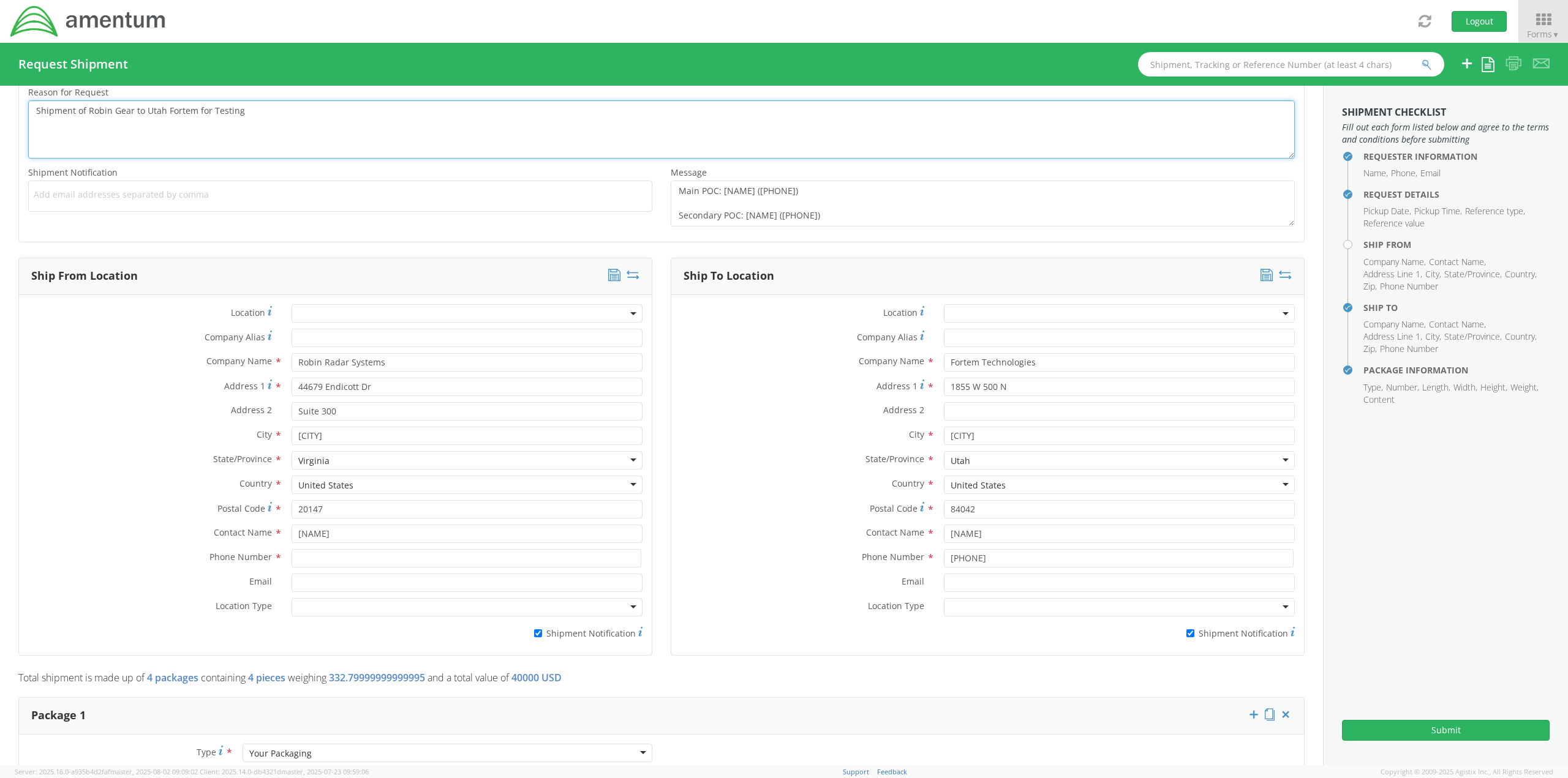 scroll, scrollTop: 490, scrollLeft: 0, axis: vertical 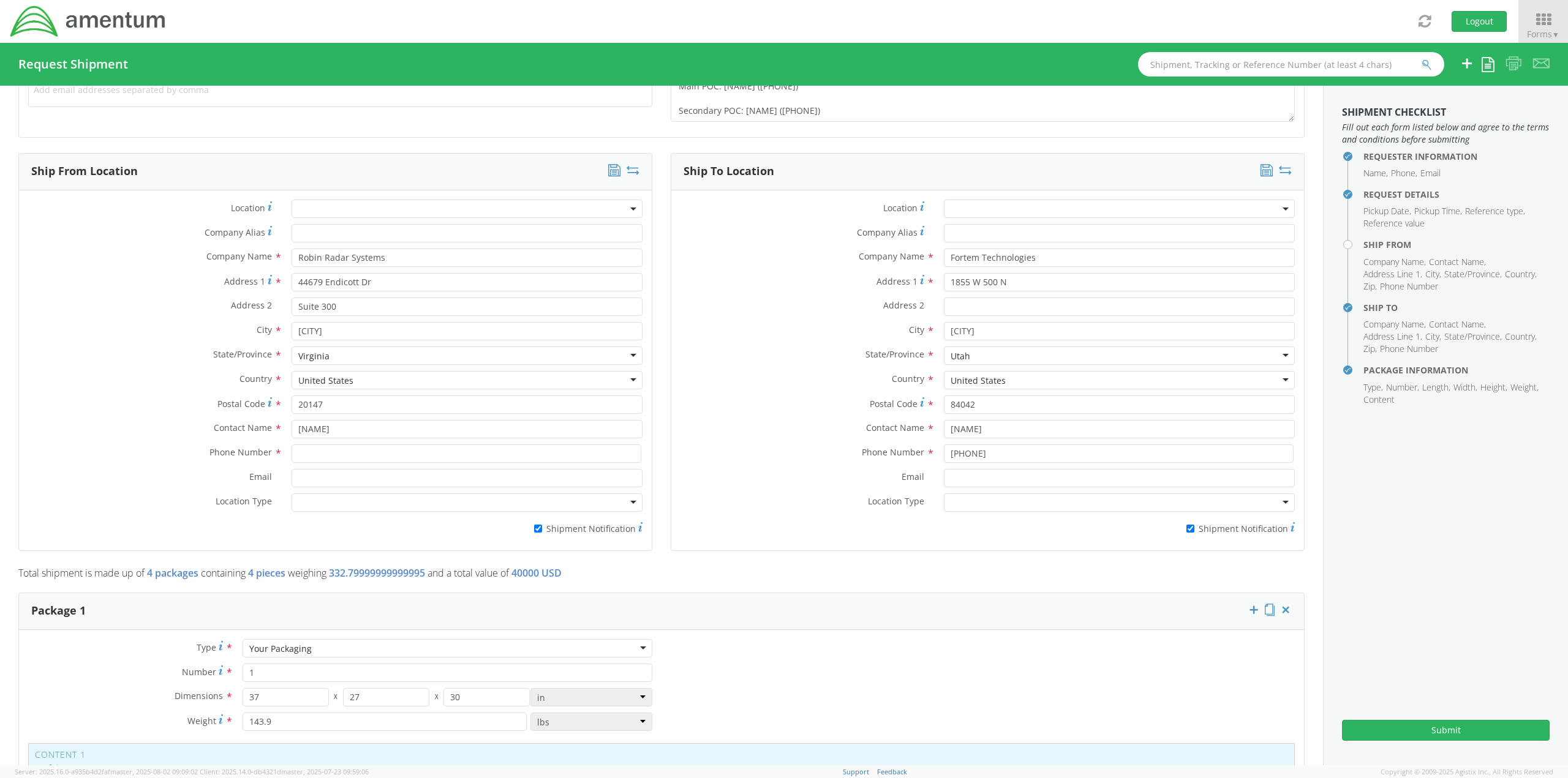 type on "Shipment of Robin Gear to Utah Fortem for Testing" 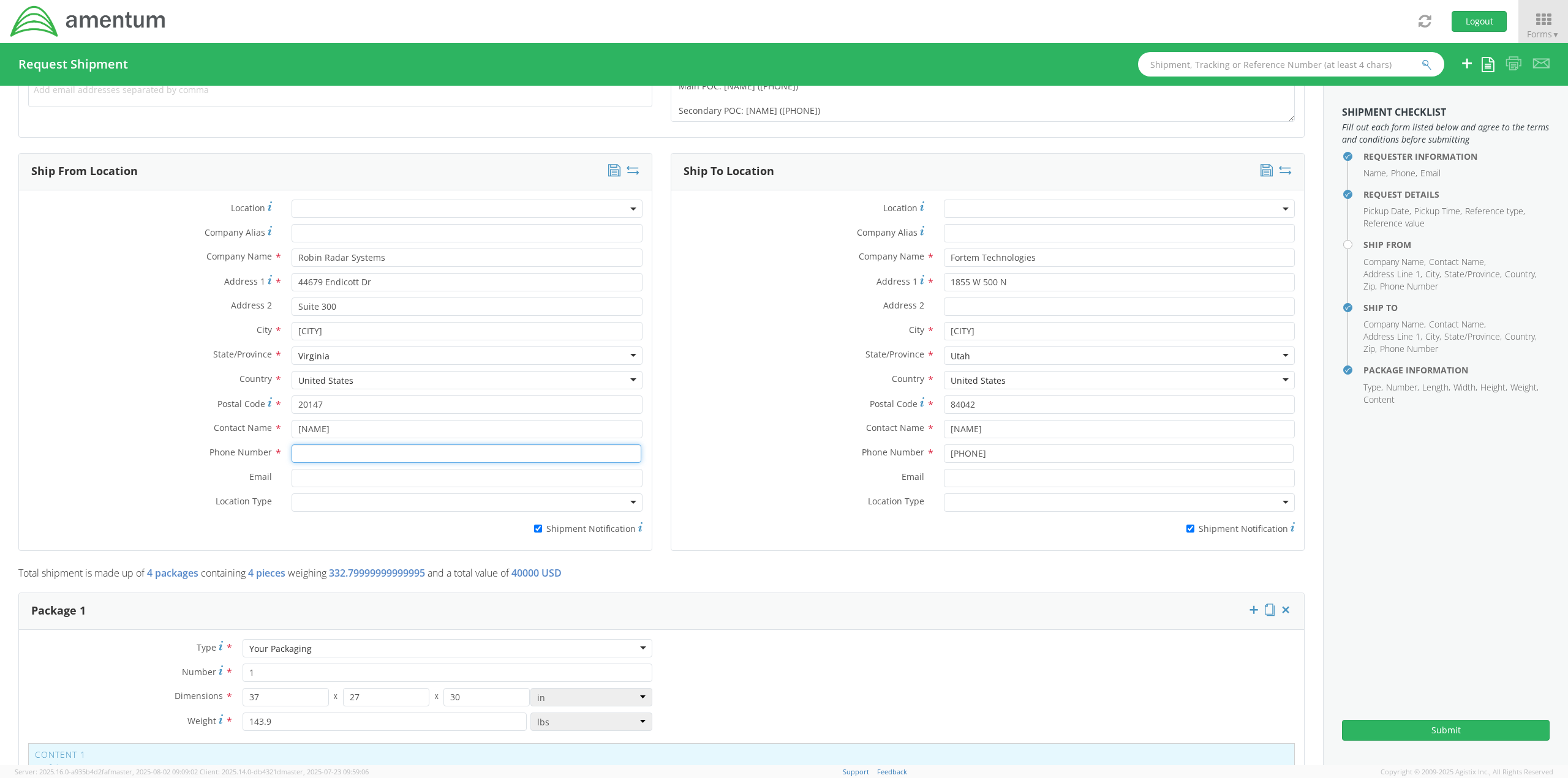 click at bounding box center (466, 454) 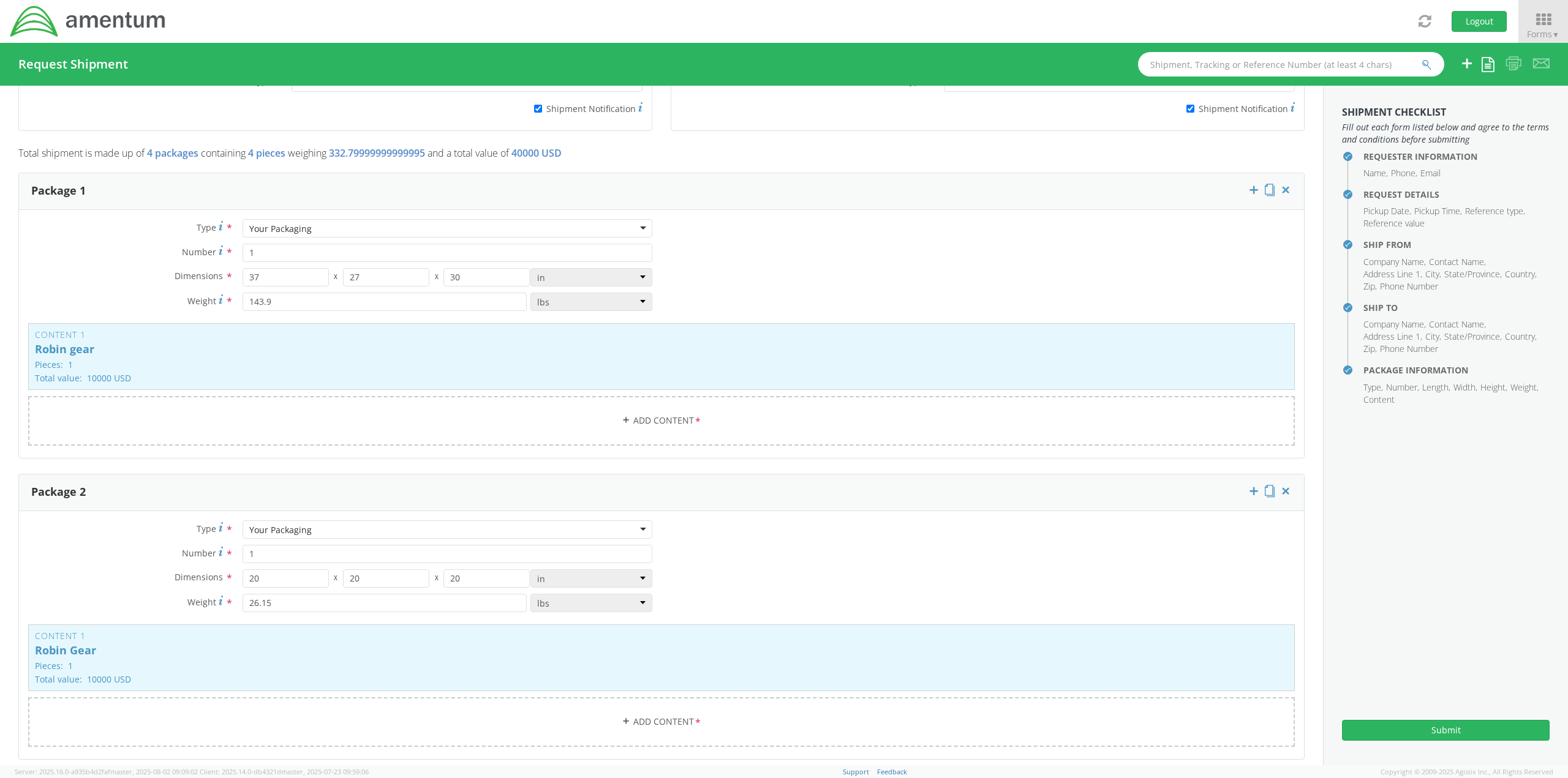 scroll, scrollTop: 796, scrollLeft: 0, axis: vertical 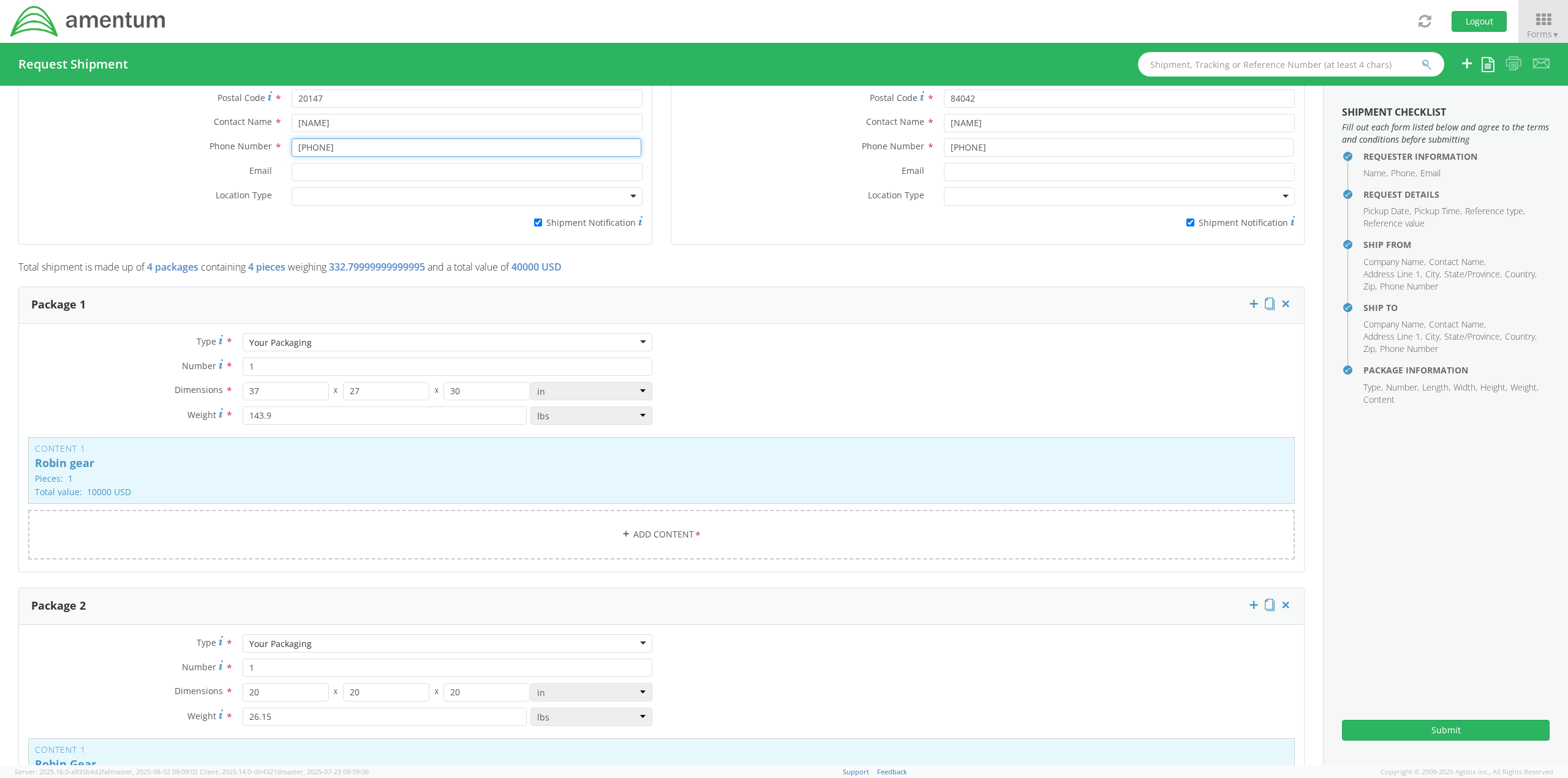 type on "[PHONE]" 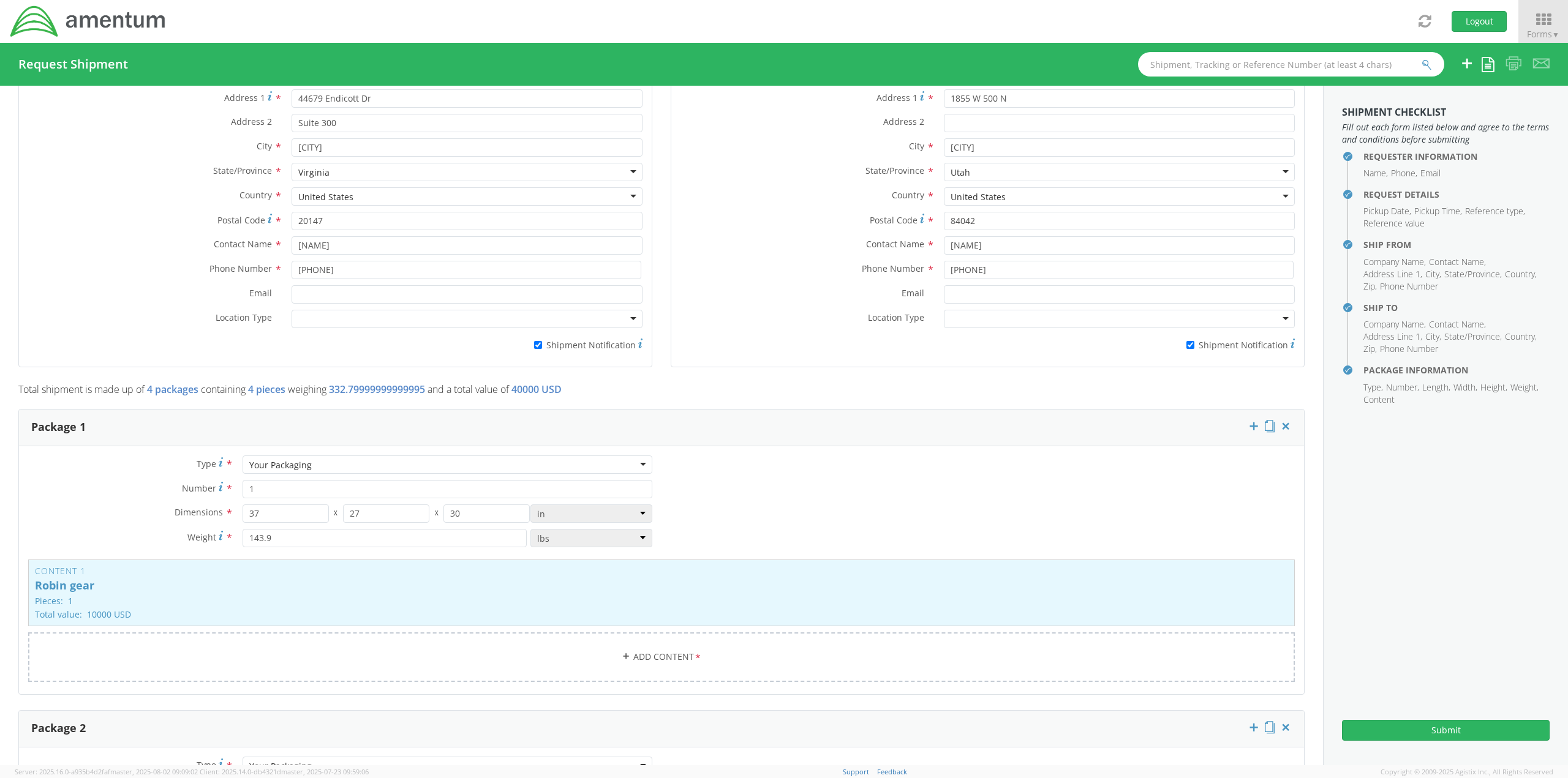 scroll, scrollTop: 612, scrollLeft: 0, axis: vertical 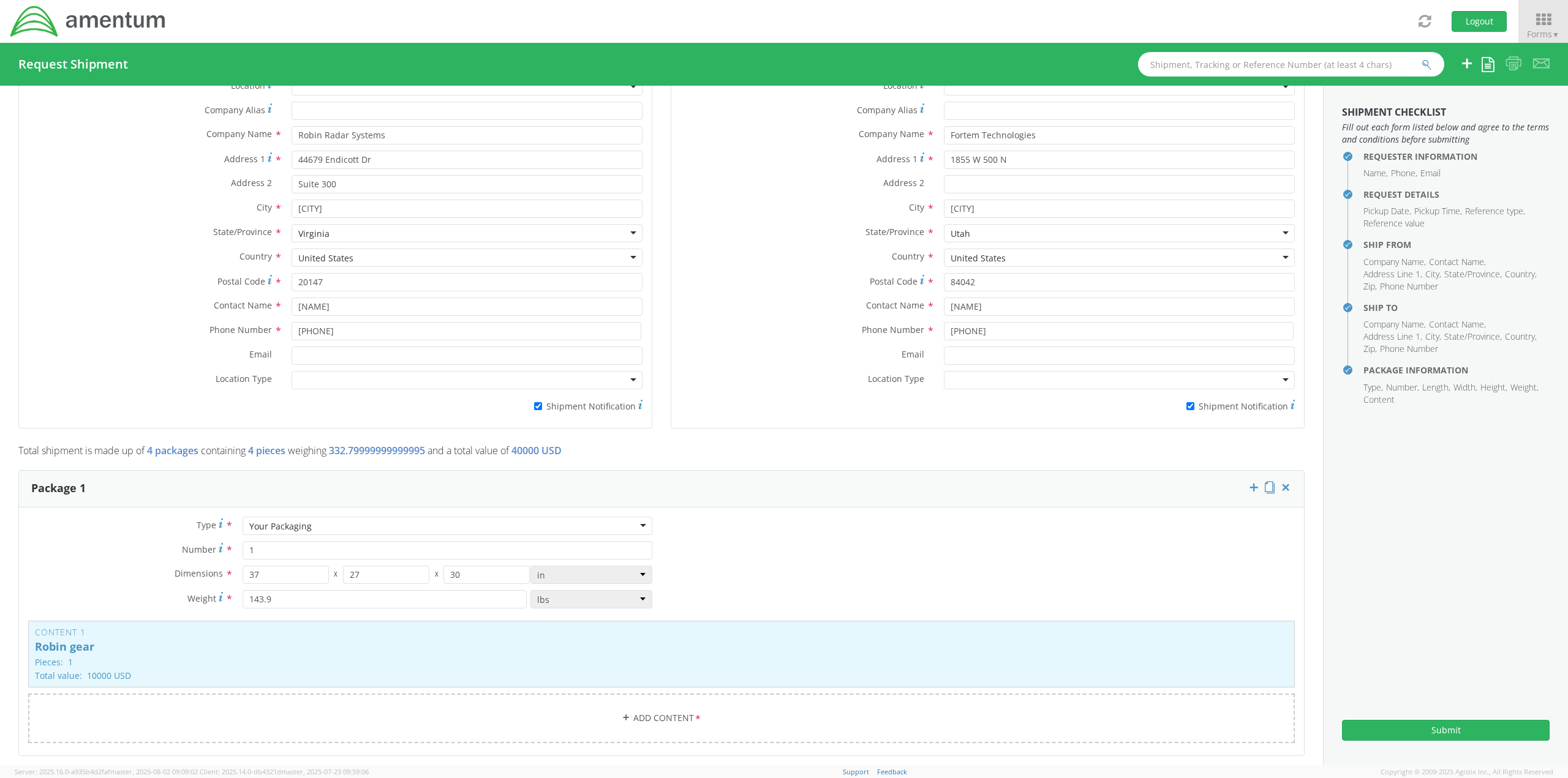 click on "Email        *" at bounding box center [803, 354] 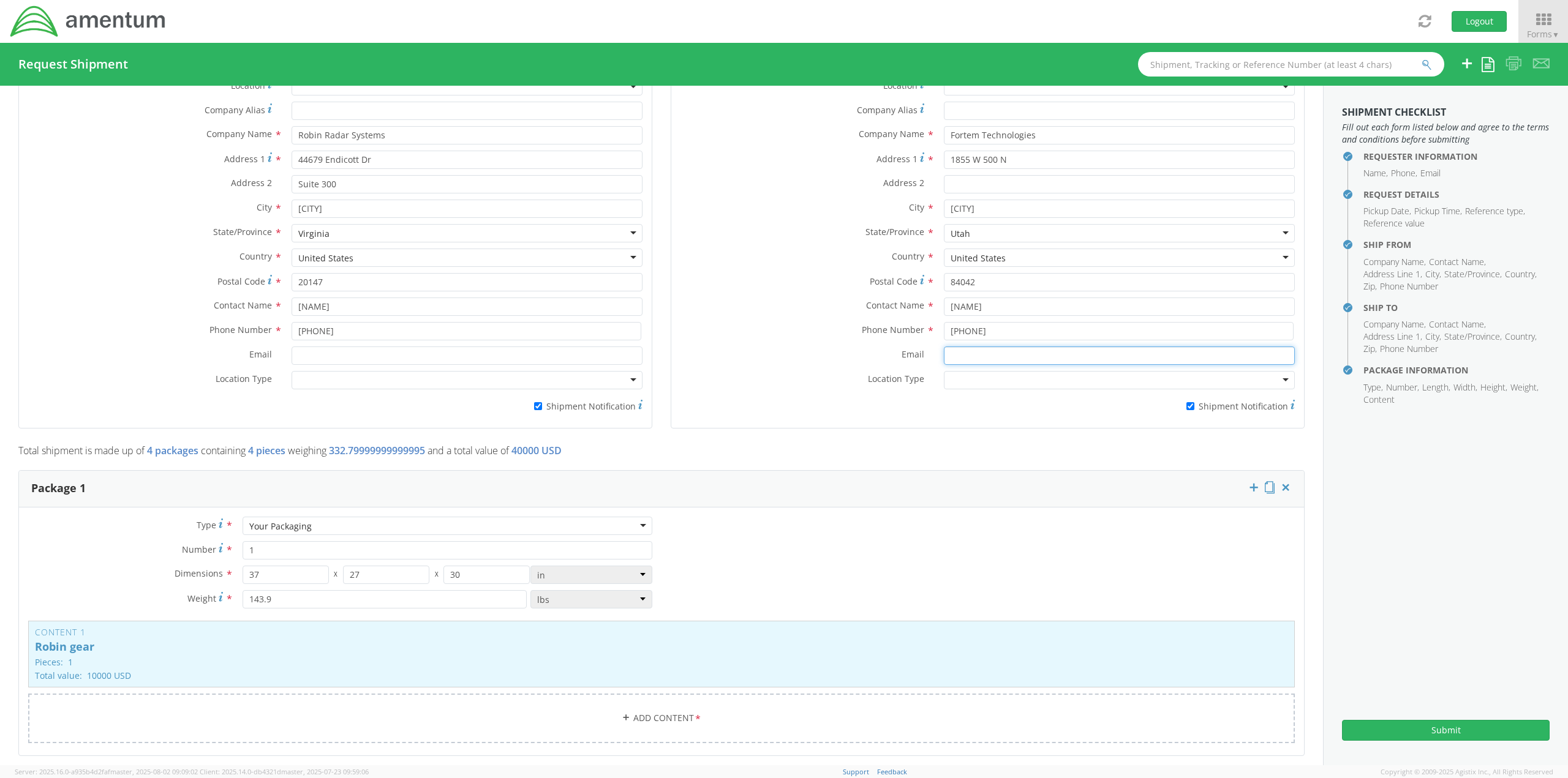 click on "Email        *" at bounding box center [1119, 356] 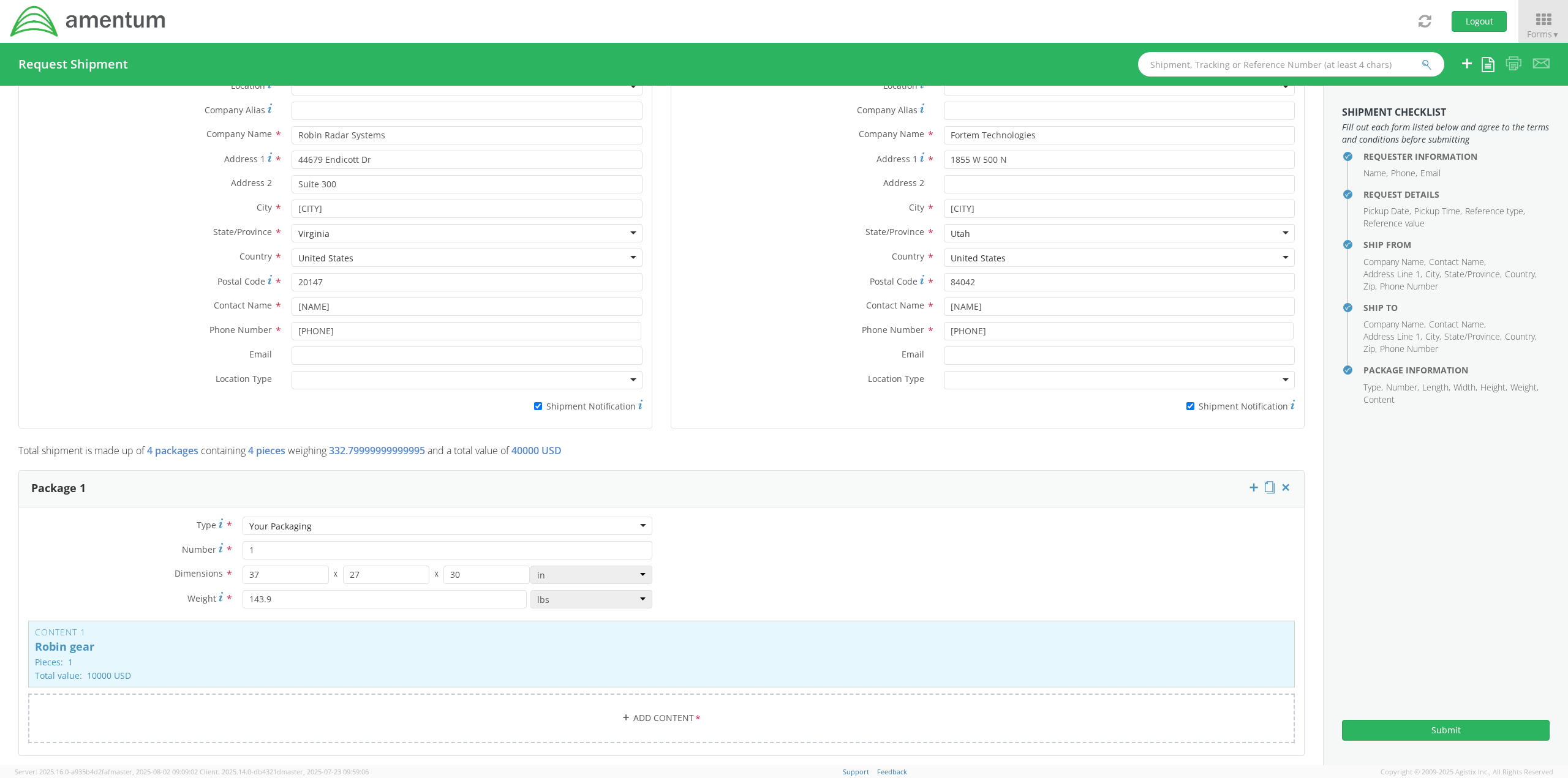 click on "Package 1" at bounding box center (662, 489) 